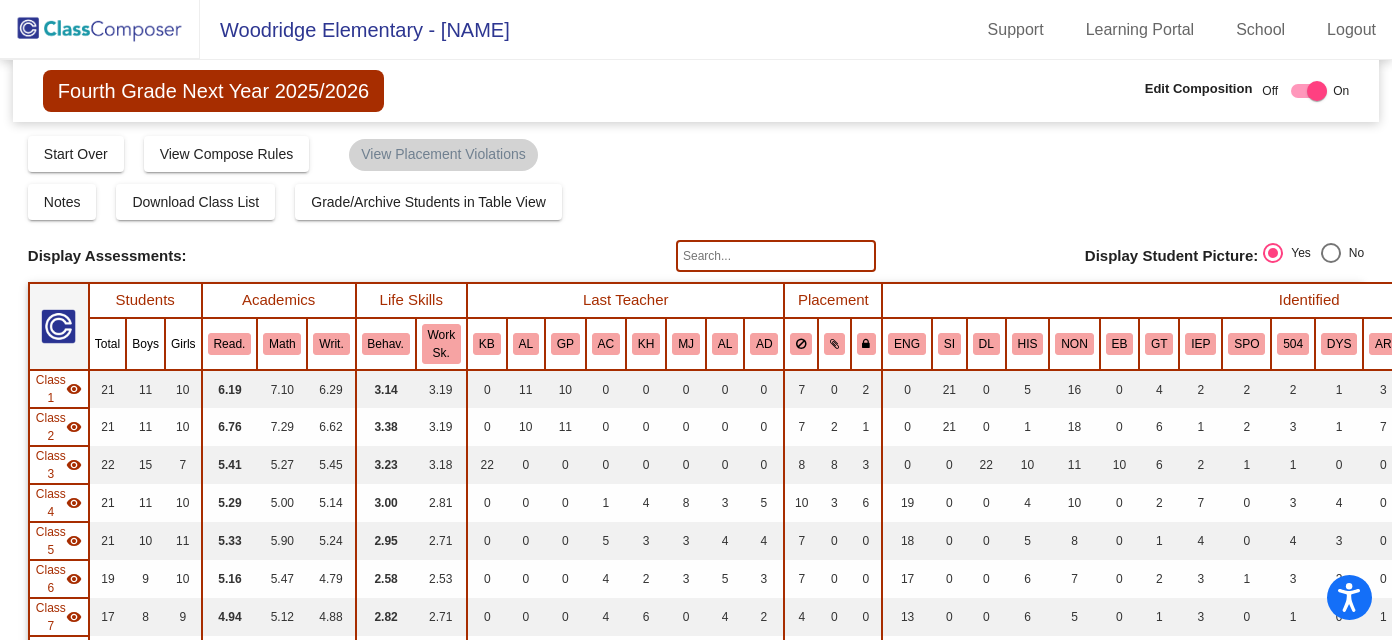 scroll, scrollTop: 0, scrollLeft: 0, axis: both 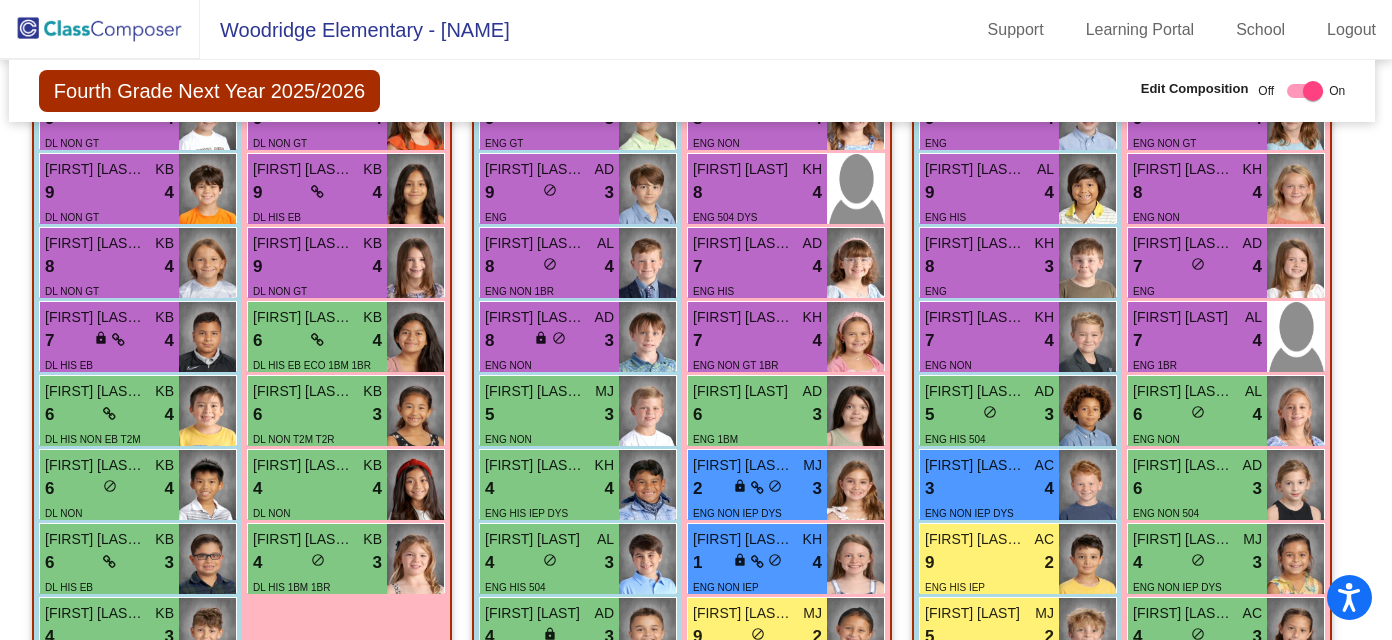 click on "Fourth Grade Next Year 2025/2026 Edit Composition Off On Incoming Digital Data Wall" 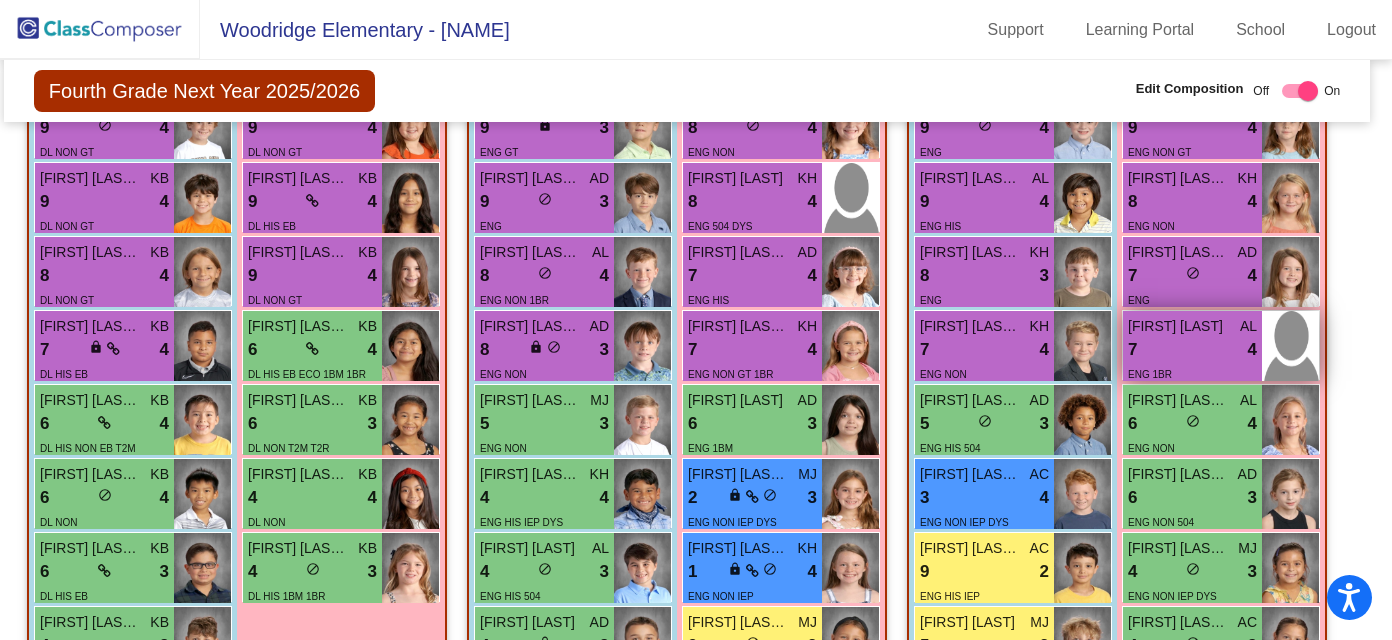 scroll, scrollTop: 1698, scrollLeft: 9, axis: both 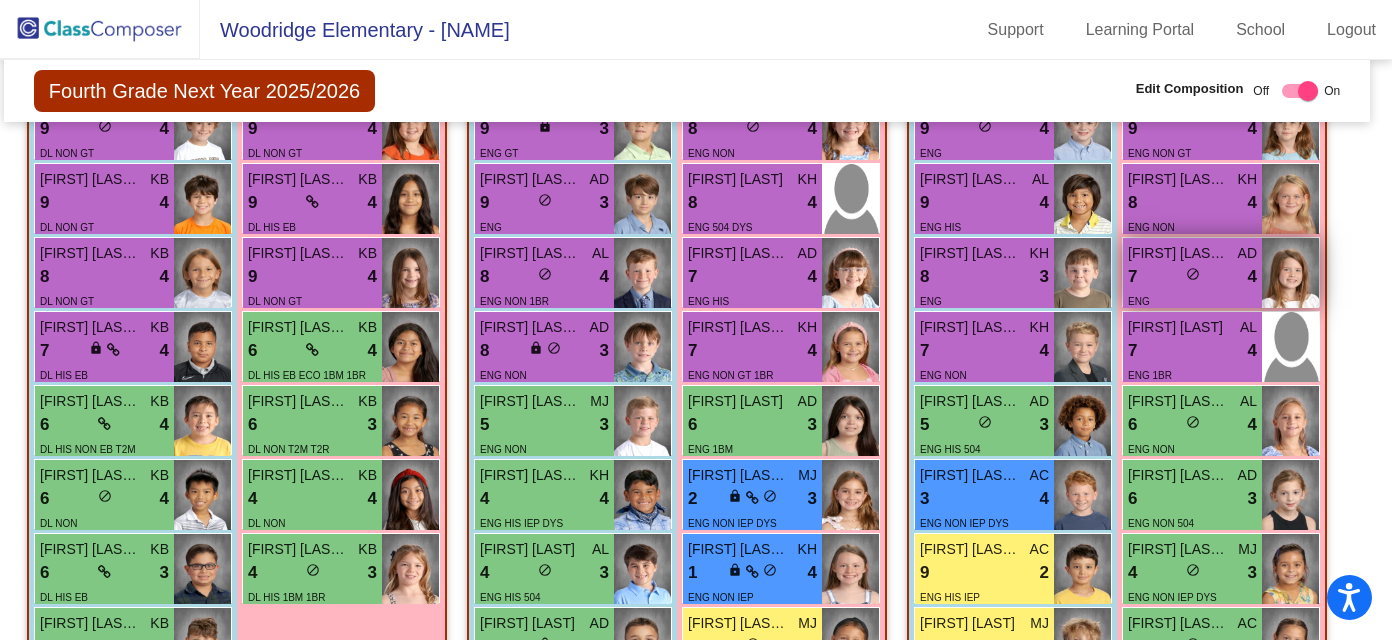 click on "7 lock do_not_disturb_alt 4" at bounding box center (1192, 277) 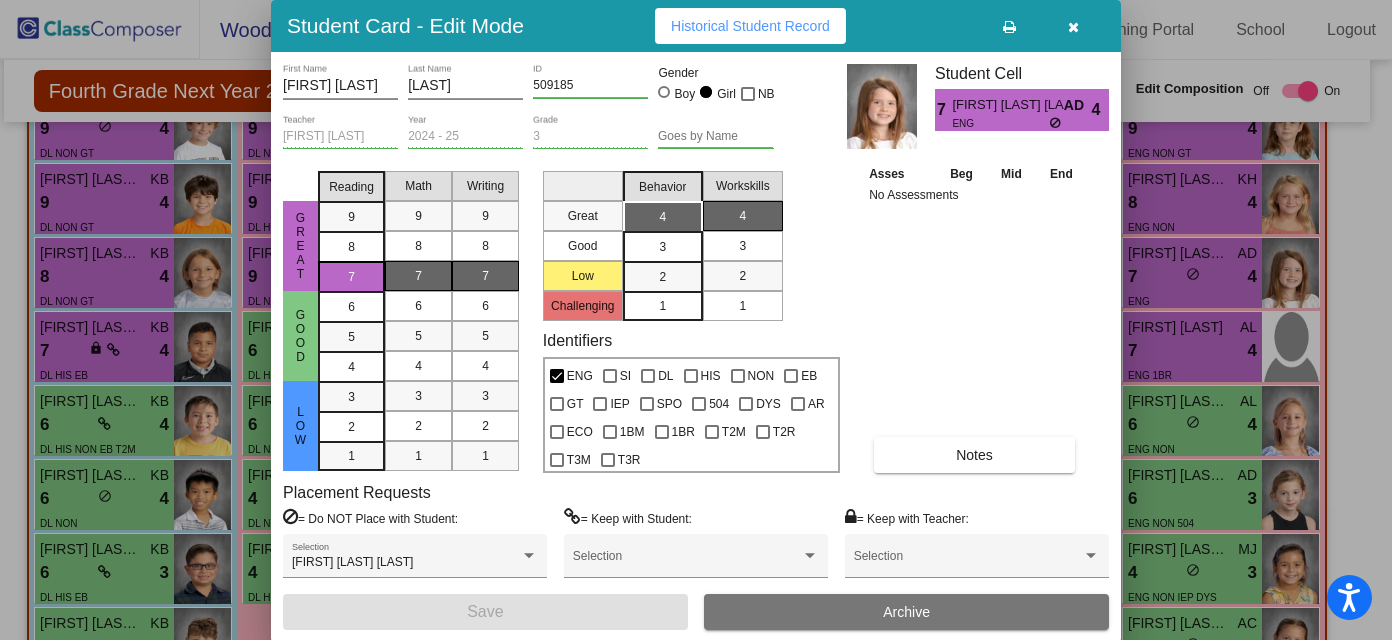 click at bounding box center (1073, 27) 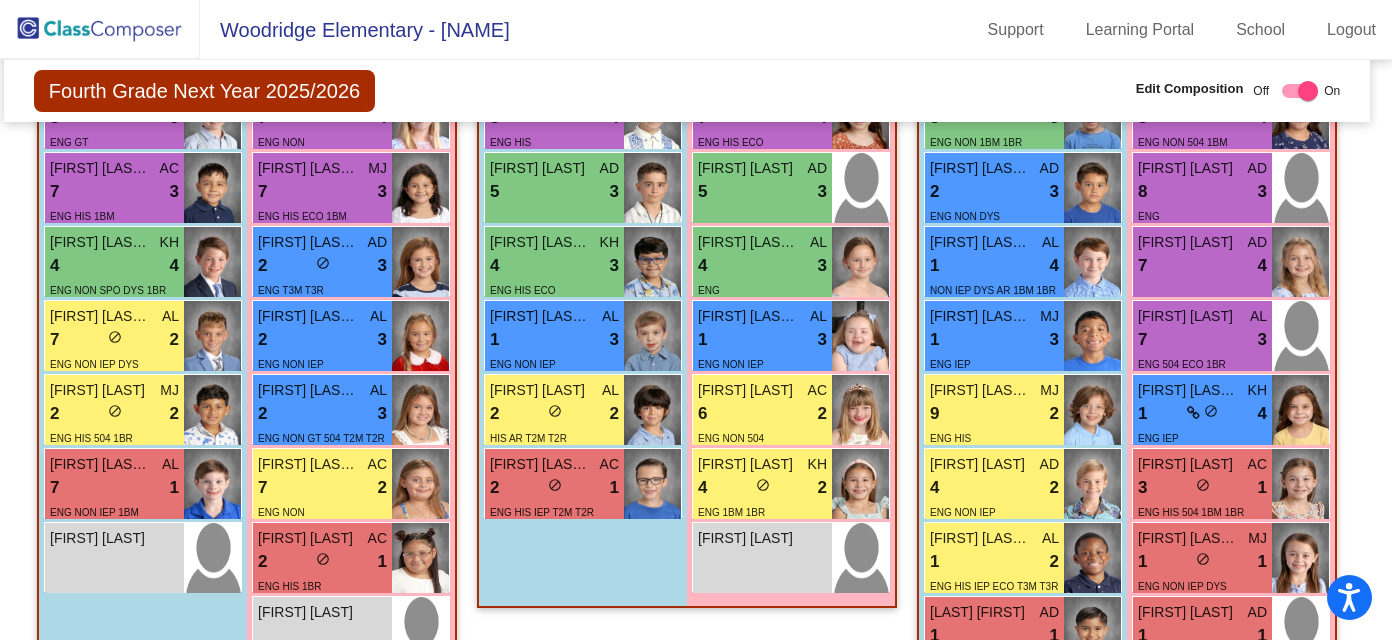 scroll, scrollTop: 3103, scrollLeft: 9, axis: both 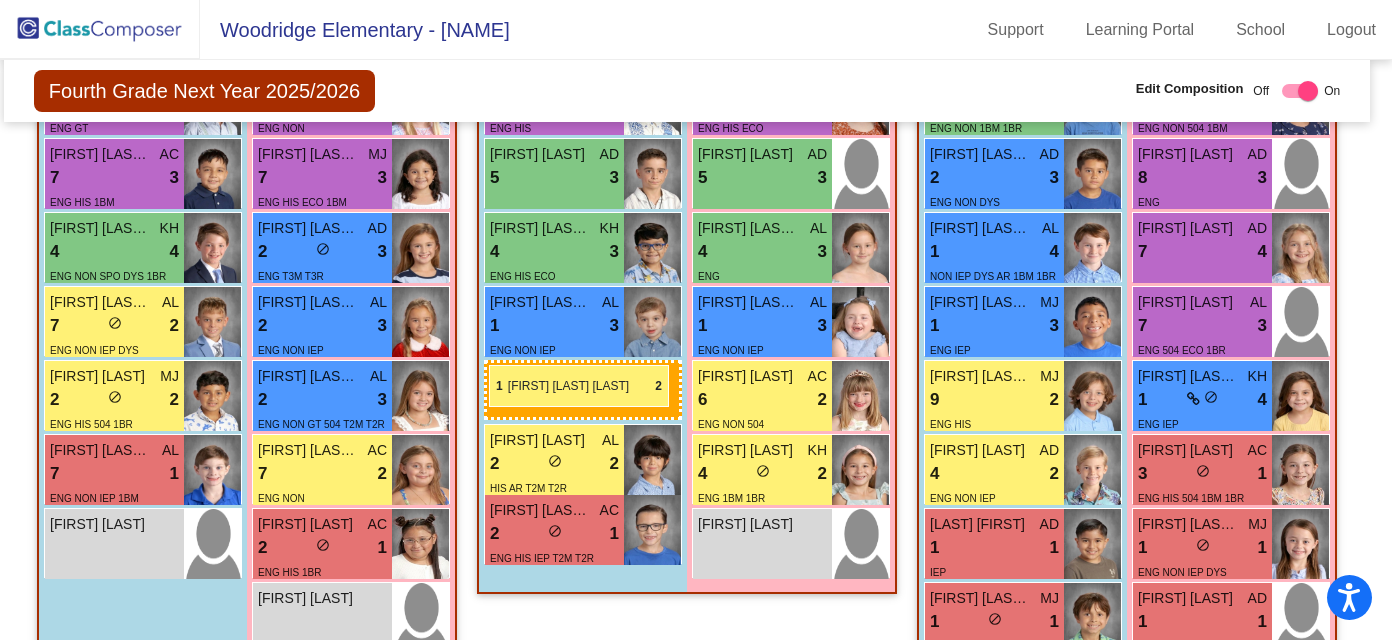 drag, startPoint x: 1064, startPoint y: 534, endPoint x: 490, endPoint y: 364, distance: 598.64514 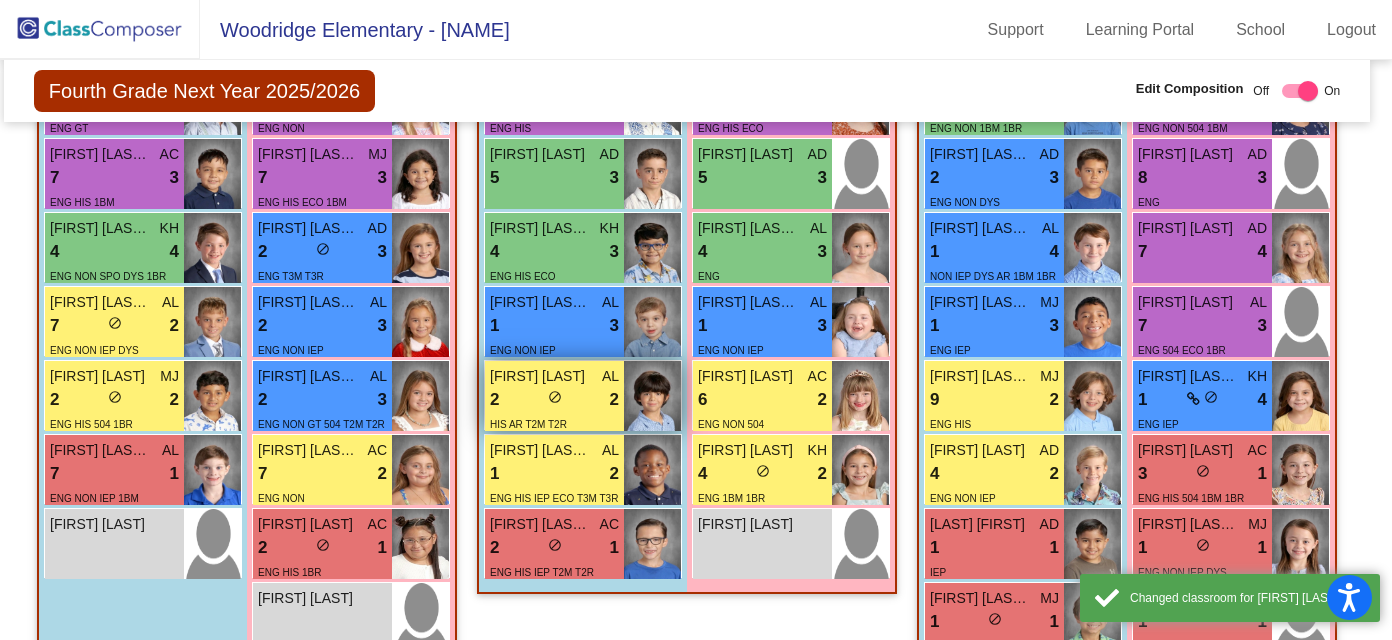 scroll, scrollTop: 3160, scrollLeft: 9, axis: both 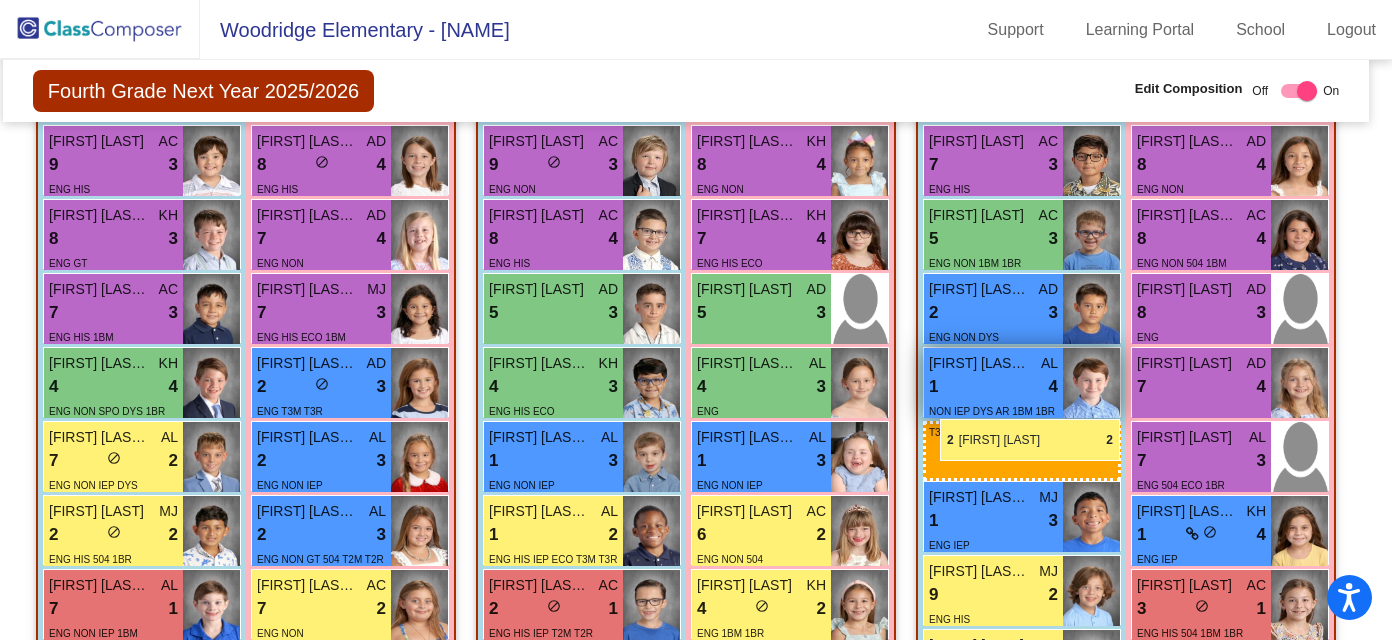 drag, startPoint x: 543, startPoint y: 528, endPoint x: 937, endPoint y: 419, distance: 408.79947 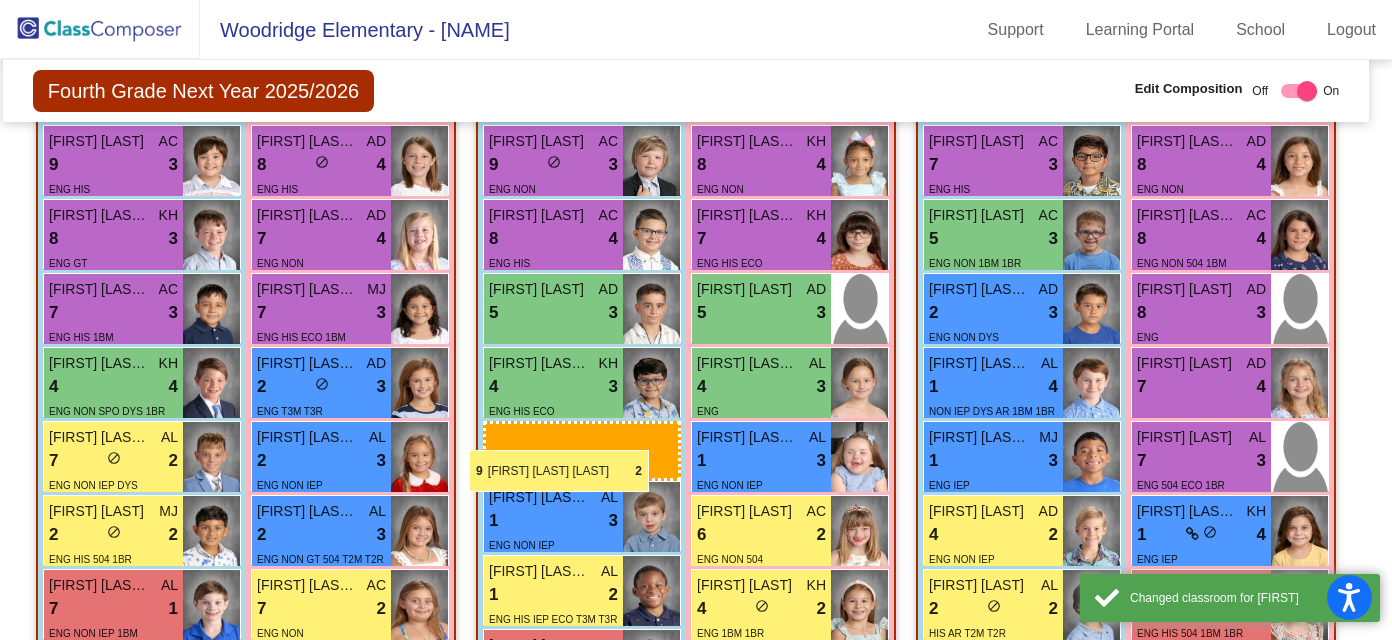 drag, startPoint x: 998, startPoint y: 529, endPoint x: 453, endPoint y: 436, distance: 552.8779 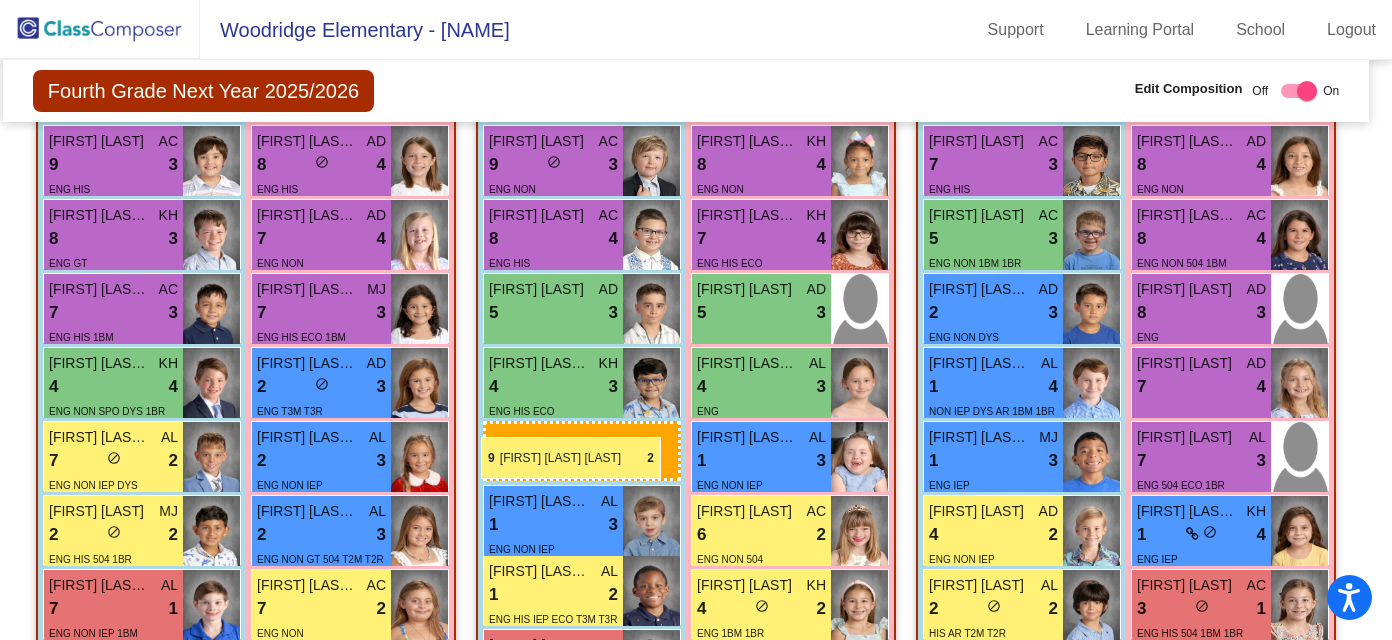 drag, startPoint x: 1007, startPoint y: 512, endPoint x: 481, endPoint y: 436, distance: 531.46216 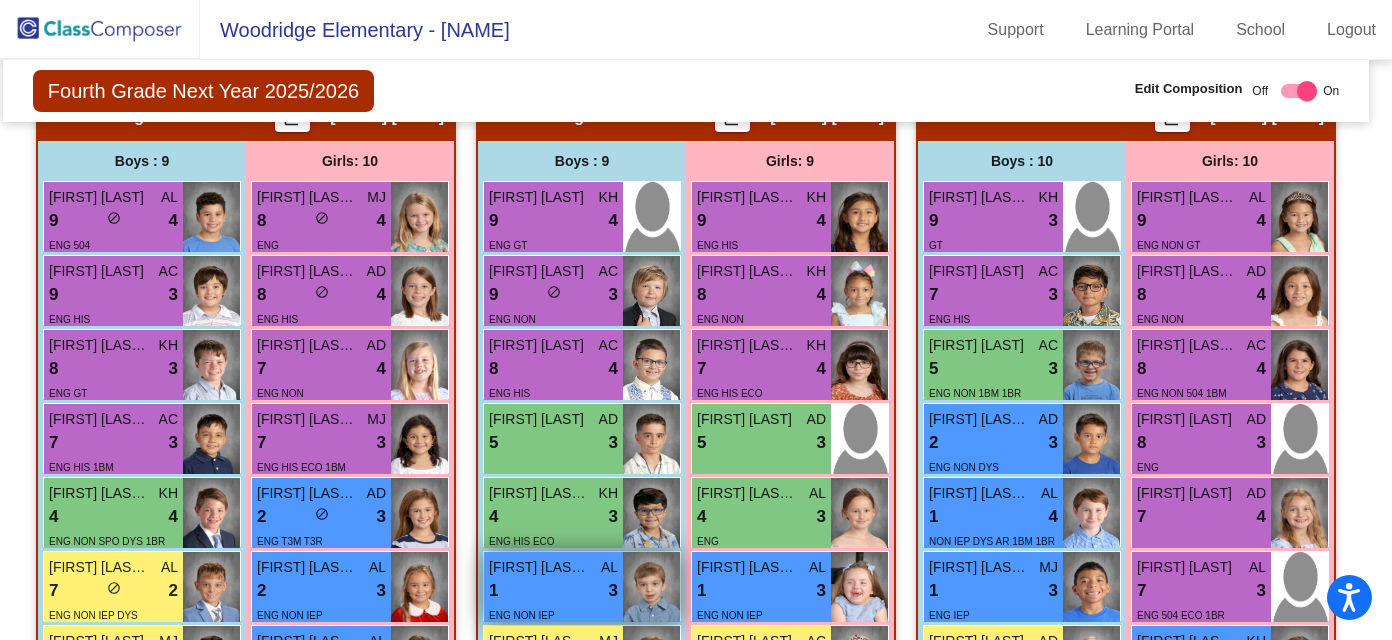 scroll, scrollTop: 2833, scrollLeft: 10, axis: both 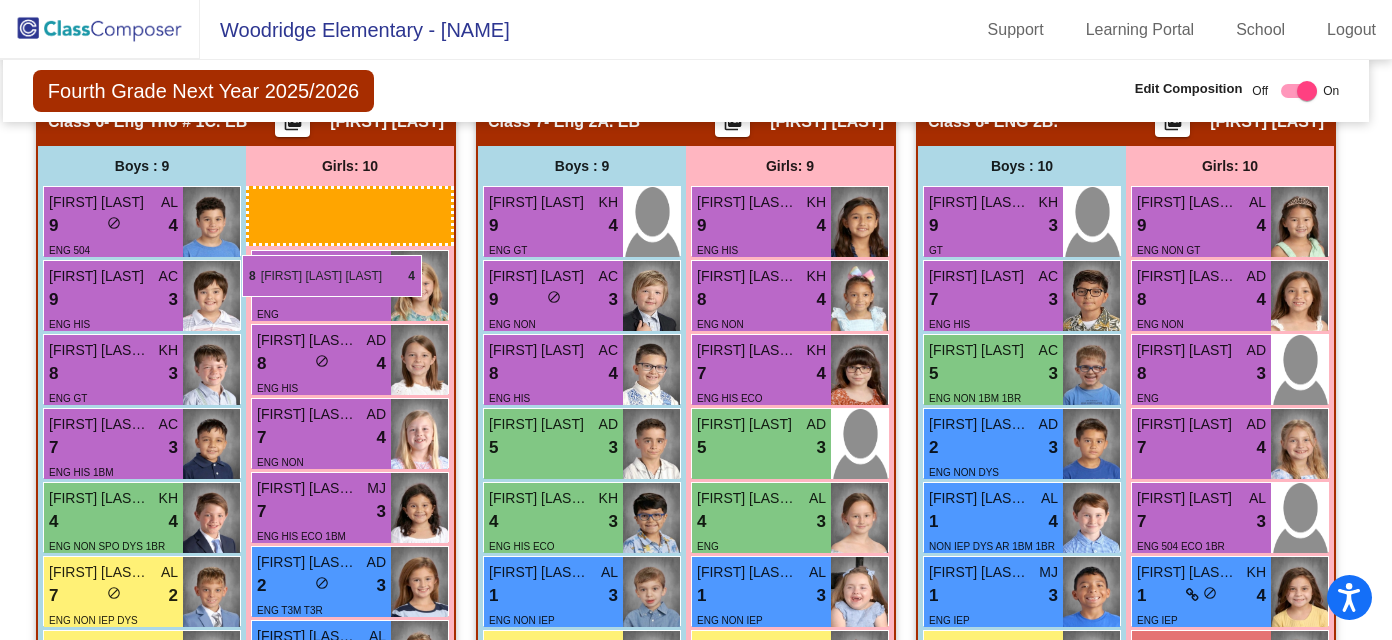 drag, startPoint x: 1291, startPoint y: 374, endPoint x: 241, endPoint y: 258, distance: 1056.3882 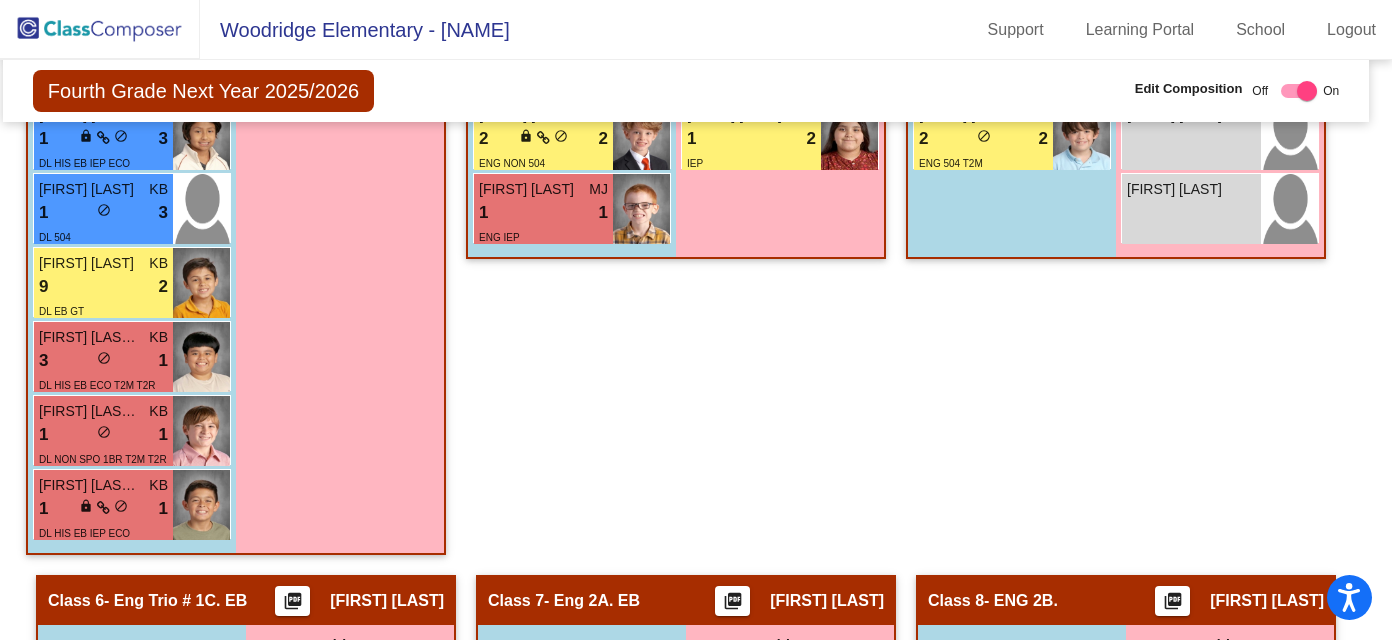 scroll, scrollTop: 2235, scrollLeft: 10, axis: both 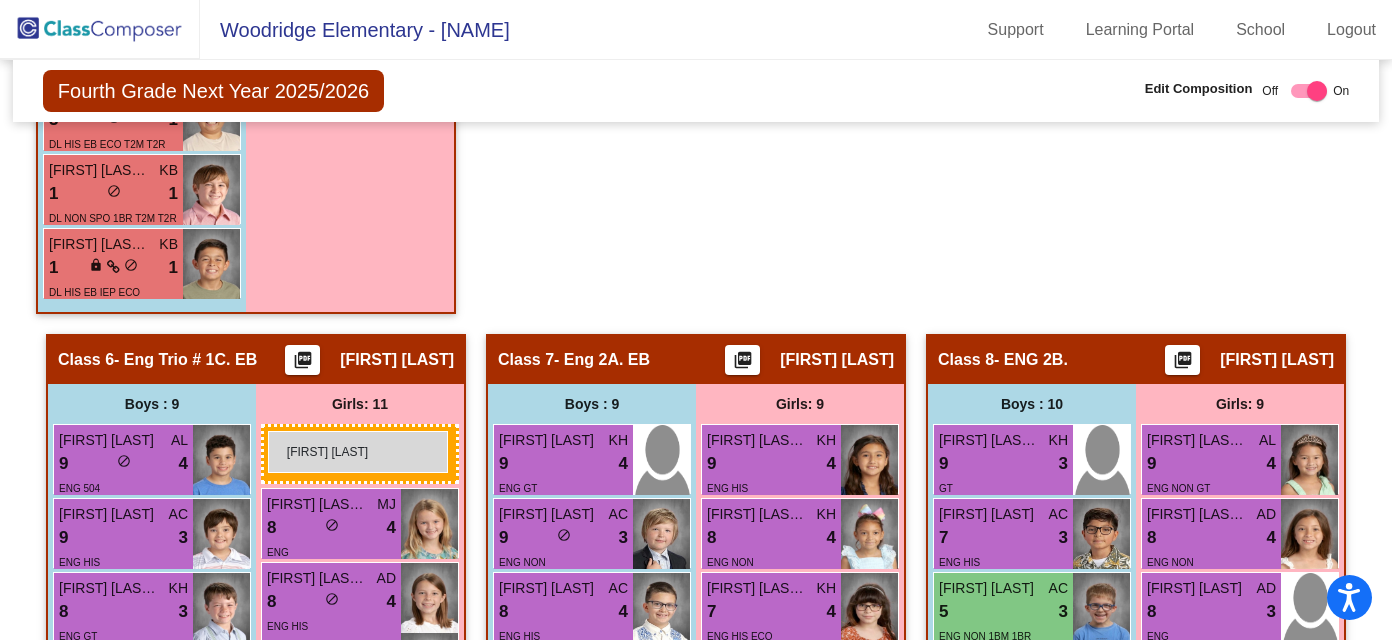 drag, startPoint x: 1265, startPoint y: 338, endPoint x: 267, endPoint y: 431, distance: 1002.3238 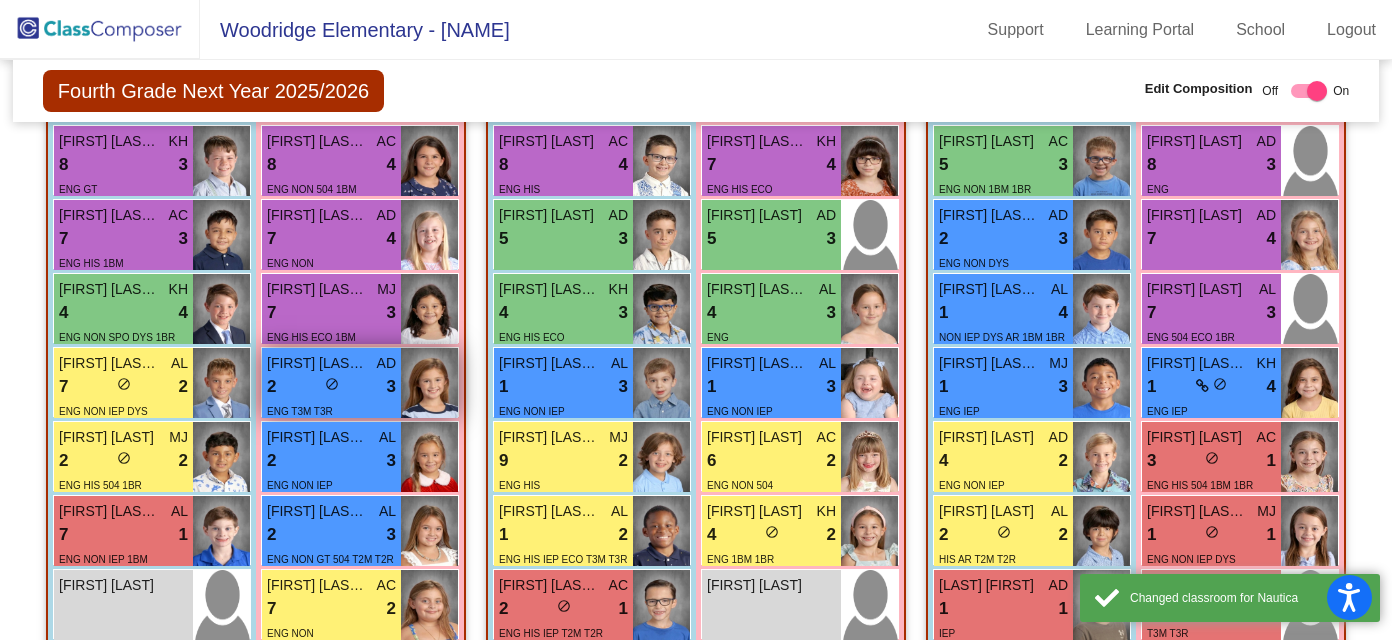 scroll, scrollTop: 3047, scrollLeft: 0, axis: vertical 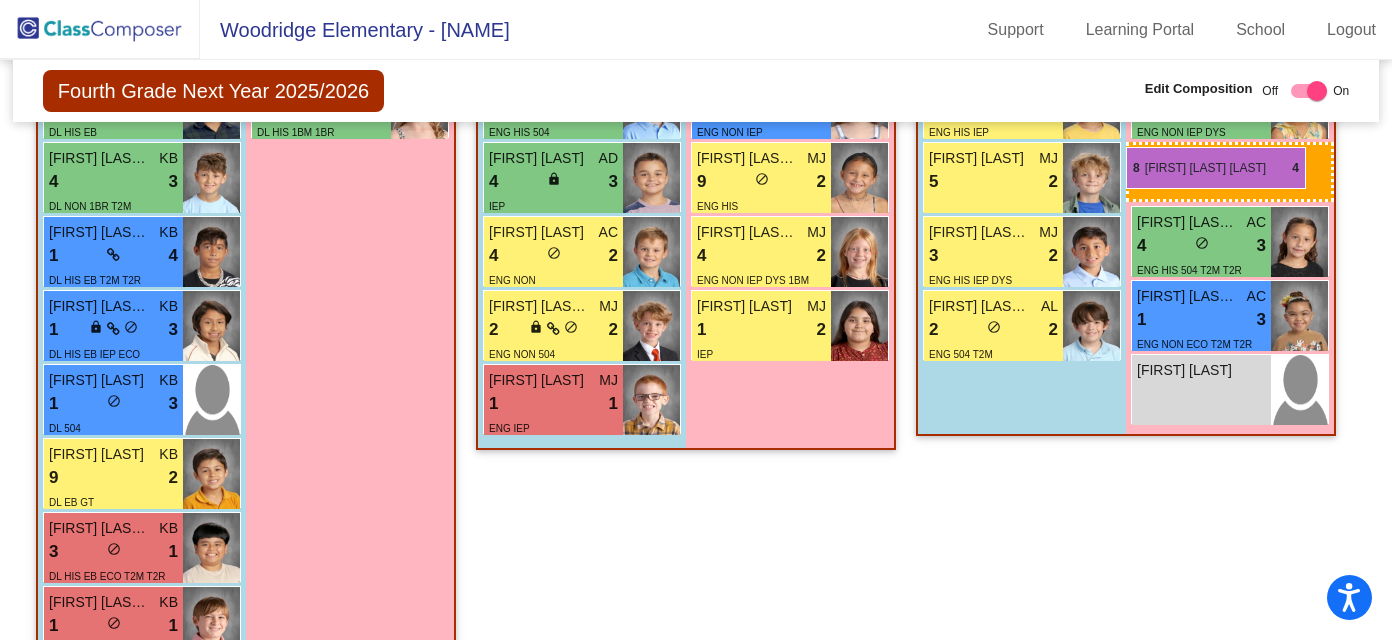drag, startPoint x: 348, startPoint y: 163, endPoint x: 1126, endPoint y: 147, distance: 778.1645 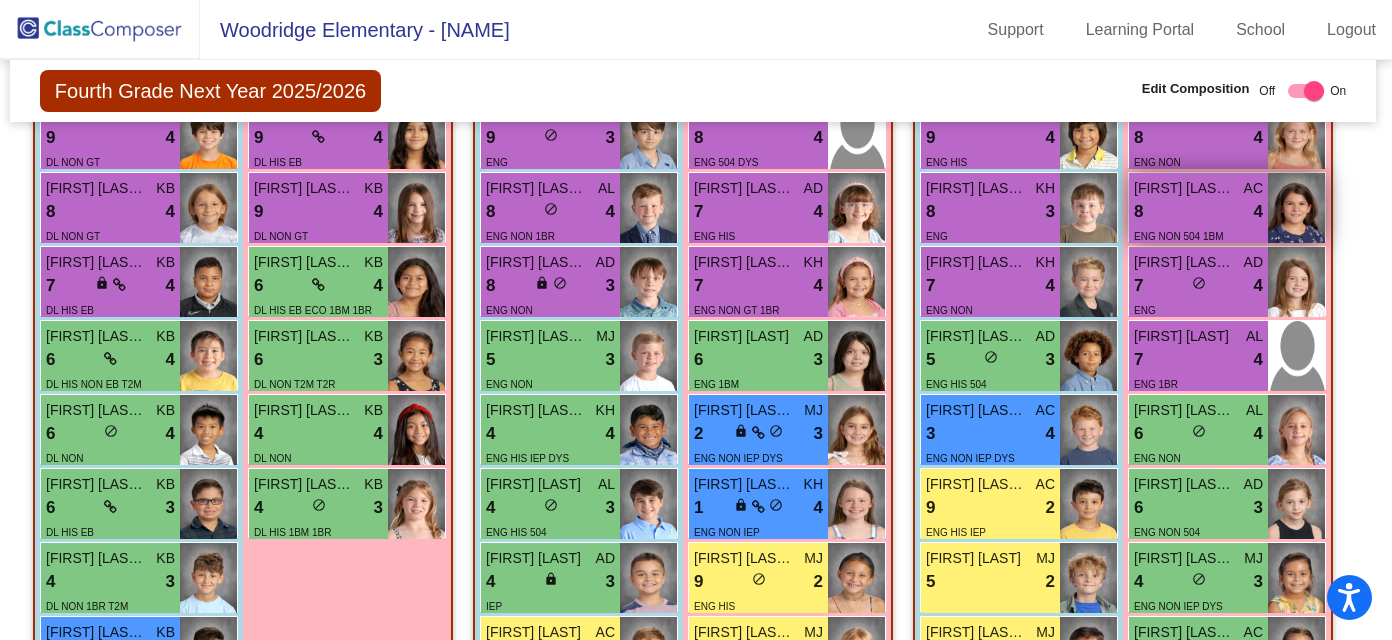 scroll, scrollTop: 1770, scrollLeft: 3, axis: both 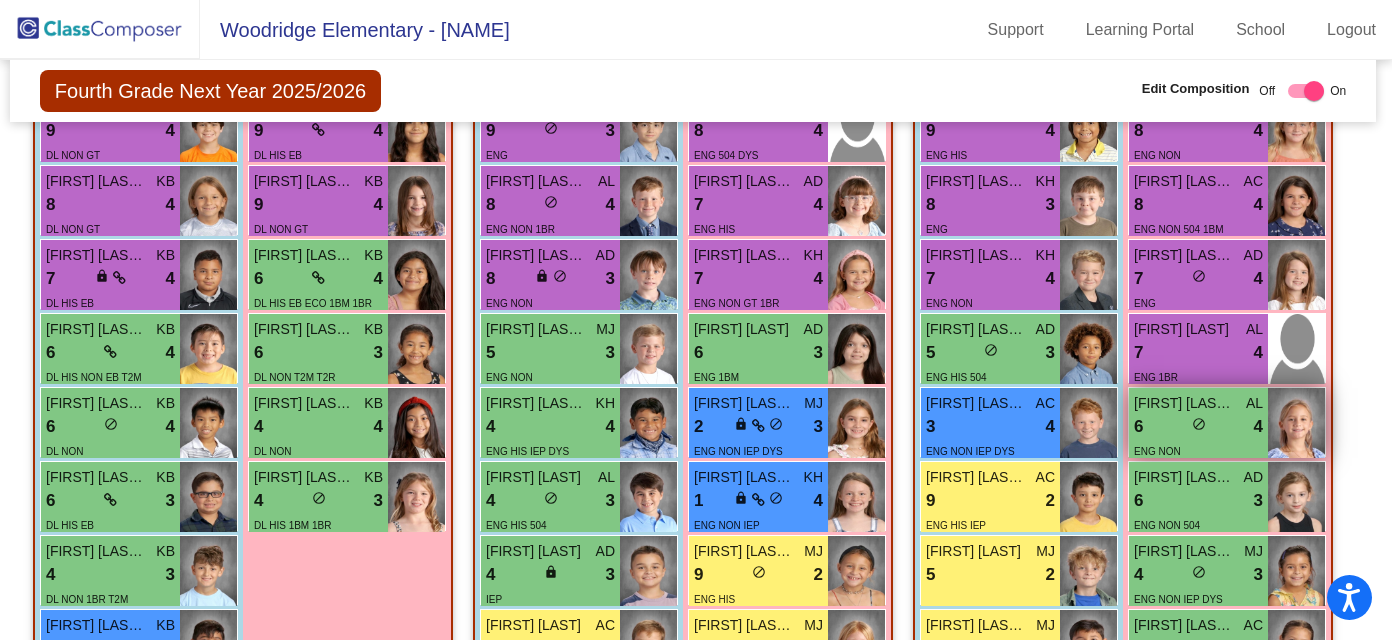 click on "ENG NON" at bounding box center (1198, 450) 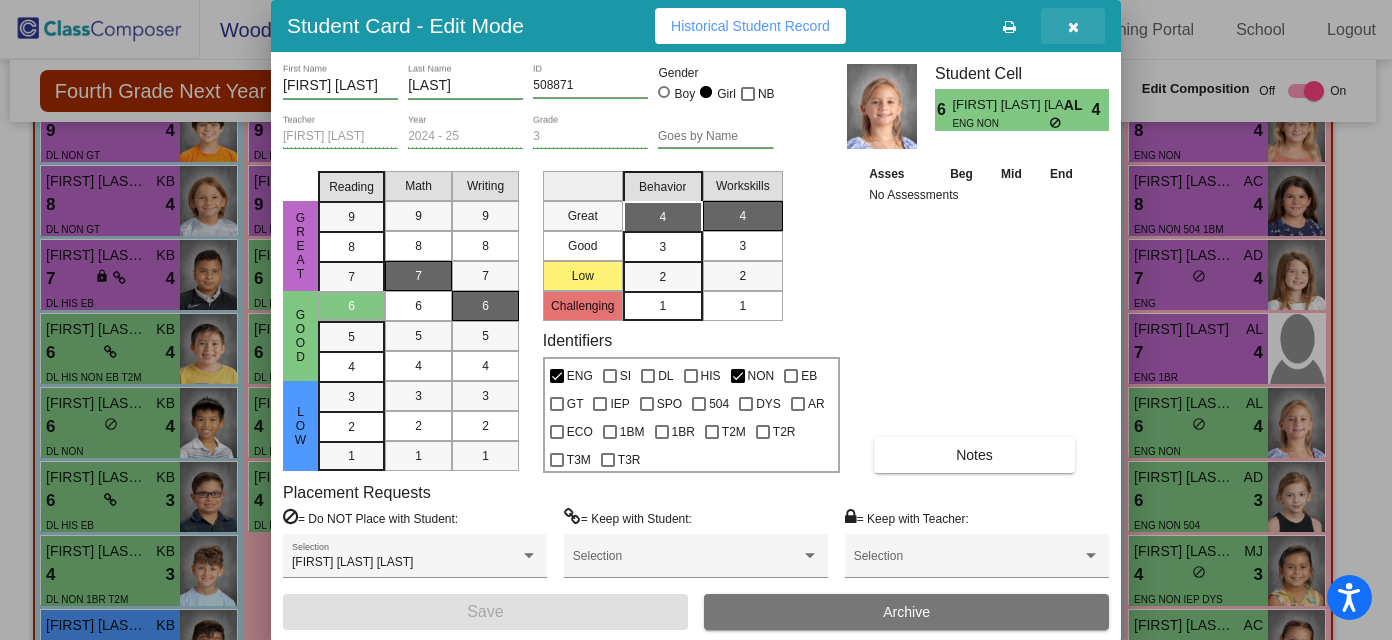 click at bounding box center (1073, 27) 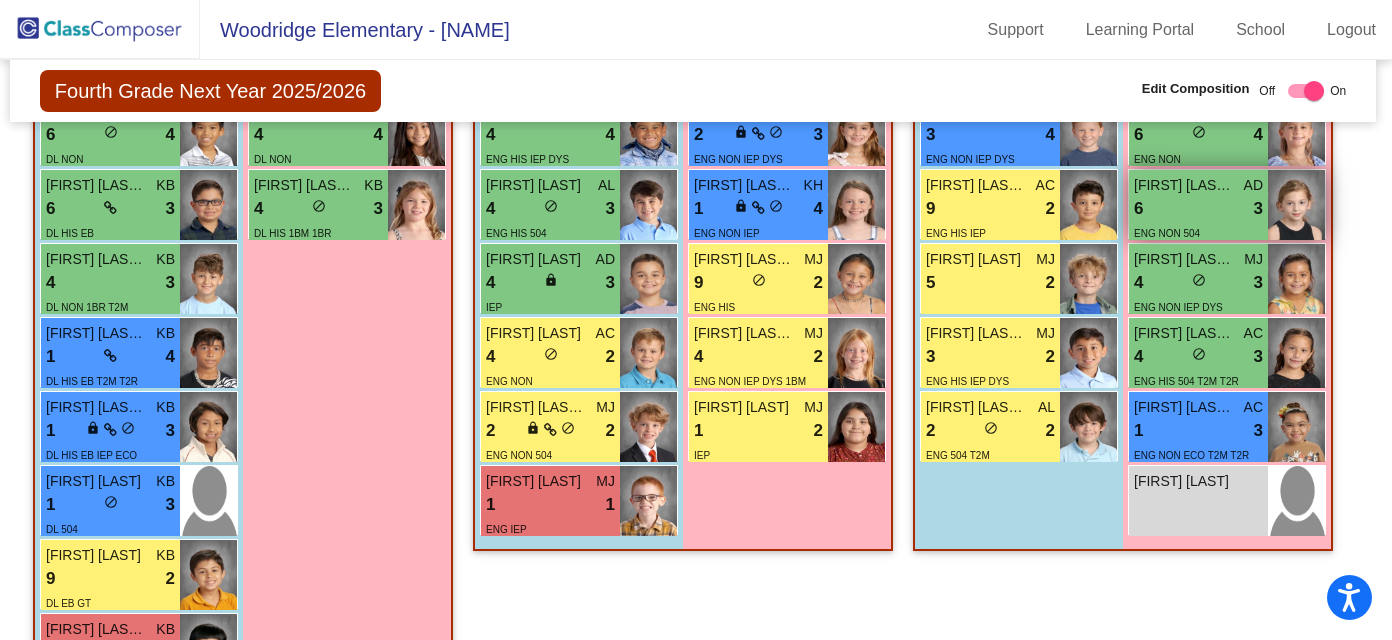 scroll, scrollTop: 2061, scrollLeft: 3, axis: both 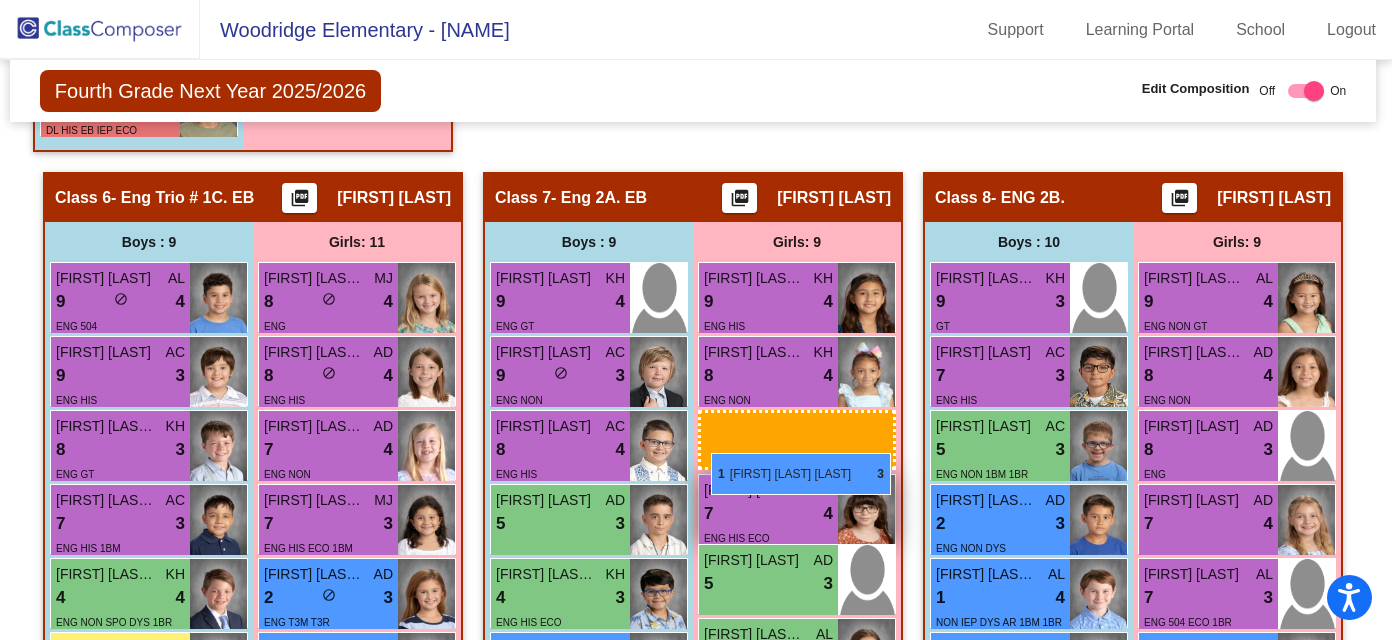 drag, startPoint x: 1264, startPoint y: 416, endPoint x: 711, endPoint y: 450, distance: 554.04425 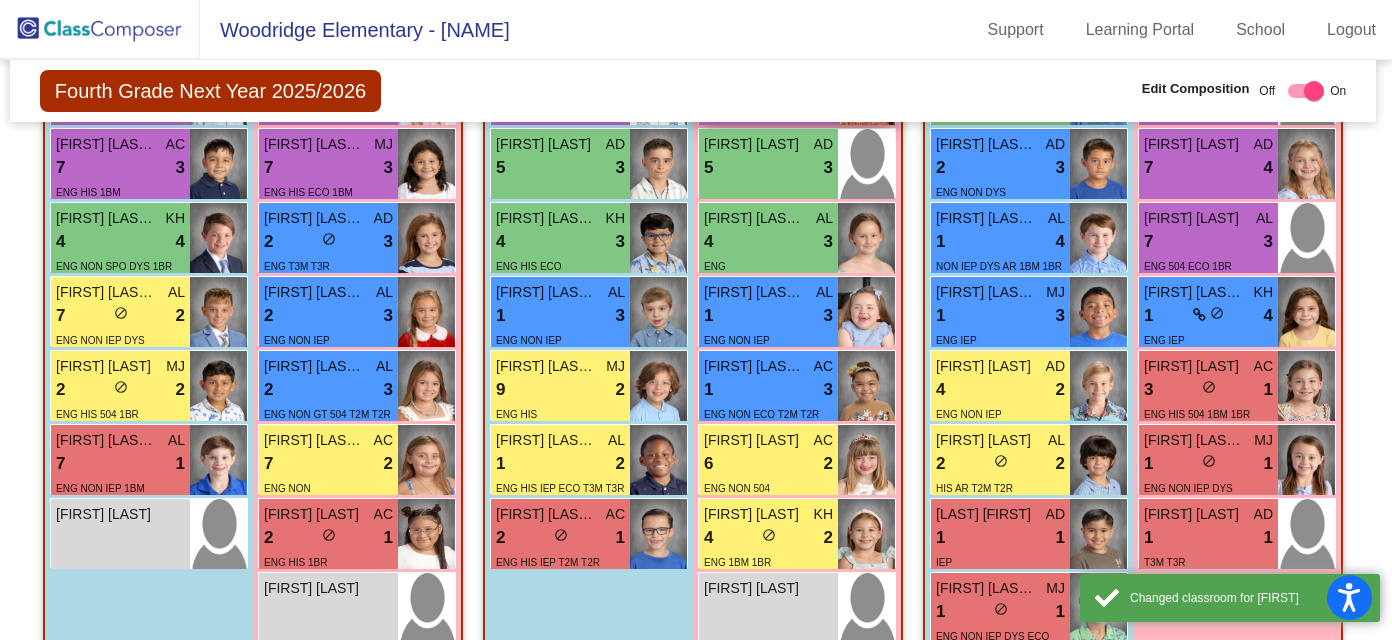 scroll, scrollTop: 3115, scrollLeft: 3, axis: both 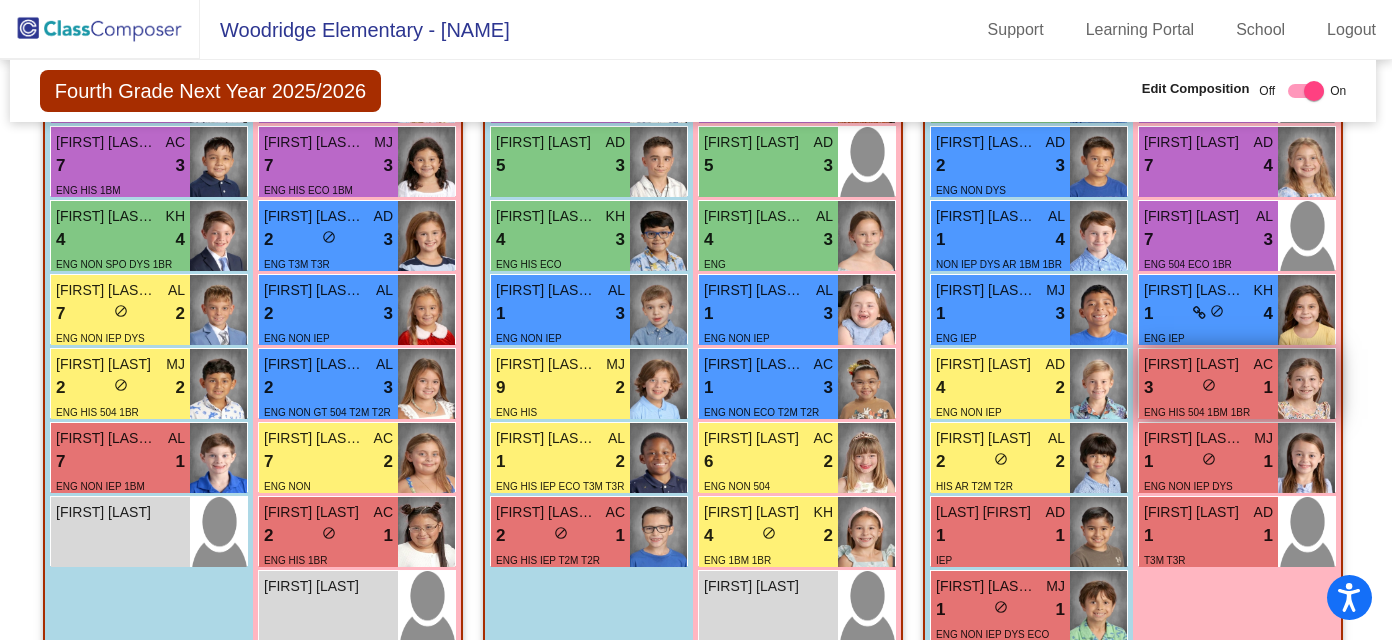 click on "3 lock do_not_disturb_alt 1" at bounding box center (1208, 388) 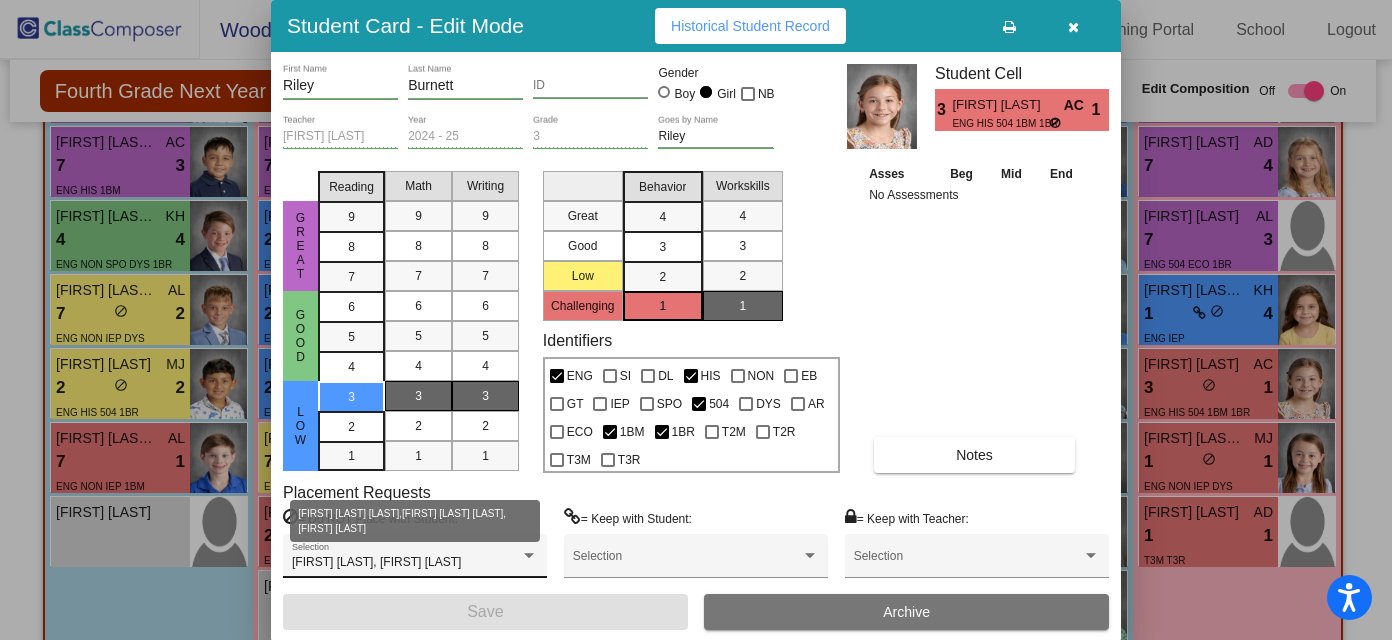 click at bounding box center [529, 555] 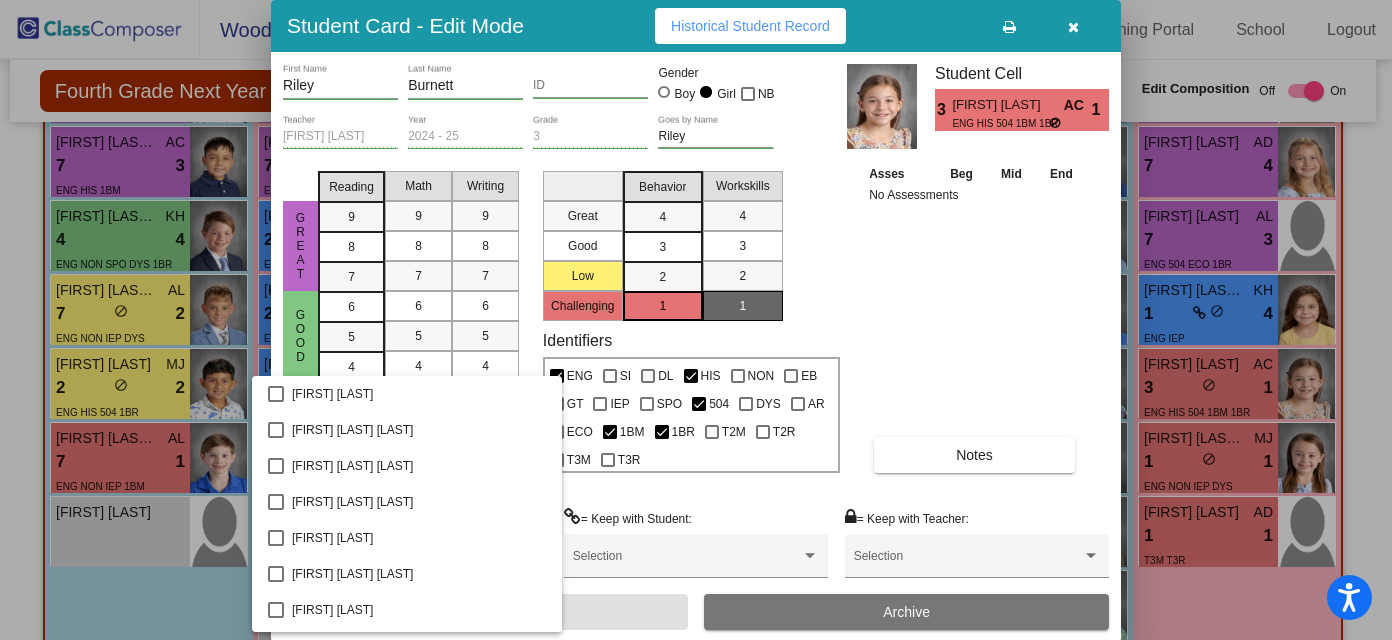 scroll, scrollTop: 2315, scrollLeft: 0, axis: vertical 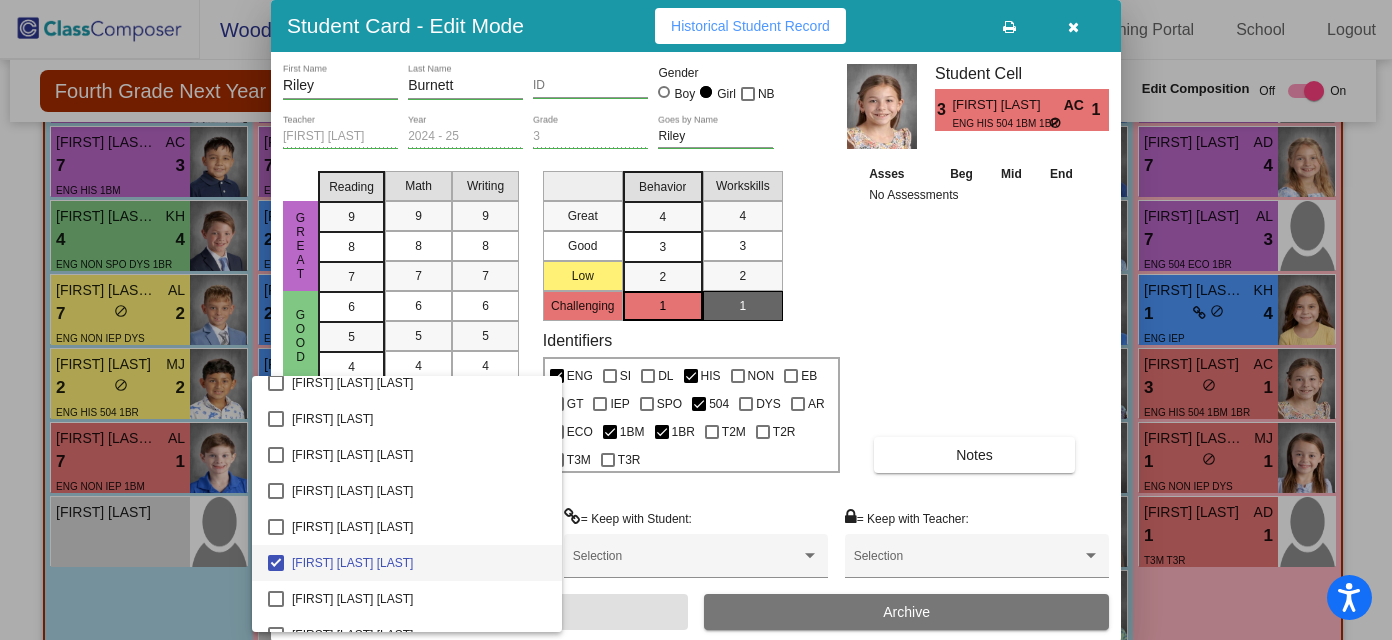 click at bounding box center (696, 320) 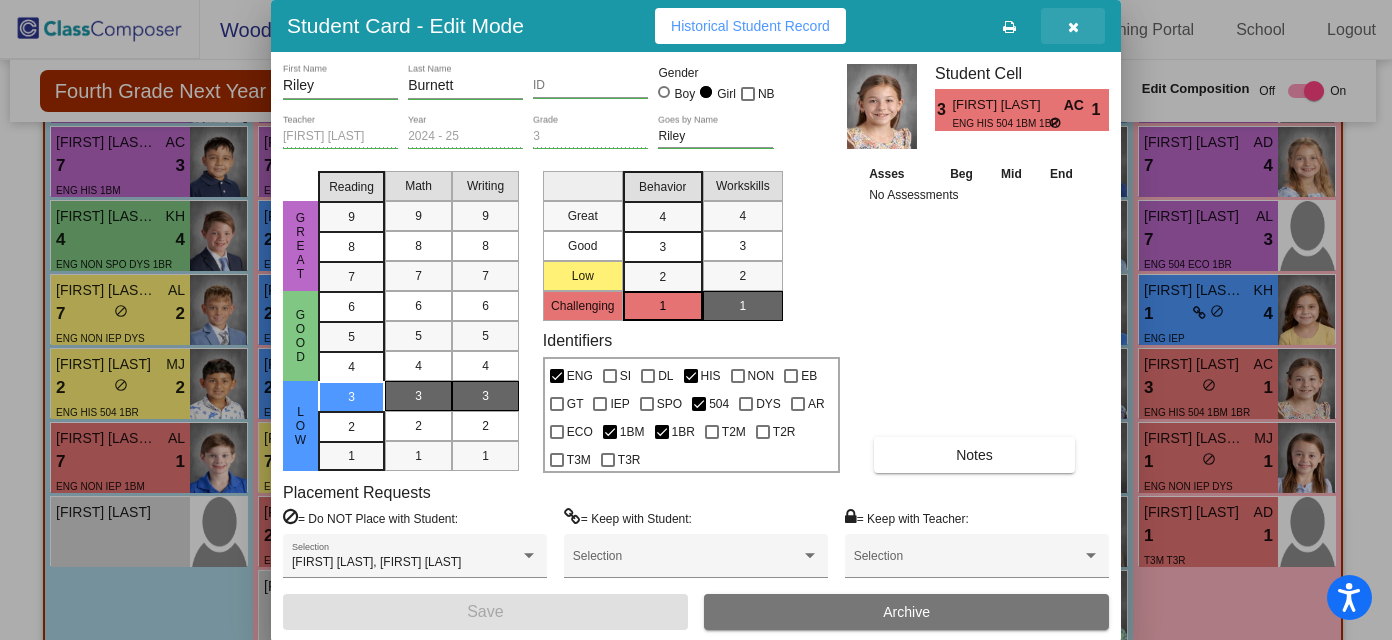 click at bounding box center [1073, 27] 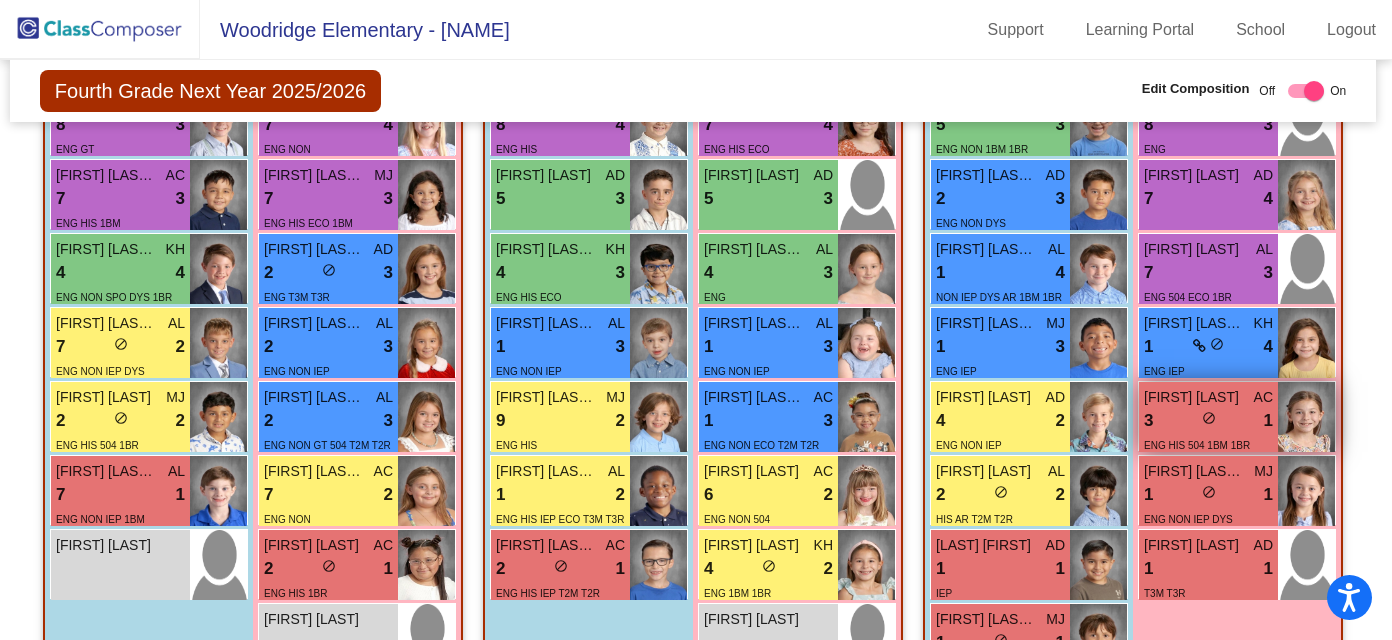 scroll, scrollTop: 3083, scrollLeft: 3, axis: both 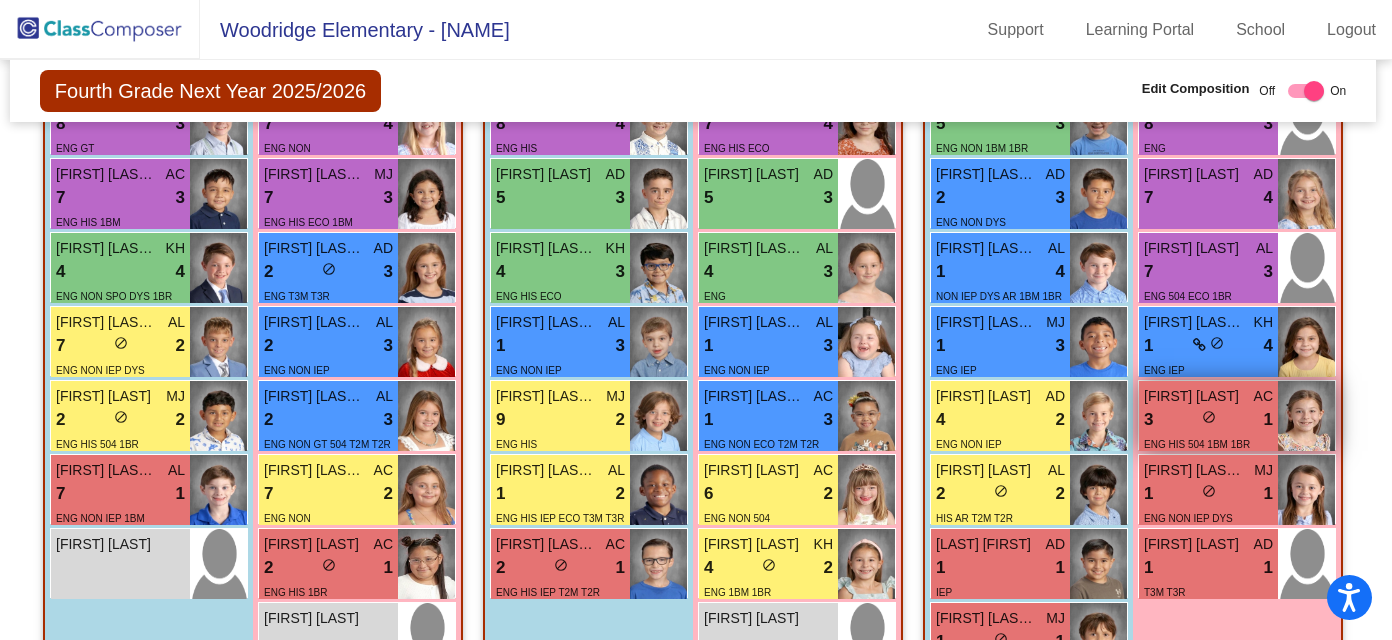 click on "ENG HIS 504 1BM 1BR" at bounding box center (1197, 443) 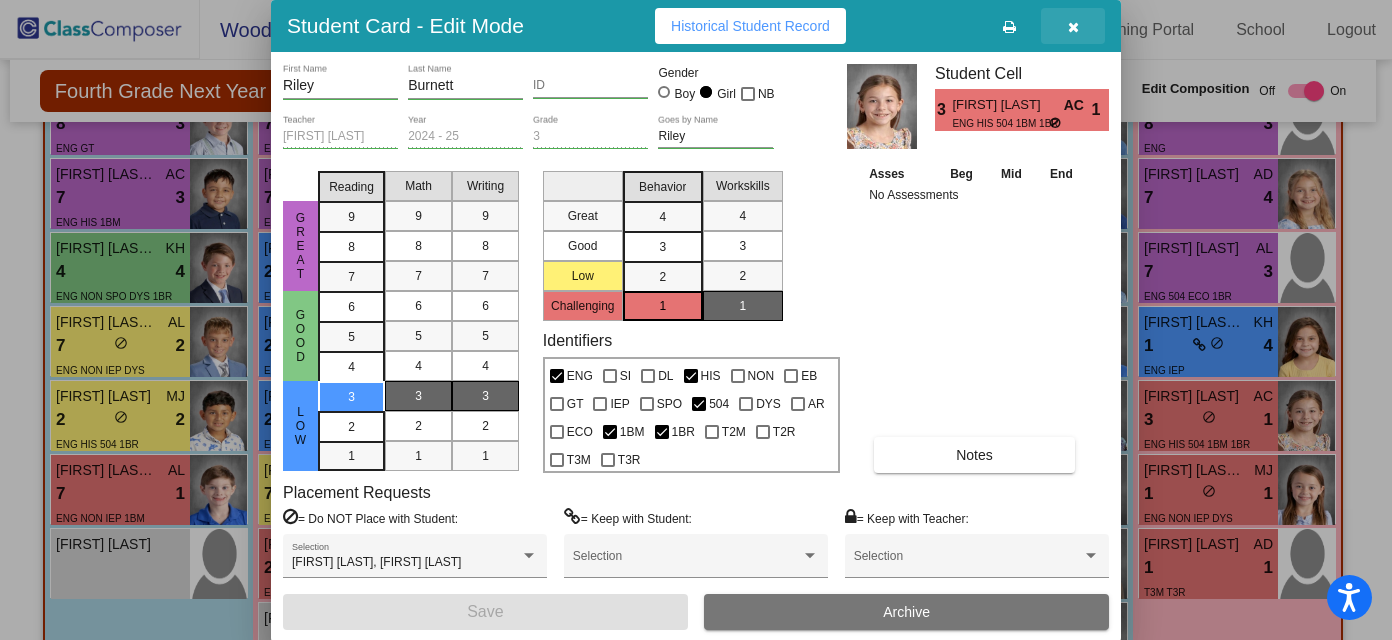 click at bounding box center [1073, 26] 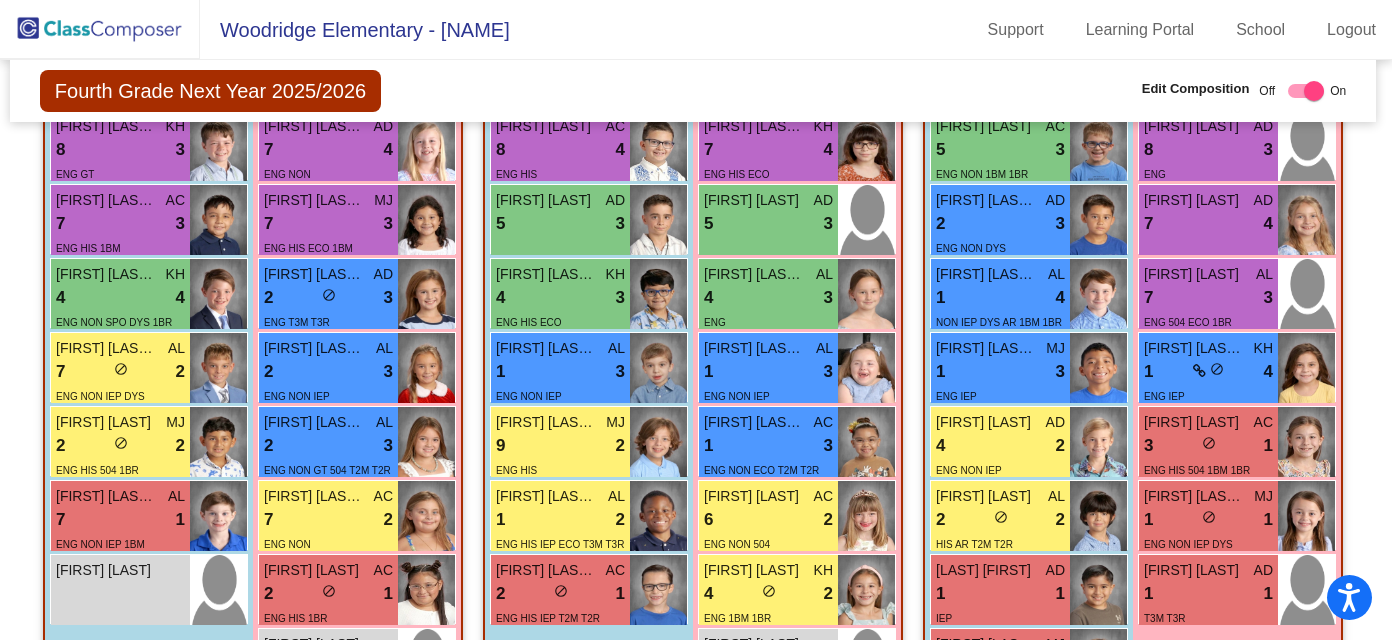 scroll, scrollTop: 3093, scrollLeft: 3, axis: both 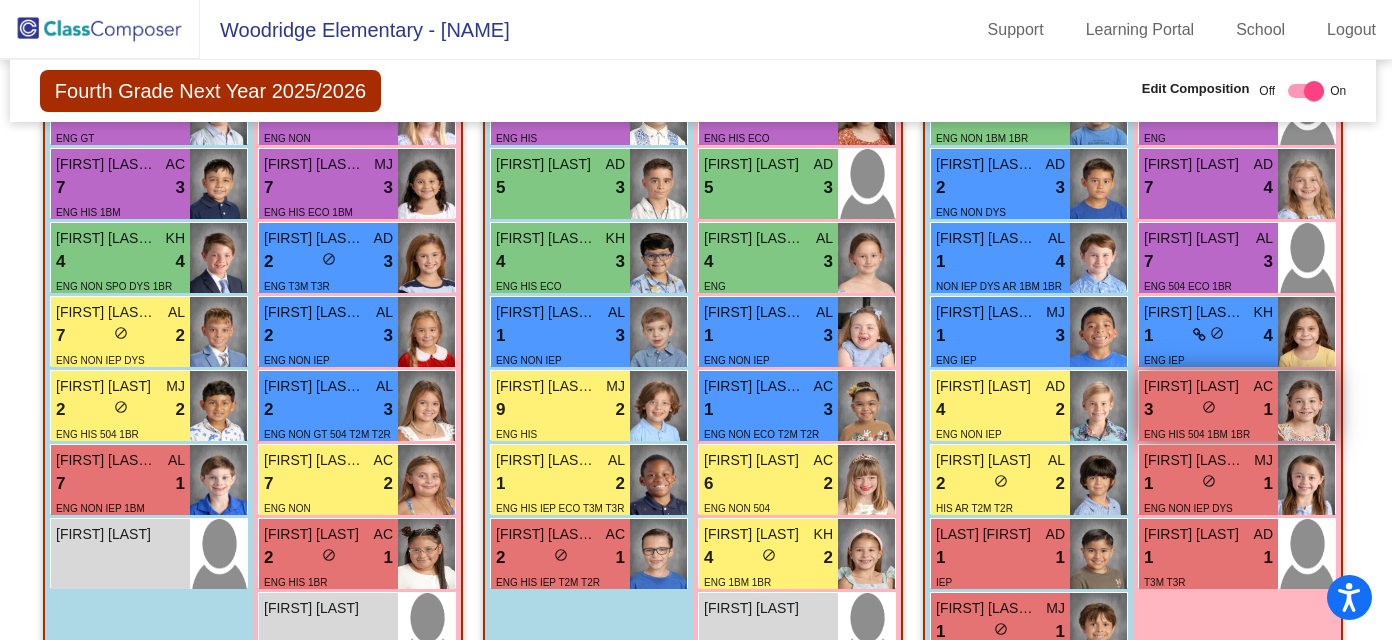 click on "lock do_not_disturb_alt" at bounding box center [1209, 409] 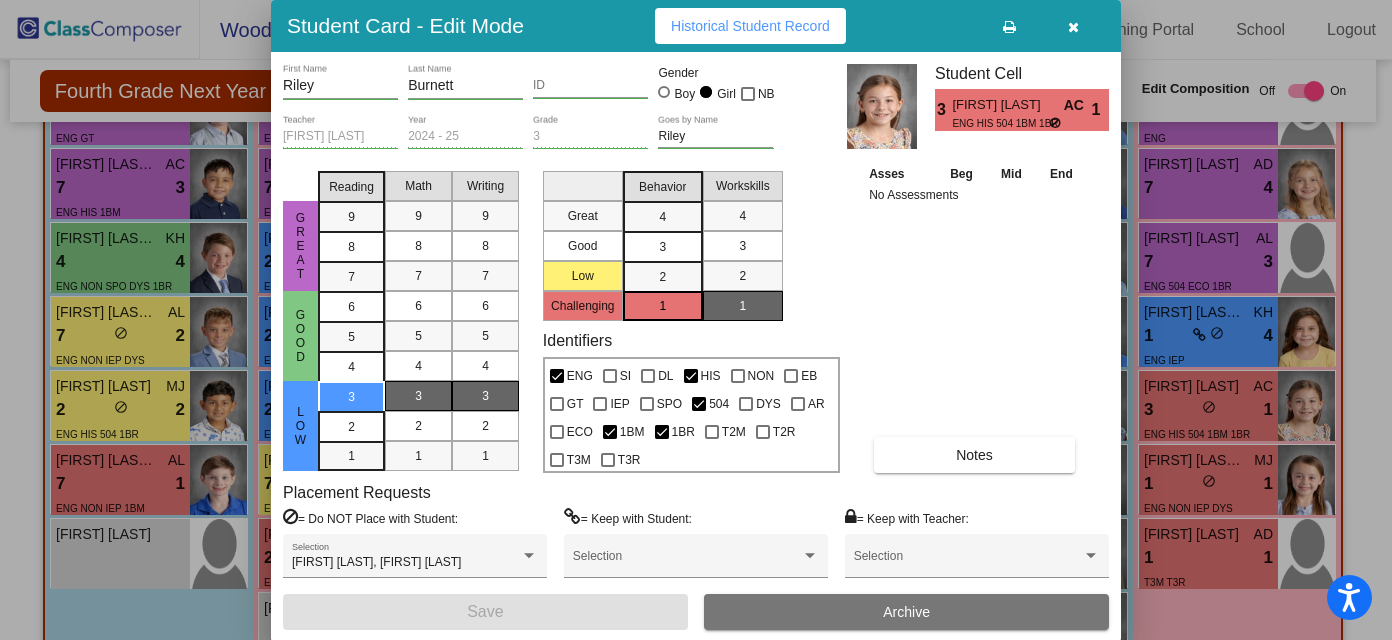 click at bounding box center [1073, 27] 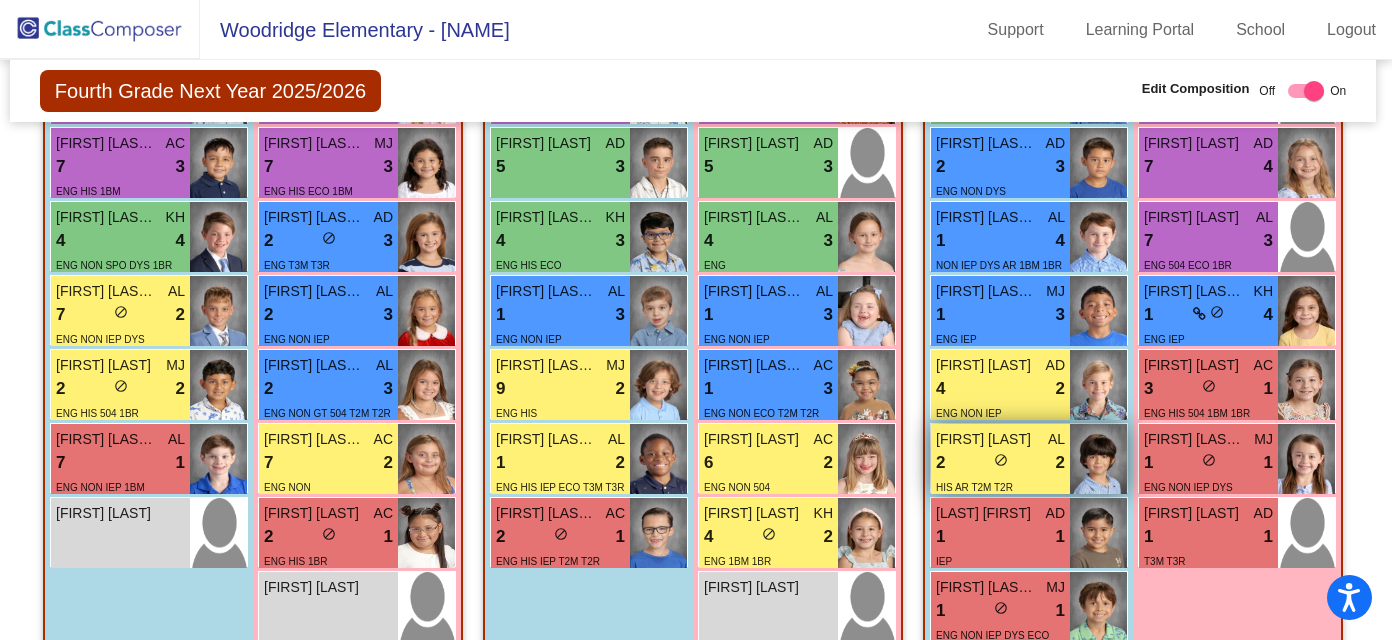 scroll, scrollTop: 3115, scrollLeft: 3, axis: both 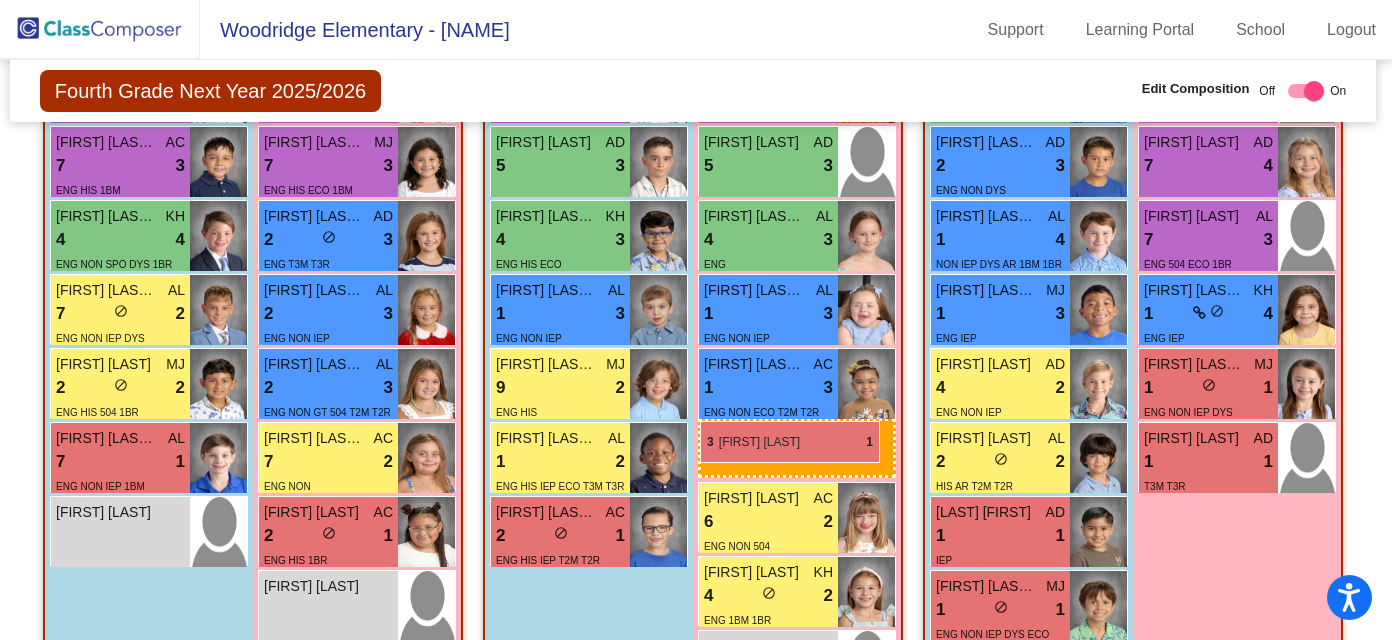 drag, startPoint x: 1262, startPoint y: 391, endPoint x: 698, endPoint y: 420, distance: 564.74506 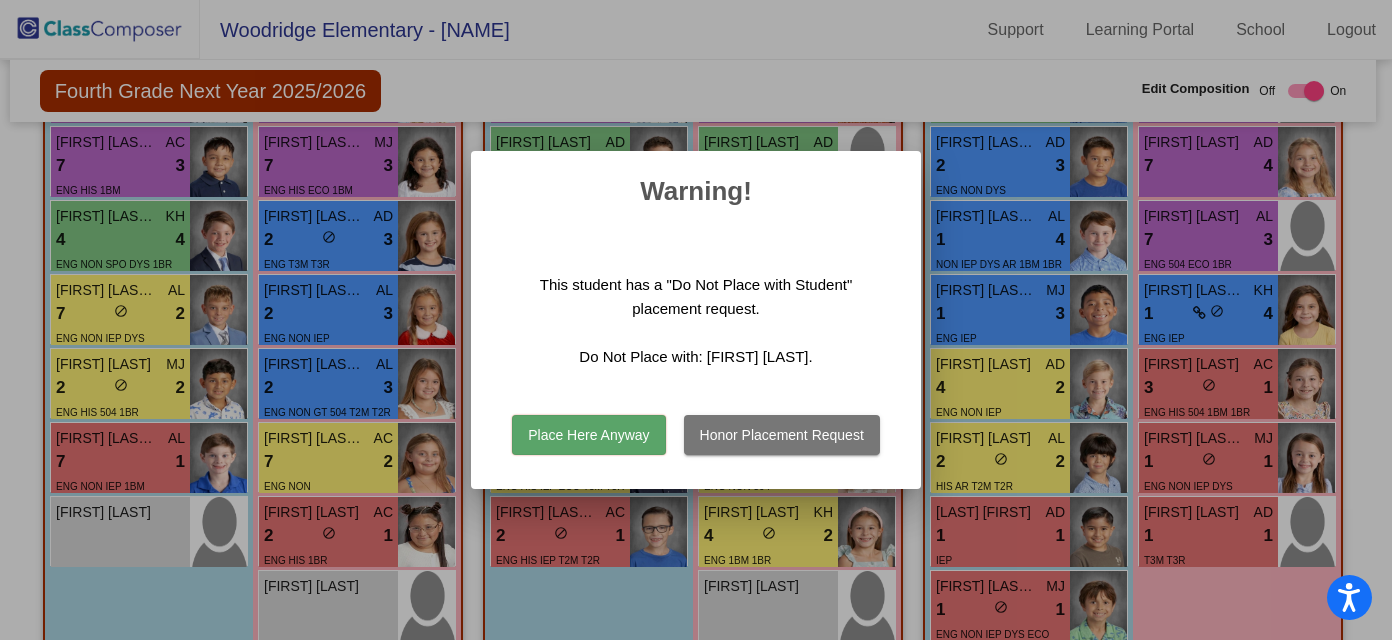 click on "Place Here Anyway" at bounding box center [588, 435] 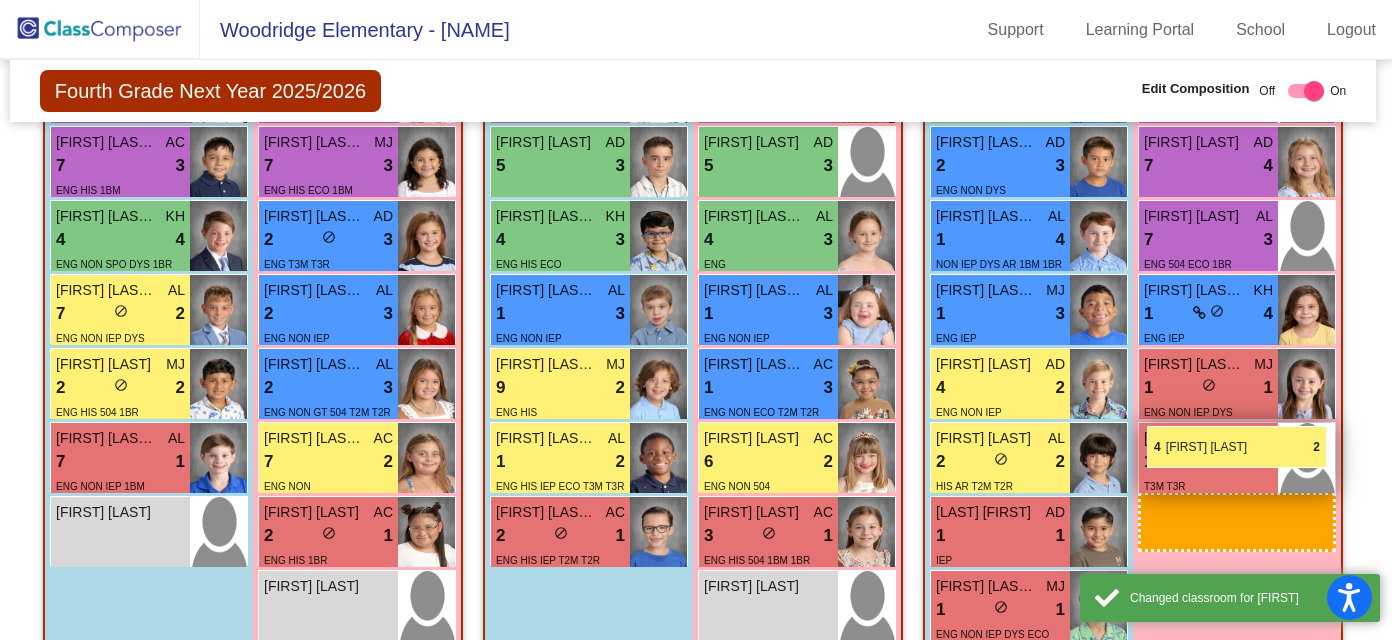 drag, startPoint x: 760, startPoint y: 534, endPoint x: 1147, endPoint y: 425, distance: 402.05722 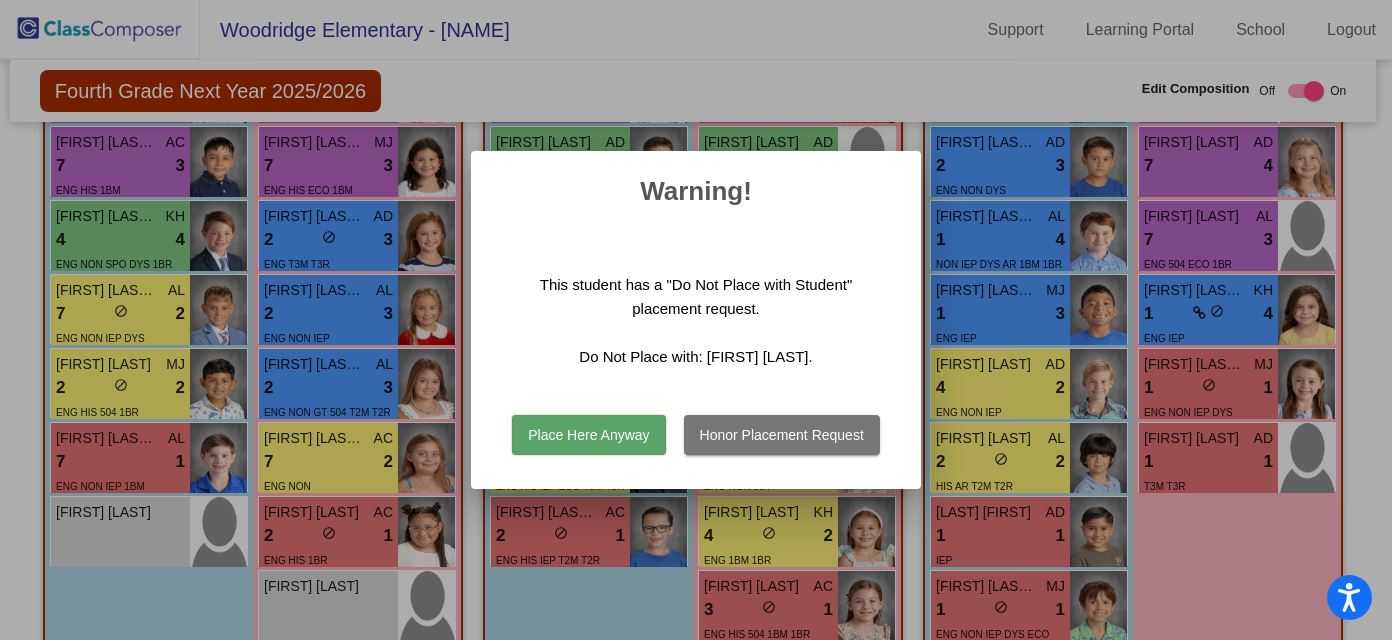 click on "Honor Placement Request" at bounding box center [782, 435] 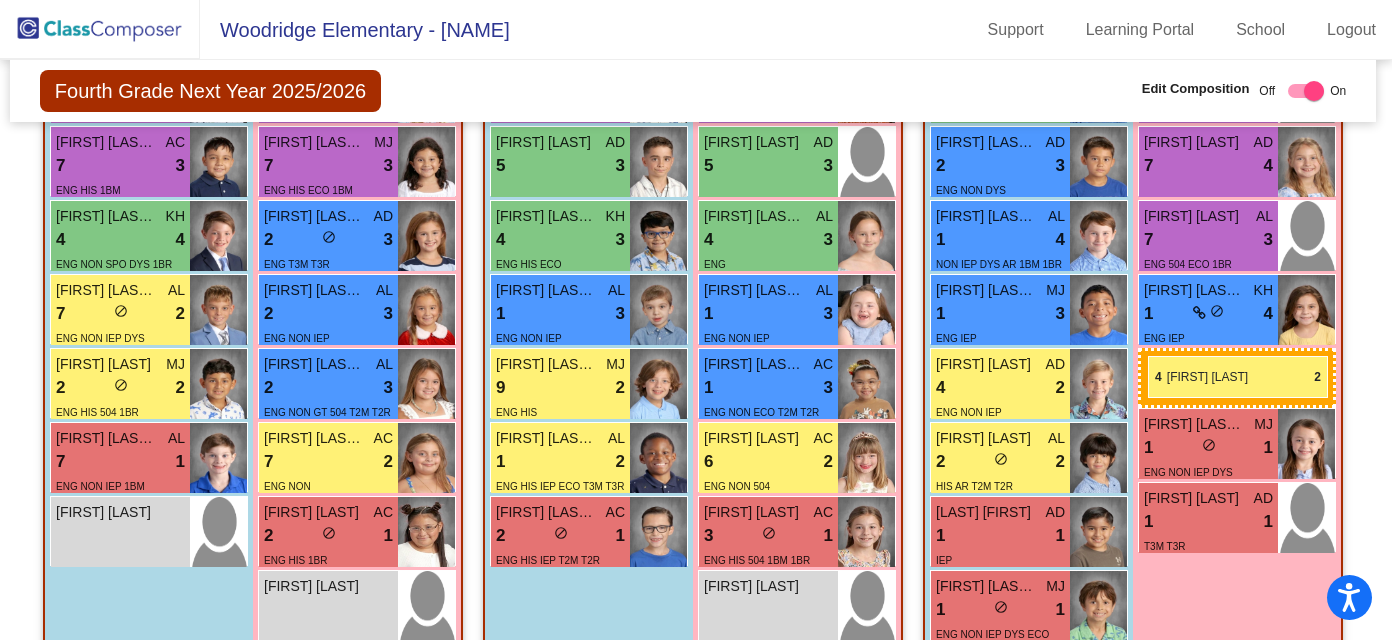 drag, startPoint x: 772, startPoint y: 533, endPoint x: 1148, endPoint y: 356, distance: 415.5779 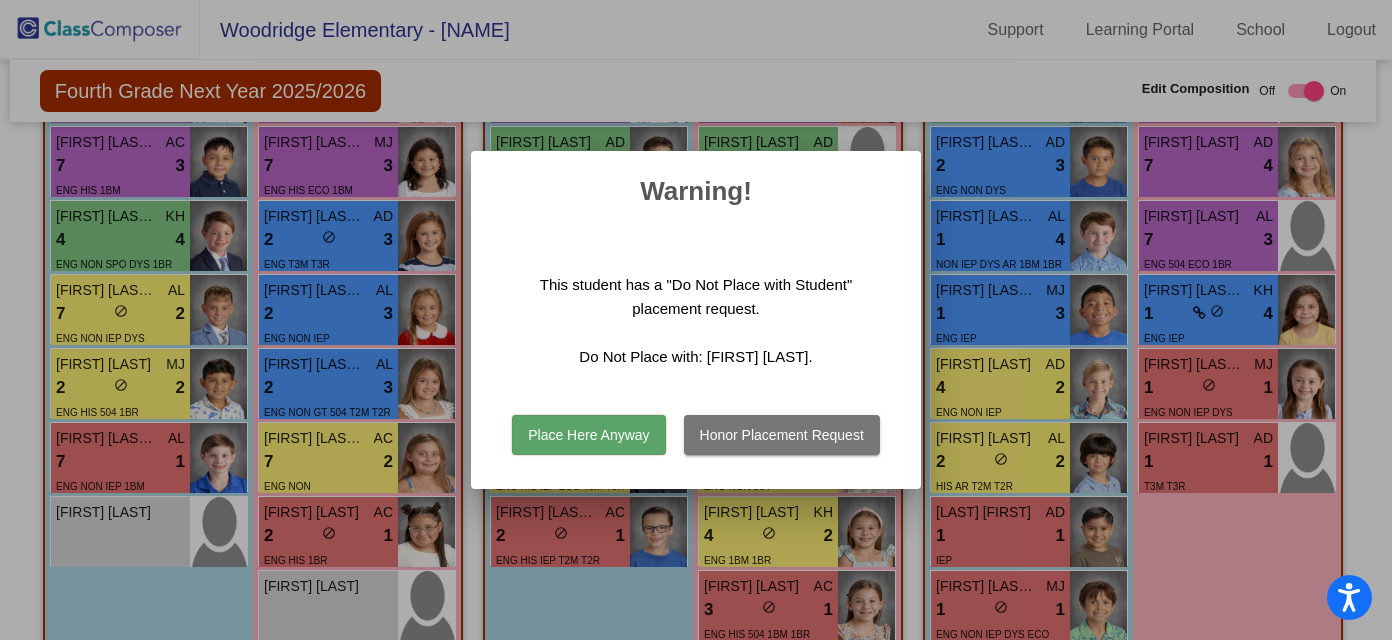 click on "Honor Placement Request" at bounding box center (782, 435) 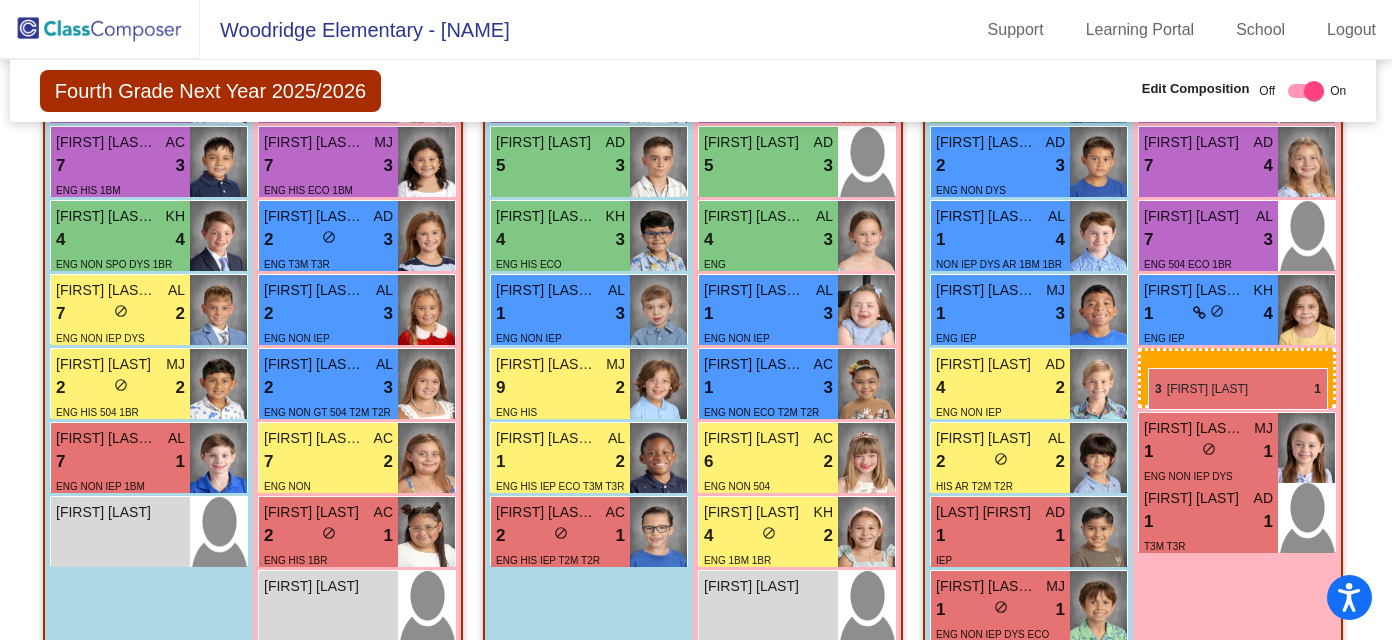 drag, startPoint x: 749, startPoint y: 594, endPoint x: 1149, endPoint y: 363, distance: 461.91016 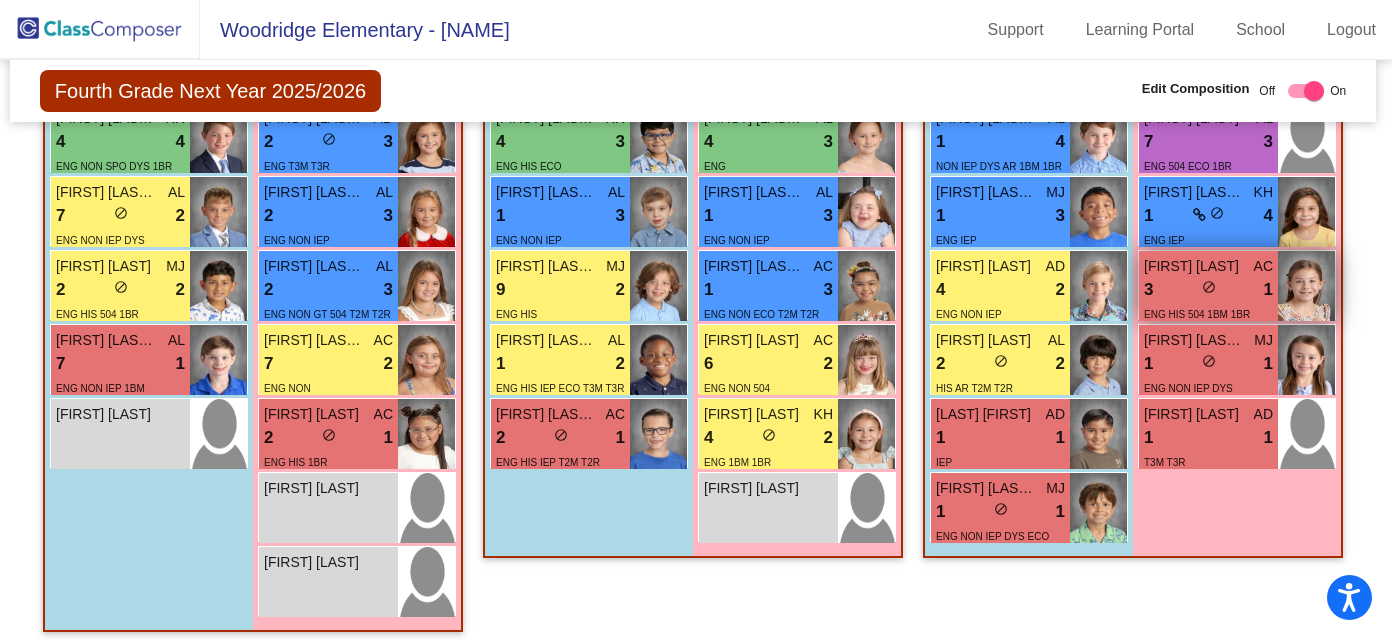 scroll, scrollTop: 3234, scrollLeft: 3, axis: both 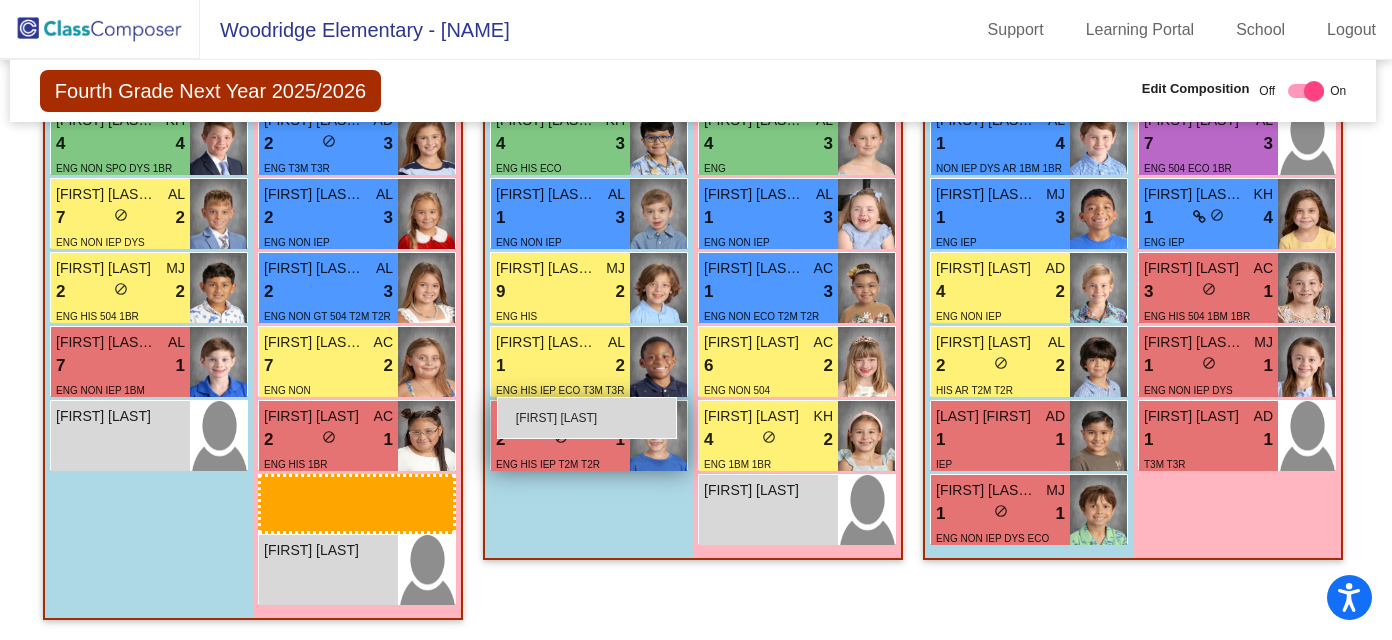 drag, startPoint x: 324, startPoint y: 488, endPoint x: 497, endPoint y: 396, distance: 195.94131 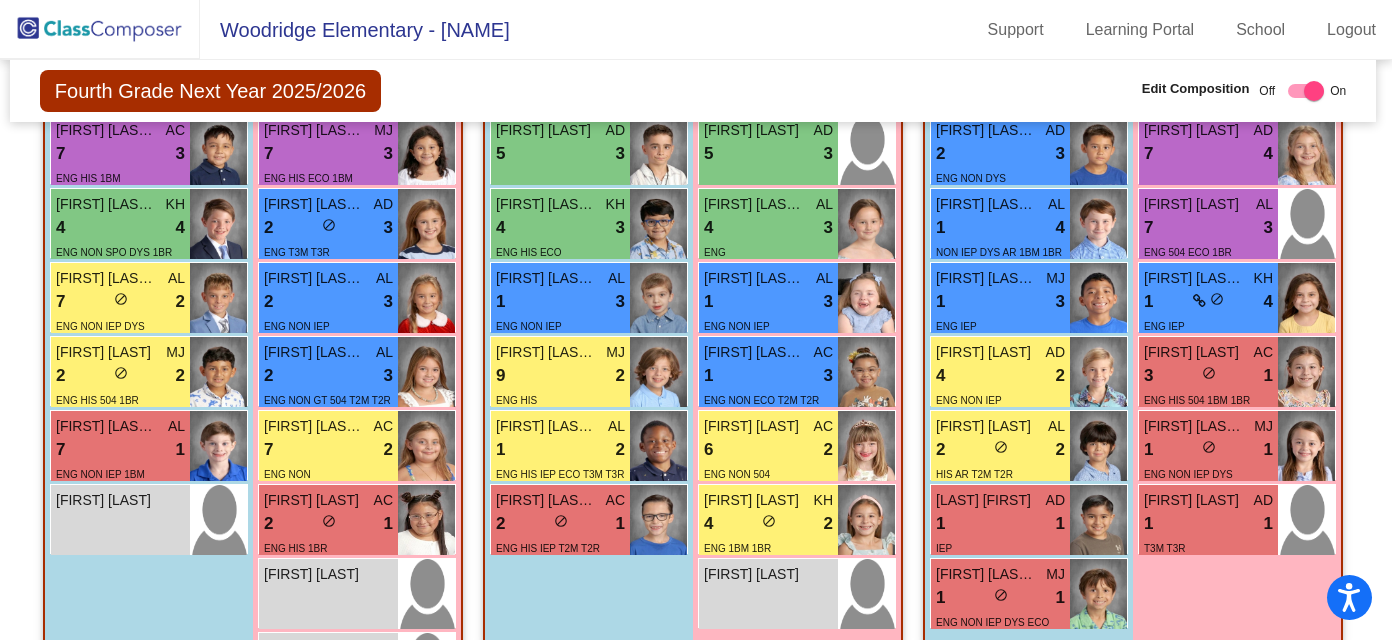 scroll, scrollTop: 3179, scrollLeft: 3, axis: both 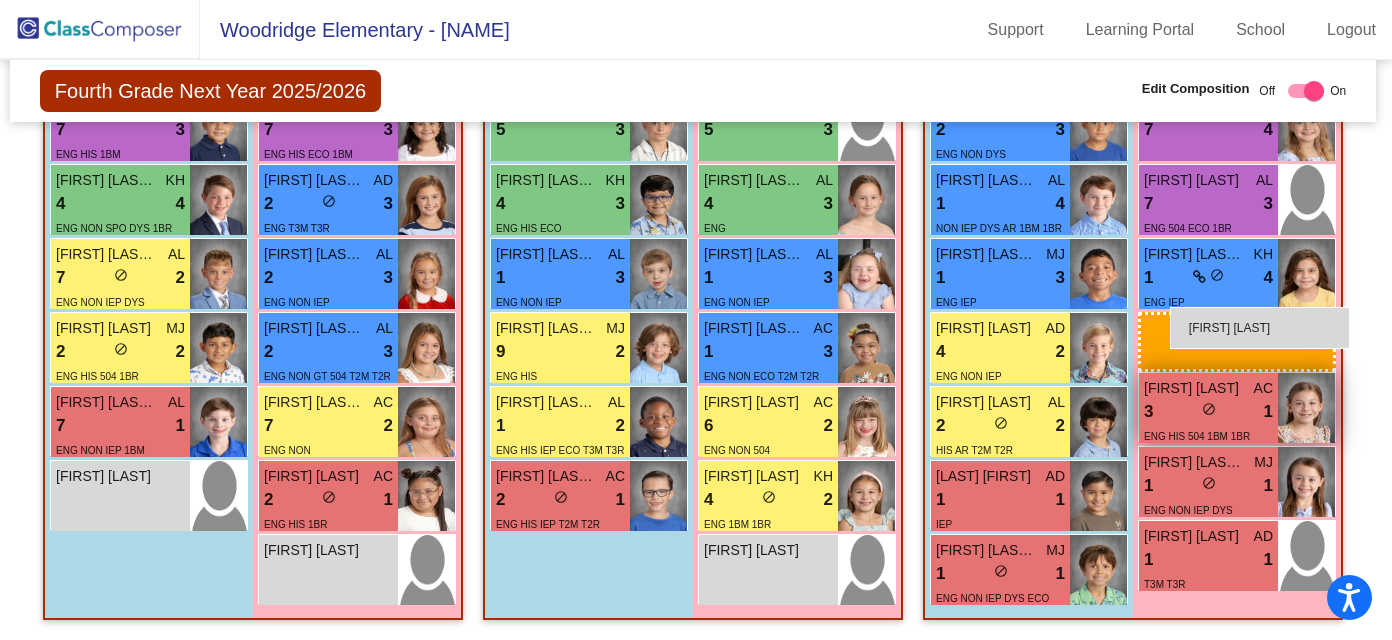 drag, startPoint x: 290, startPoint y: 541, endPoint x: 1168, endPoint y: 305, distance: 909.1644 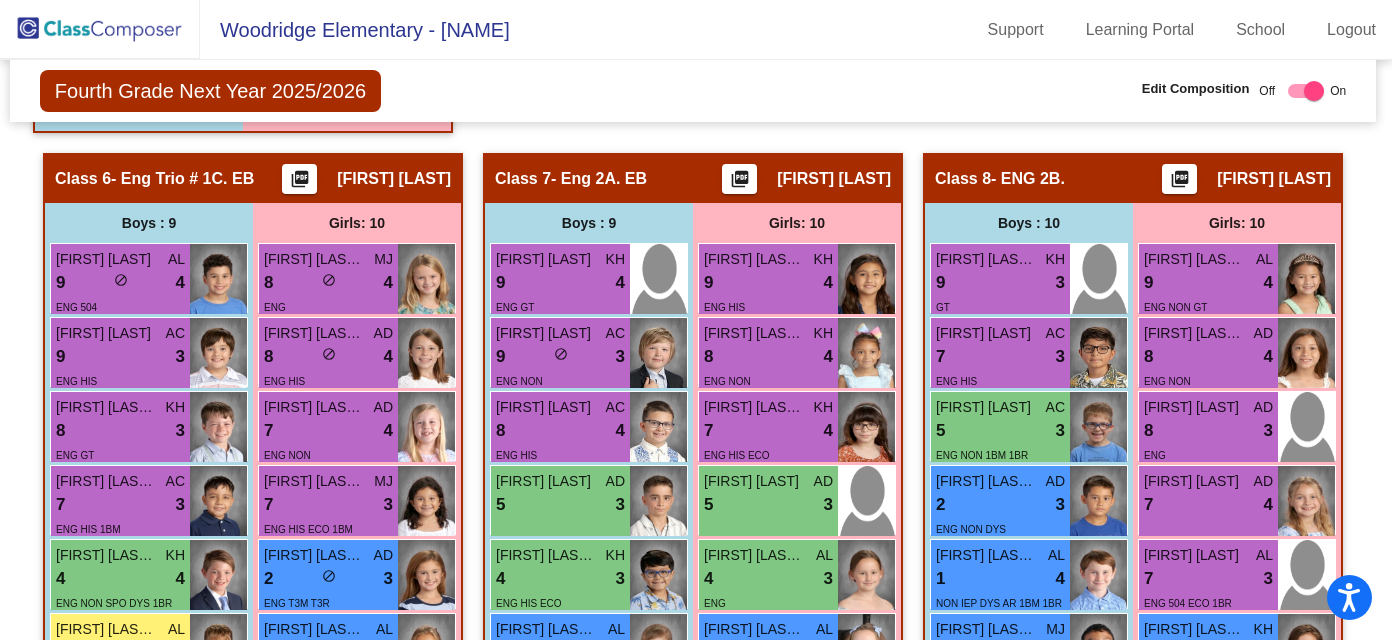 scroll, scrollTop: 2777, scrollLeft: 3, axis: both 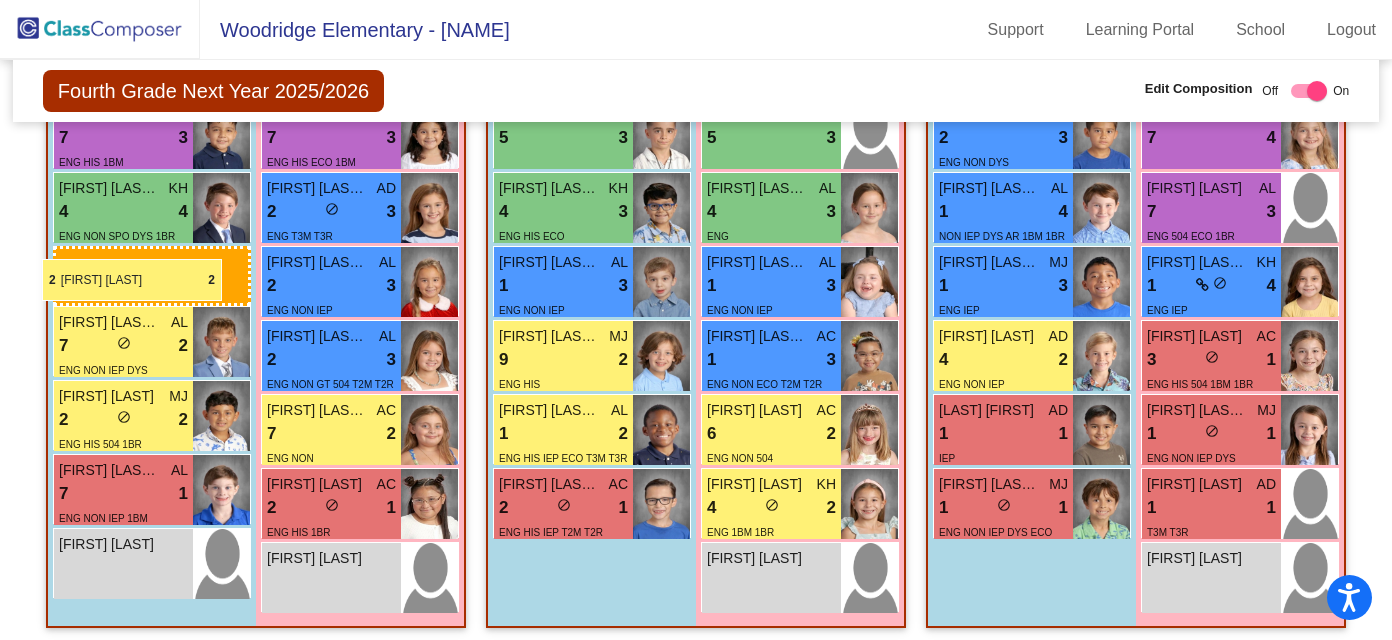drag, startPoint x: 1012, startPoint y: 429, endPoint x: 42, endPoint y: 257, distance: 985.1315 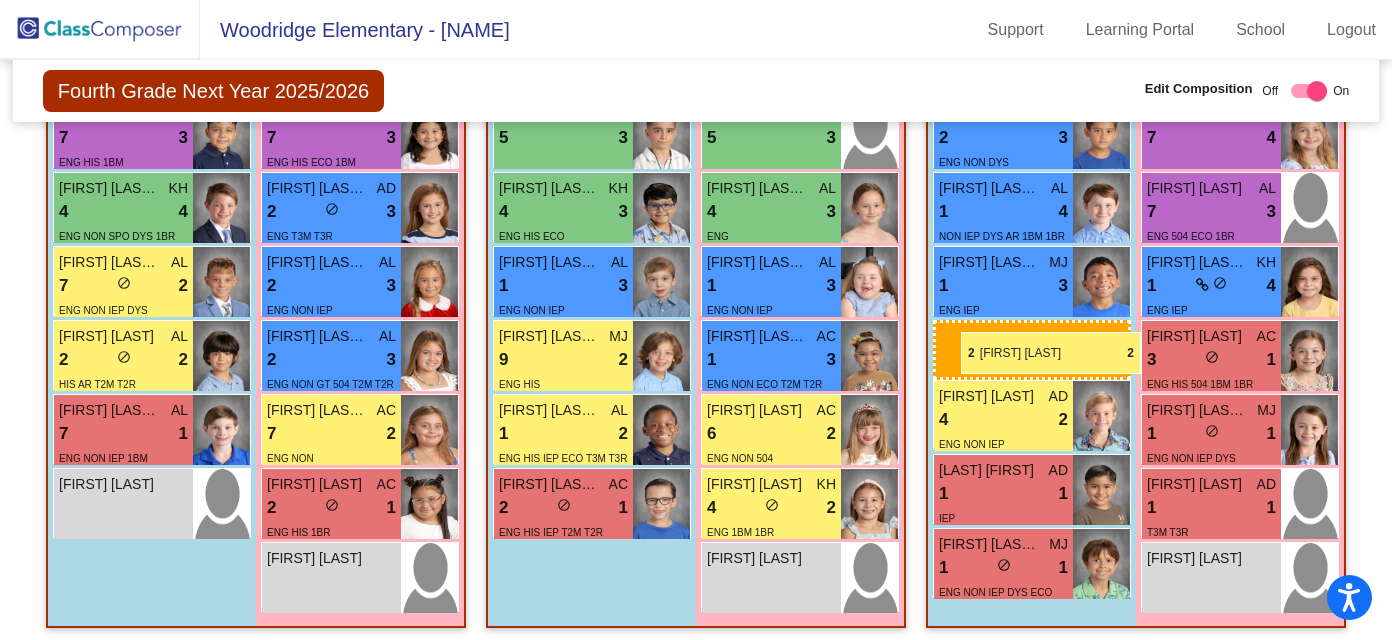 drag, startPoint x: 103, startPoint y: 347, endPoint x: 959, endPoint y: 328, distance: 856.2108 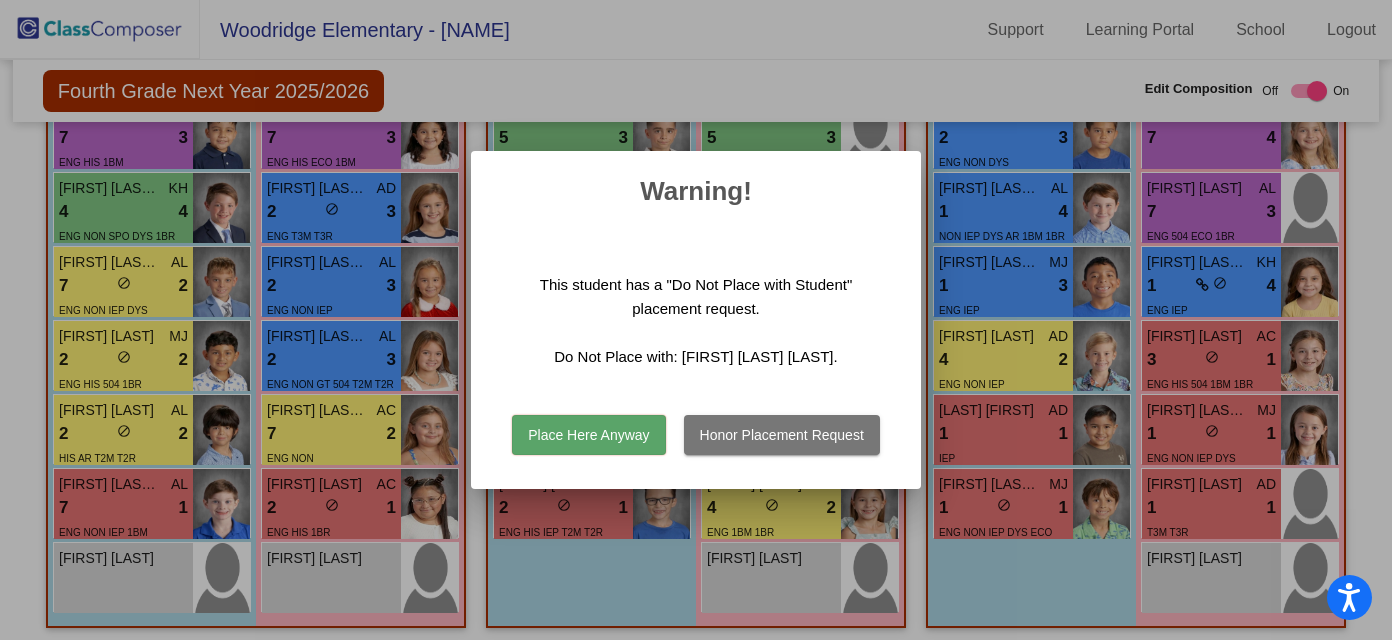click on "Honor Placement Request" at bounding box center (782, 435) 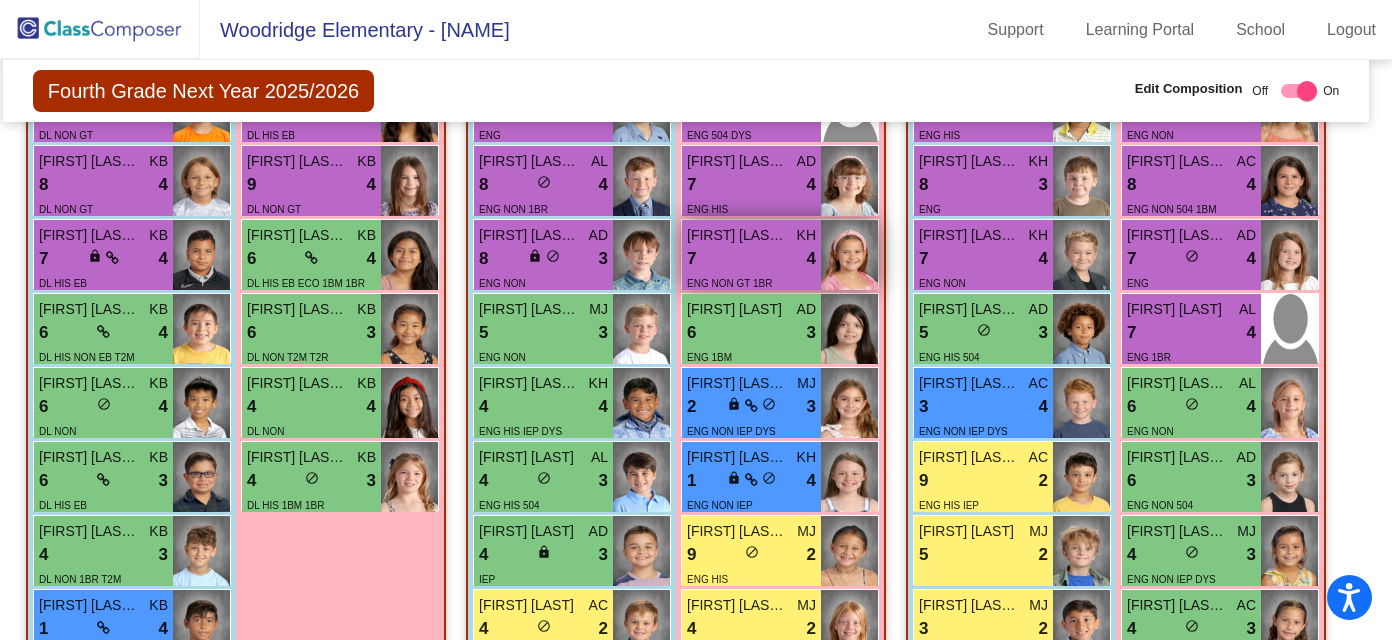 scroll, scrollTop: 1796, scrollLeft: 10, axis: both 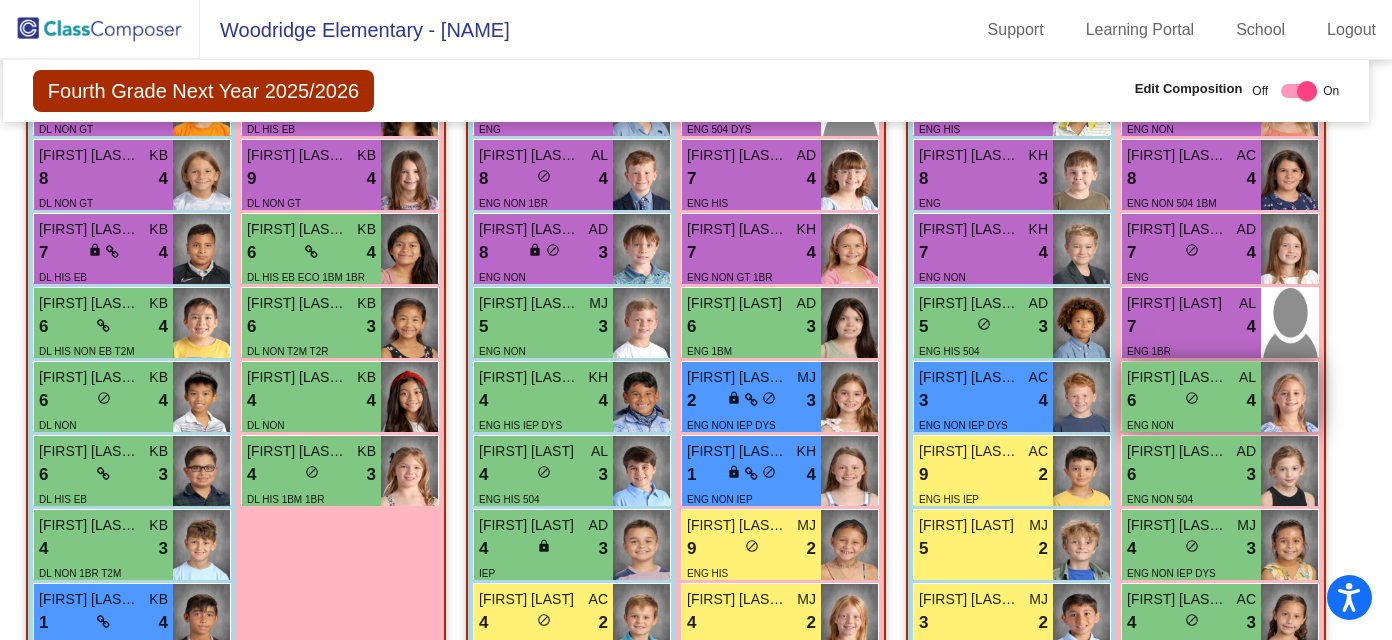 click on "6 lock do_not_disturb_alt 4" at bounding box center (1191, 401) 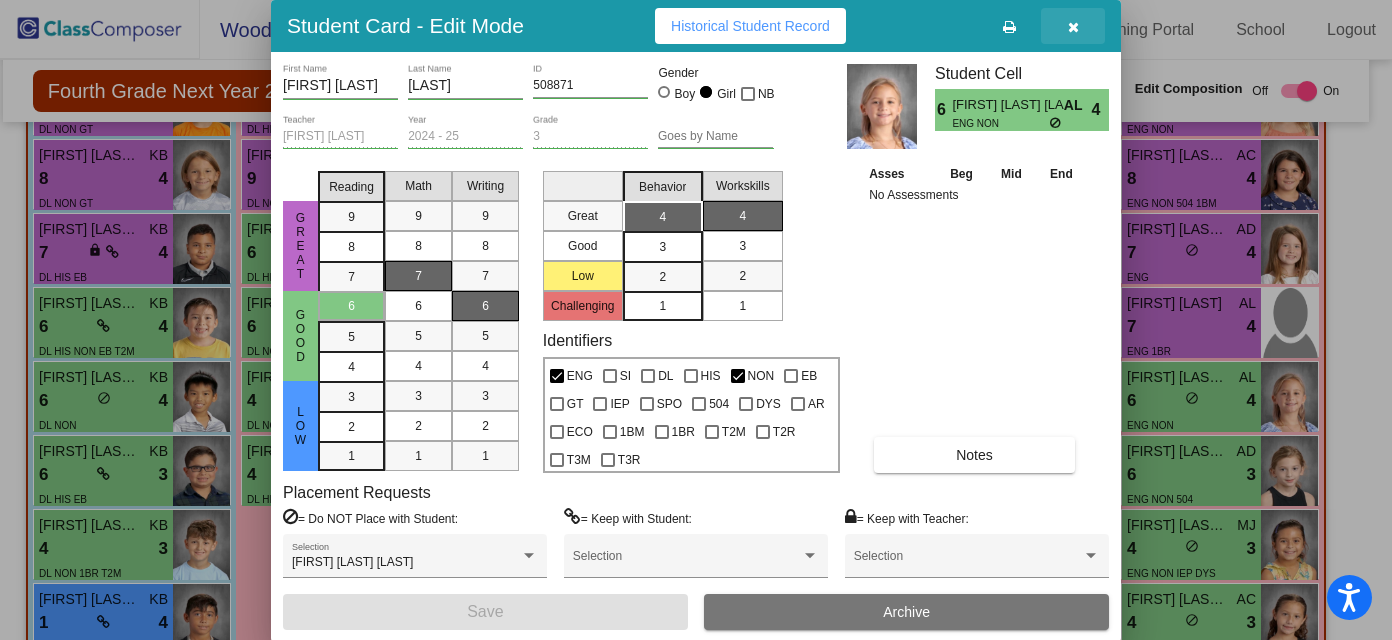 click at bounding box center [1073, 27] 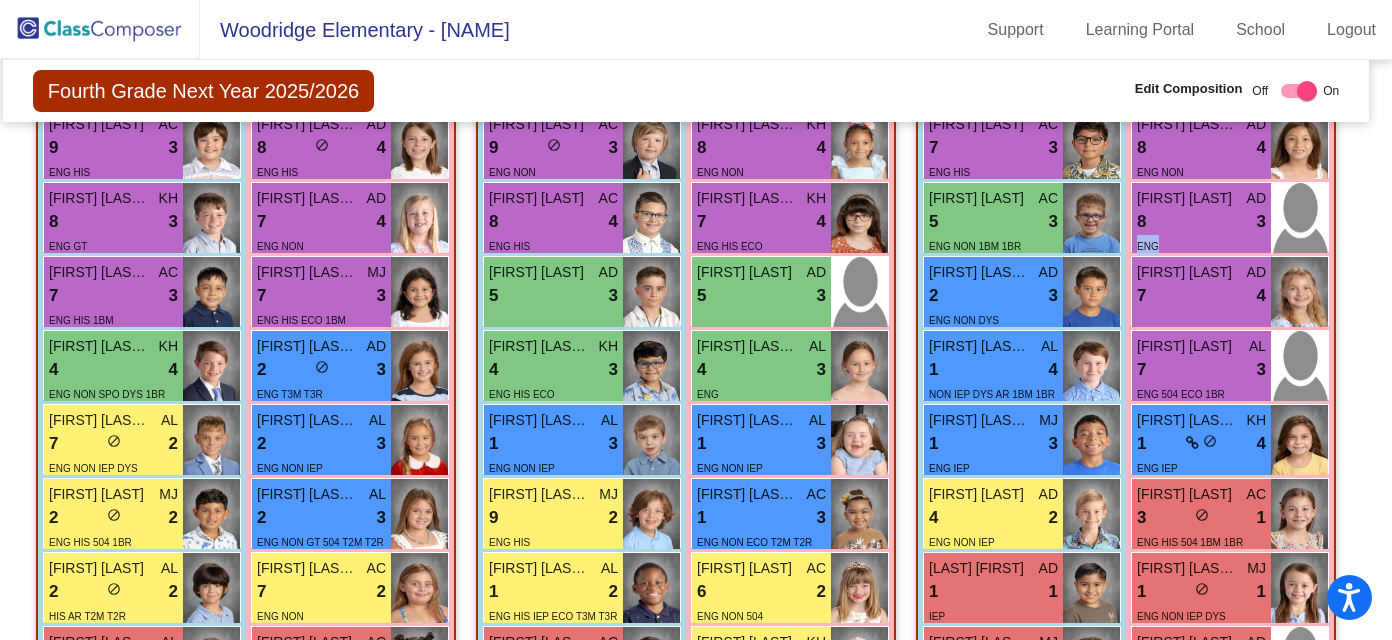 scroll, scrollTop: 2984, scrollLeft: 10, axis: both 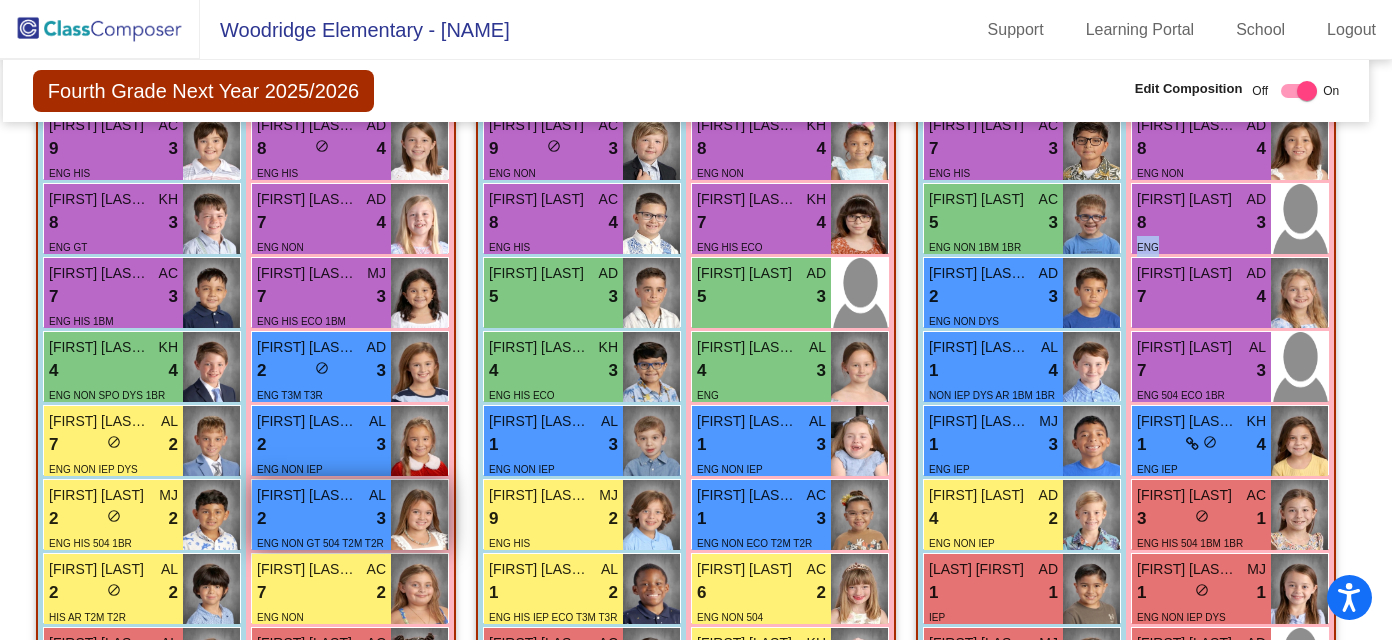 click on "ENG NON GT 504 T2M T2R" at bounding box center [321, 542] 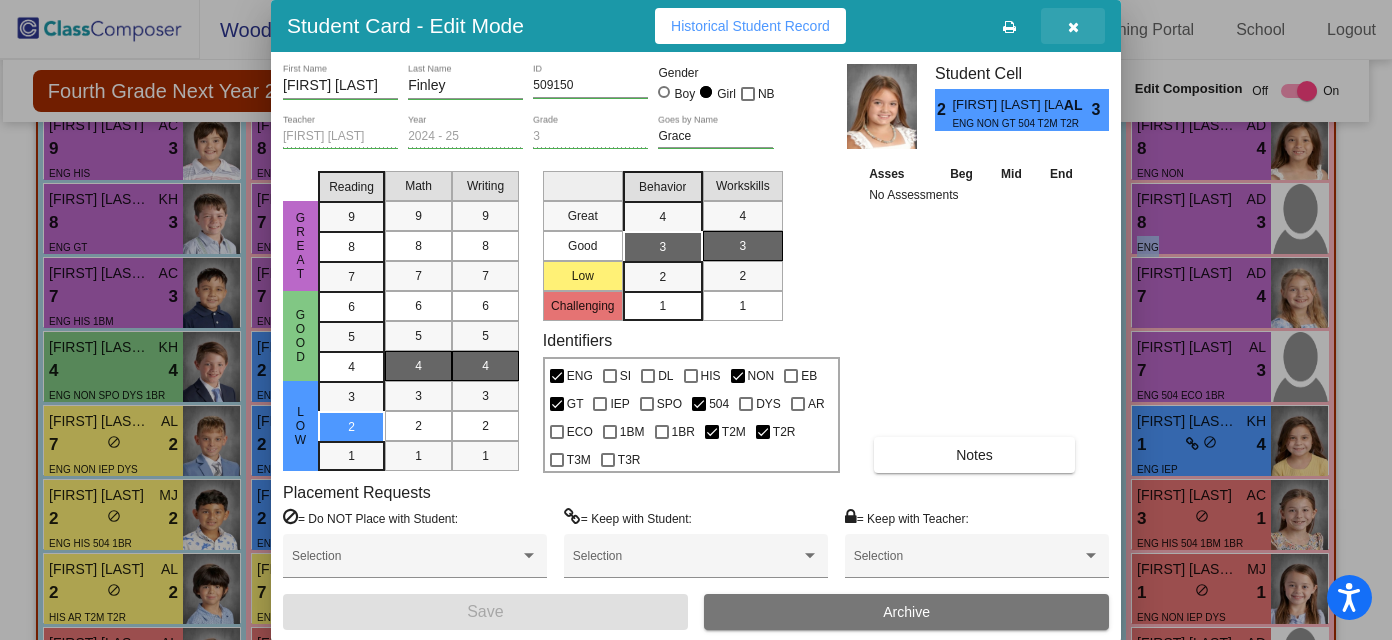 click at bounding box center (1073, 27) 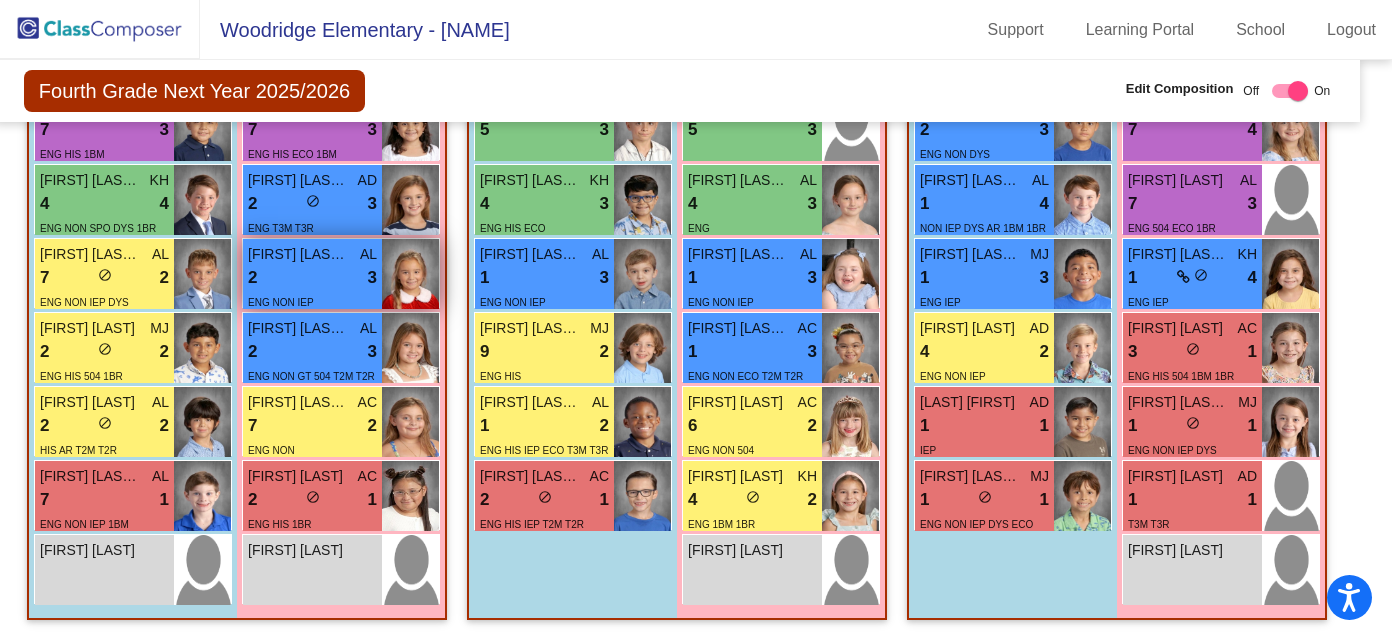 scroll, scrollTop: 3160, scrollLeft: 20, axis: both 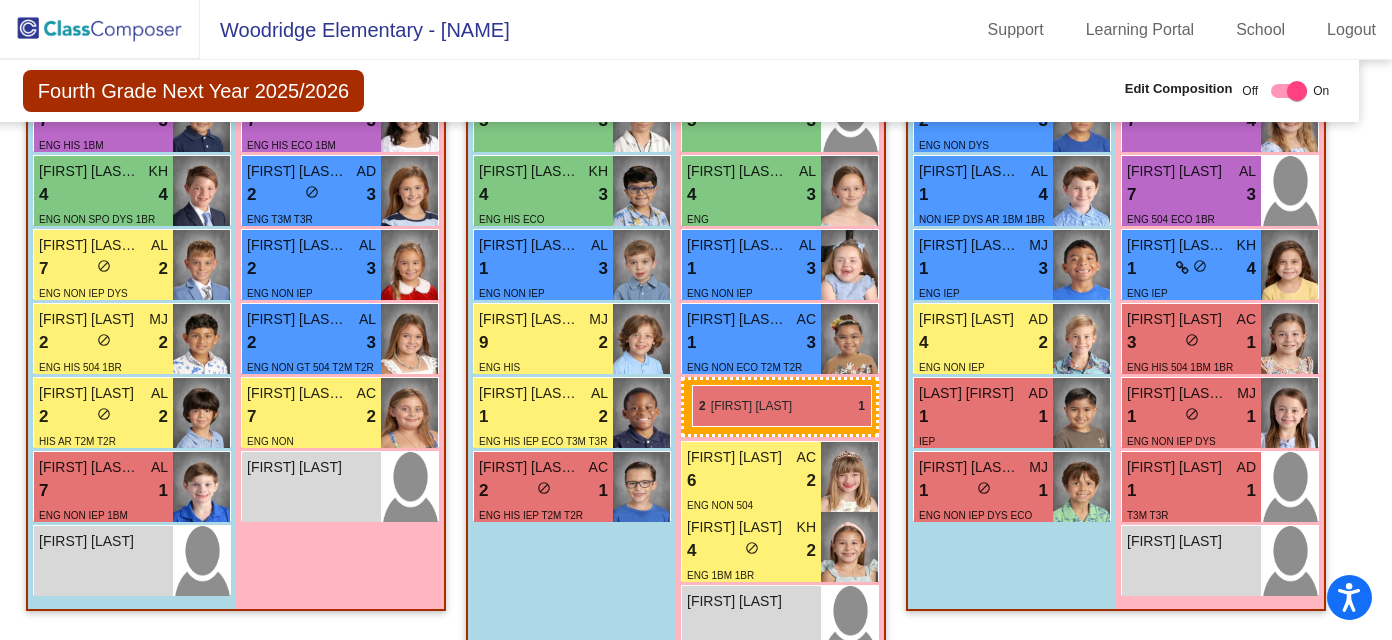 drag, startPoint x: 289, startPoint y: 500, endPoint x: 692, endPoint y: 383, distance: 419.64032 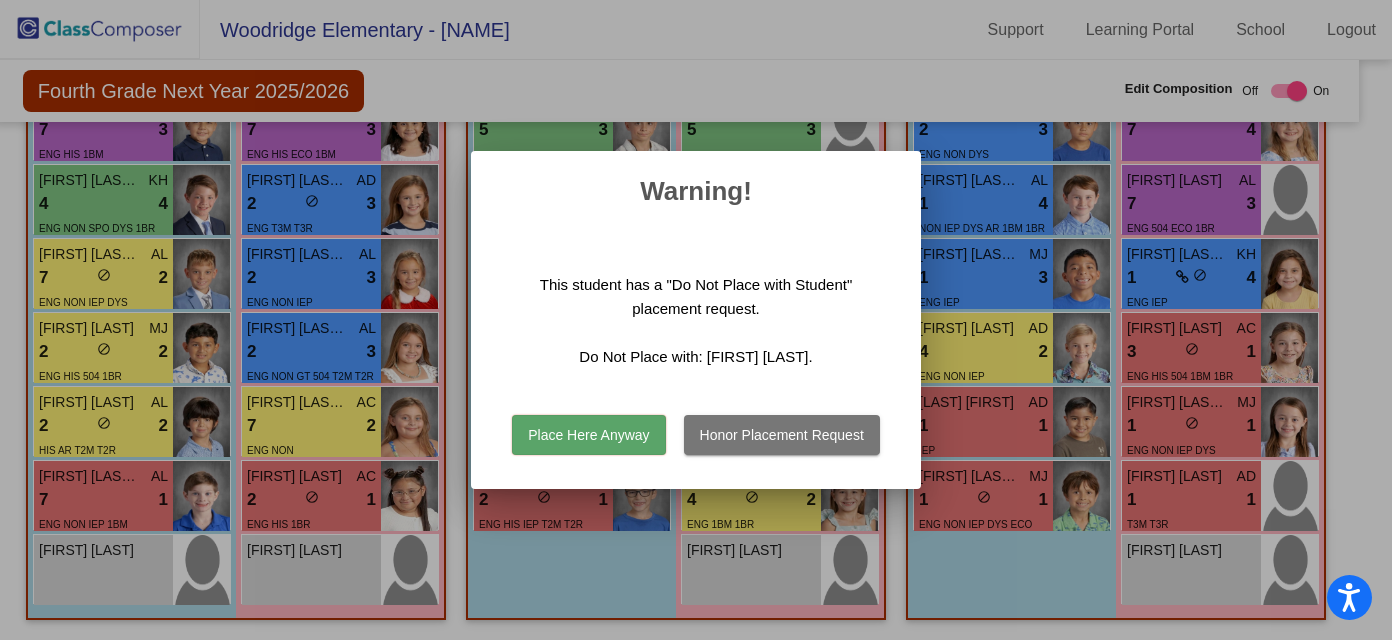 click on "Honor Placement Request" at bounding box center [782, 435] 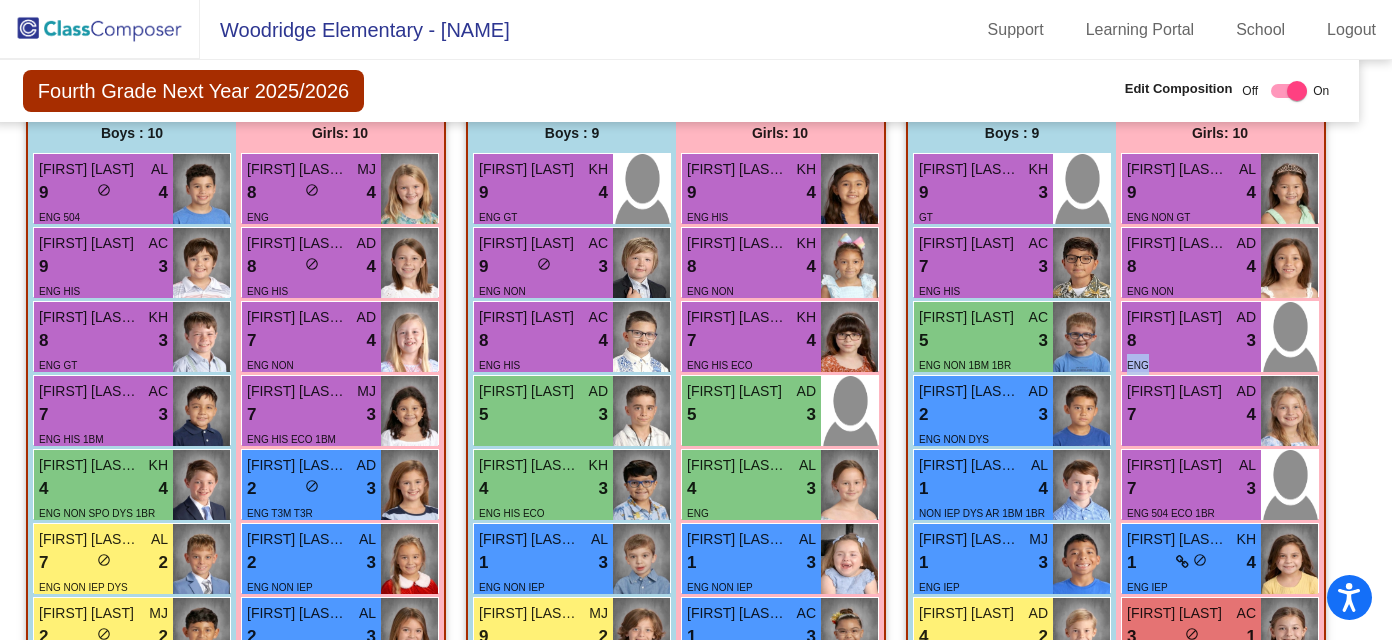 scroll, scrollTop: 2865, scrollLeft: 20, axis: both 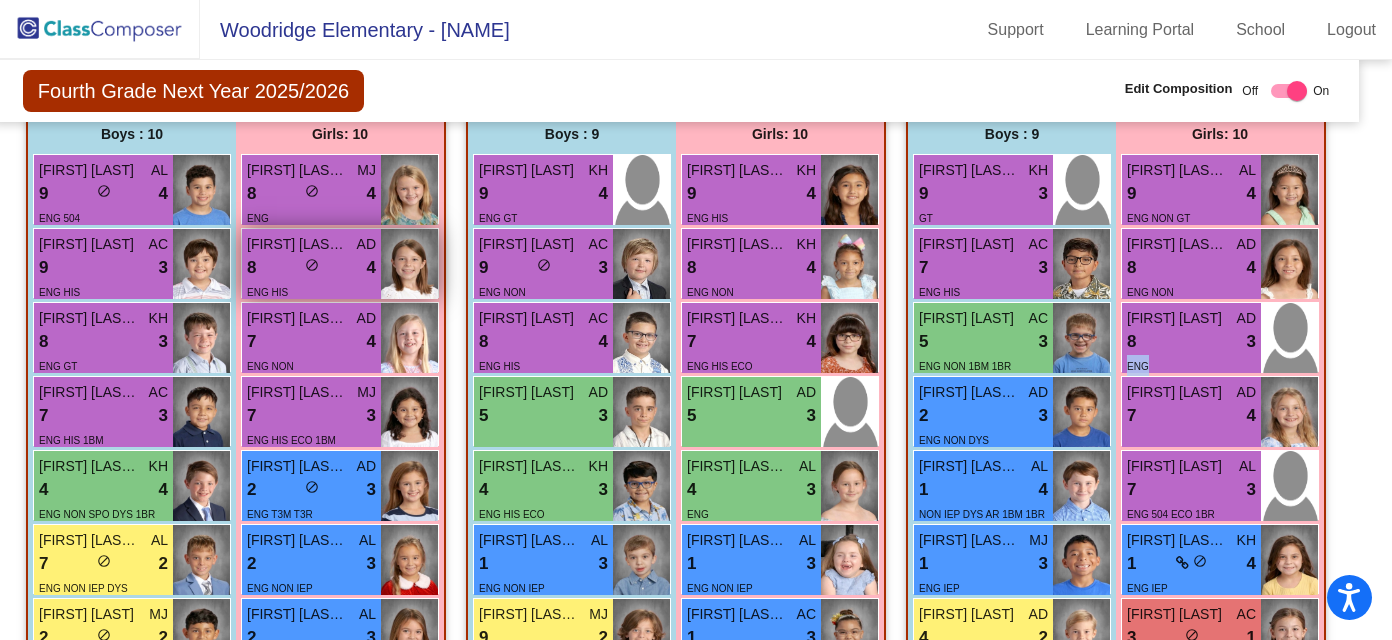 click on "4" at bounding box center [371, 268] 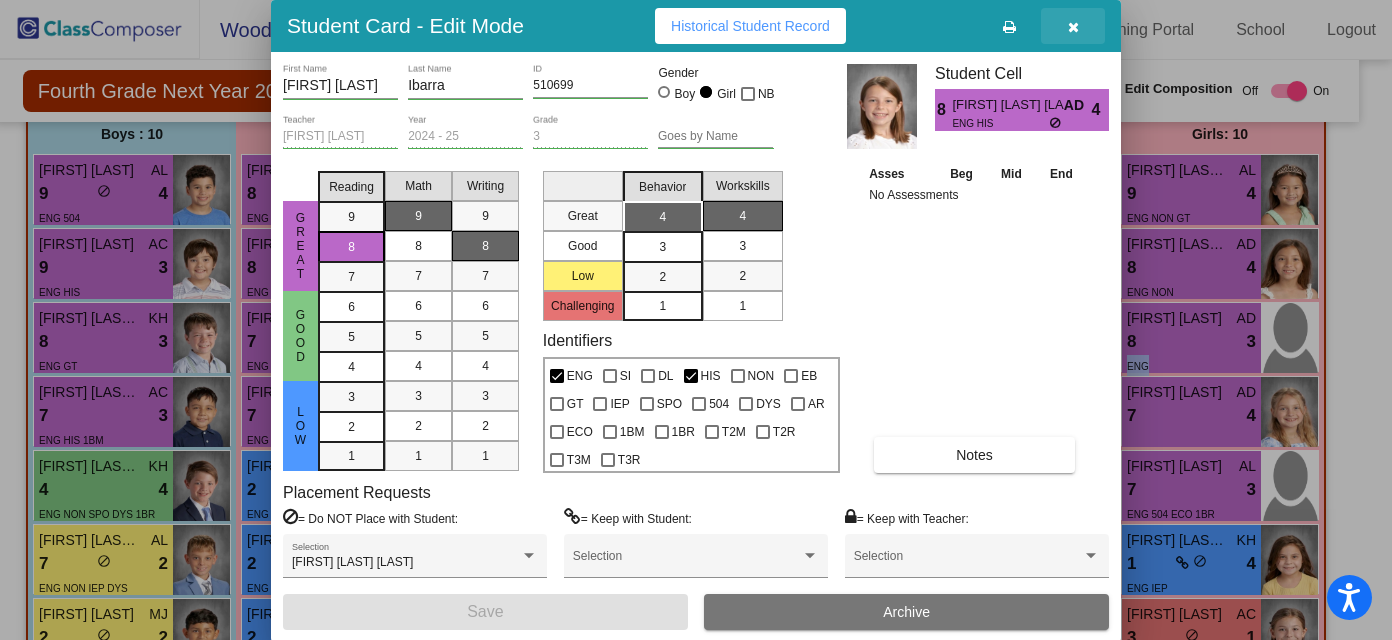 click at bounding box center [1073, 27] 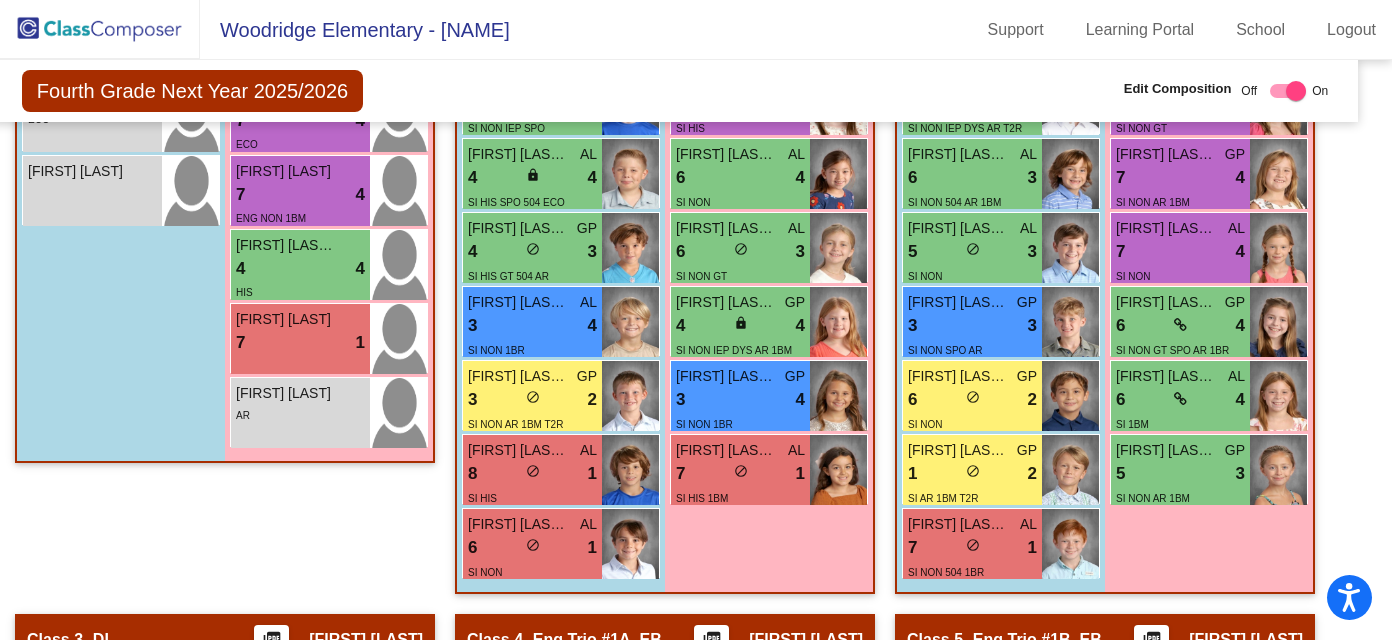 scroll, scrollTop: 1092, scrollLeft: 21, axis: both 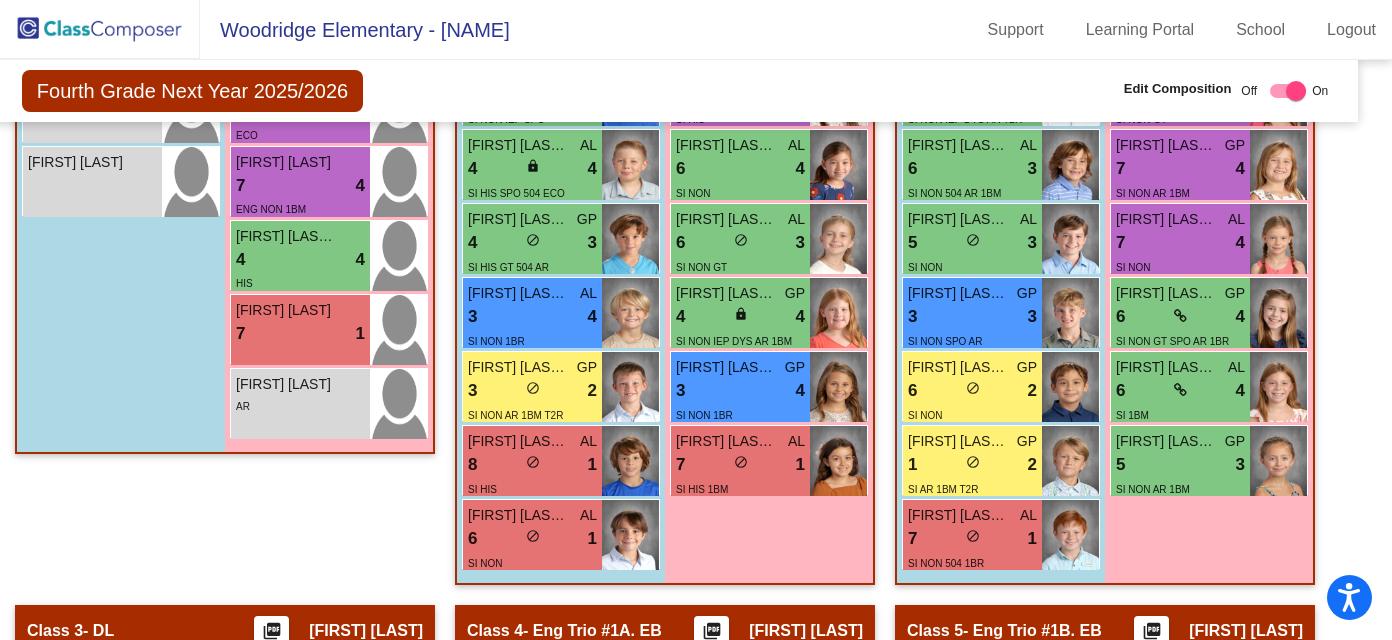 click on "5 lock do_not_disturb_alt 3" at bounding box center (1180, 465) 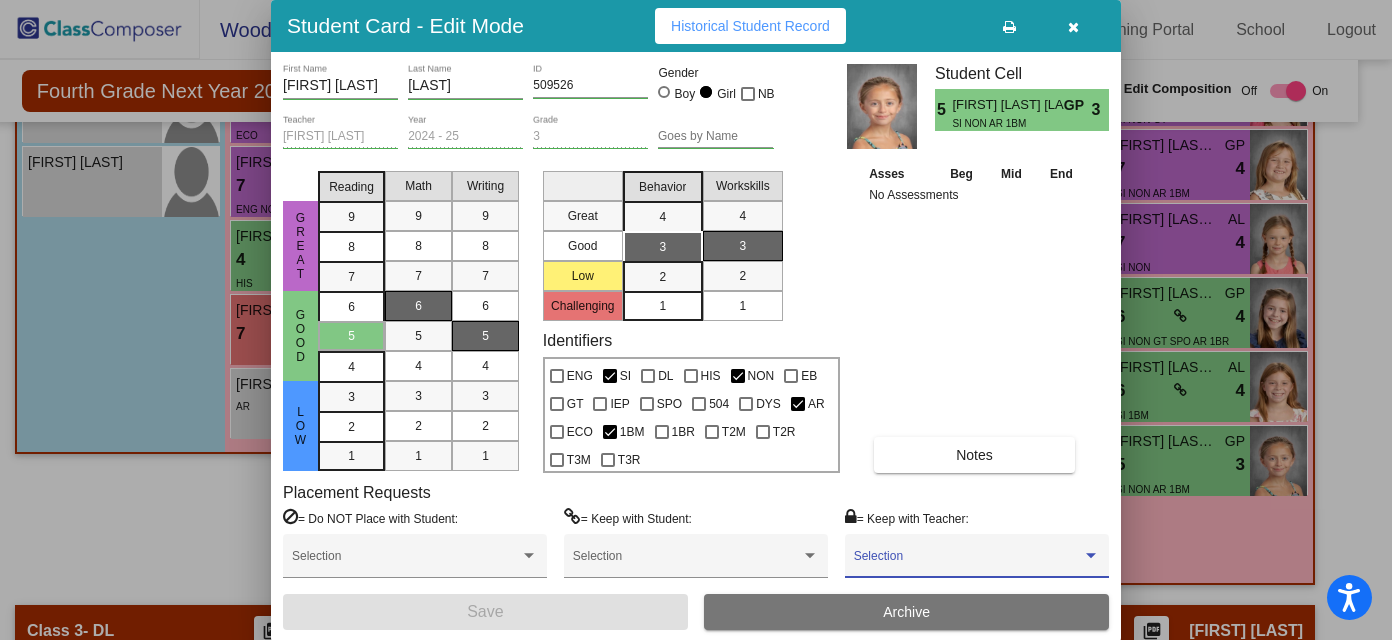 click at bounding box center [968, 563] 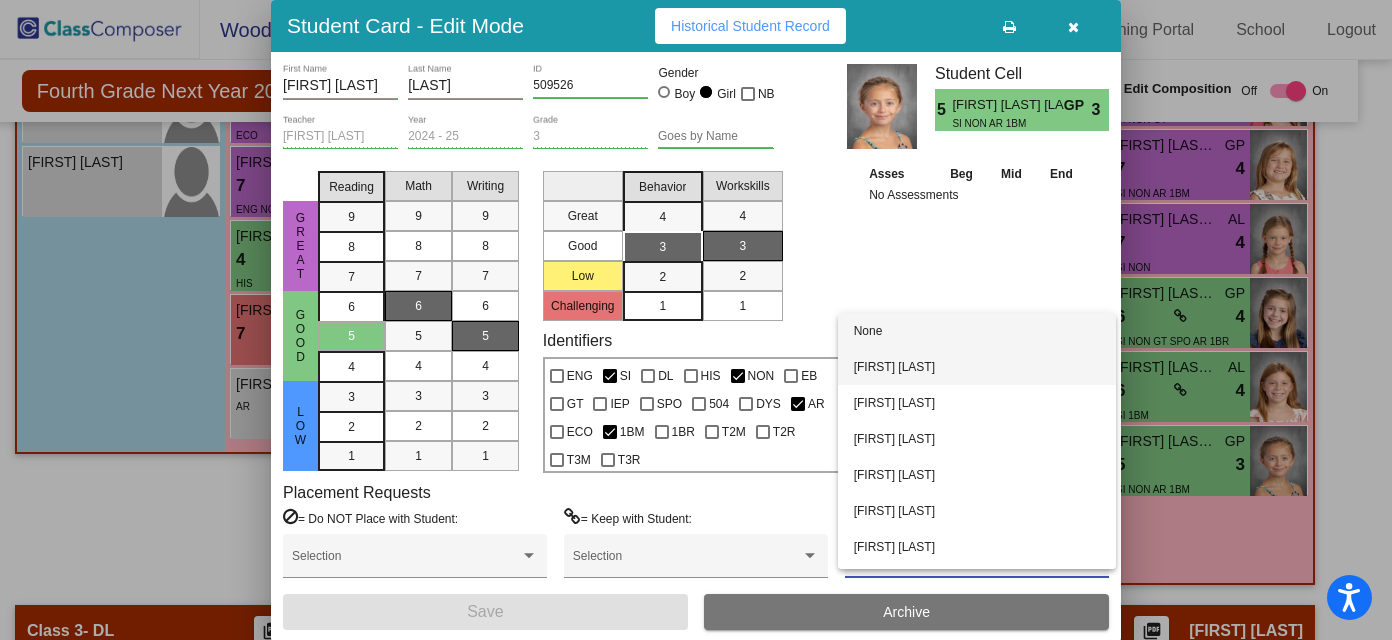 click on "[FIRST] [LAST]" at bounding box center [977, 367] 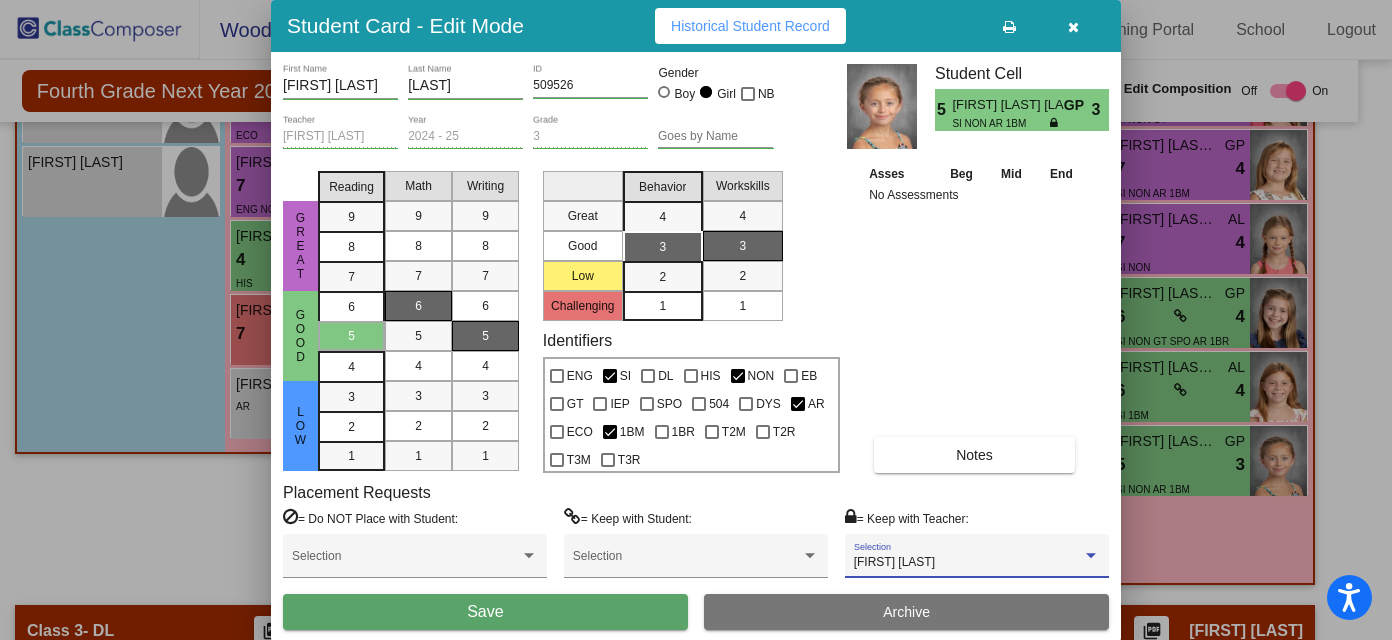 click on "Save" at bounding box center (485, 612) 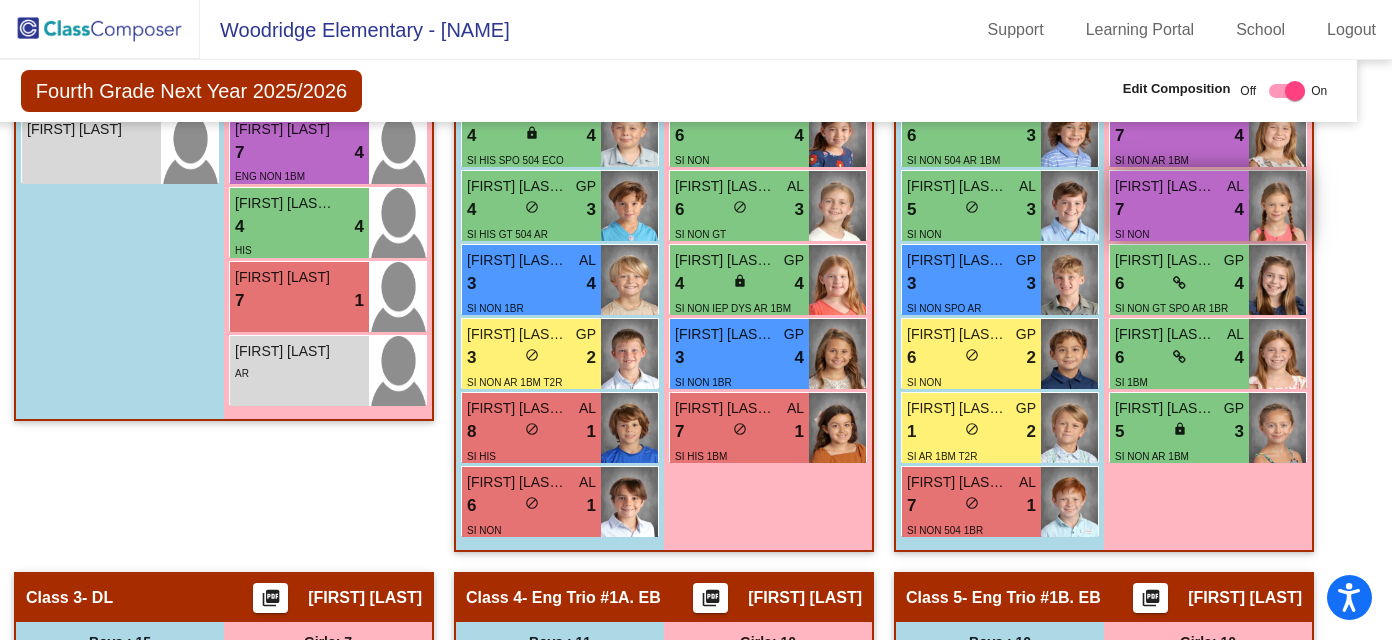 scroll, scrollTop: 1141, scrollLeft: 22, axis: both 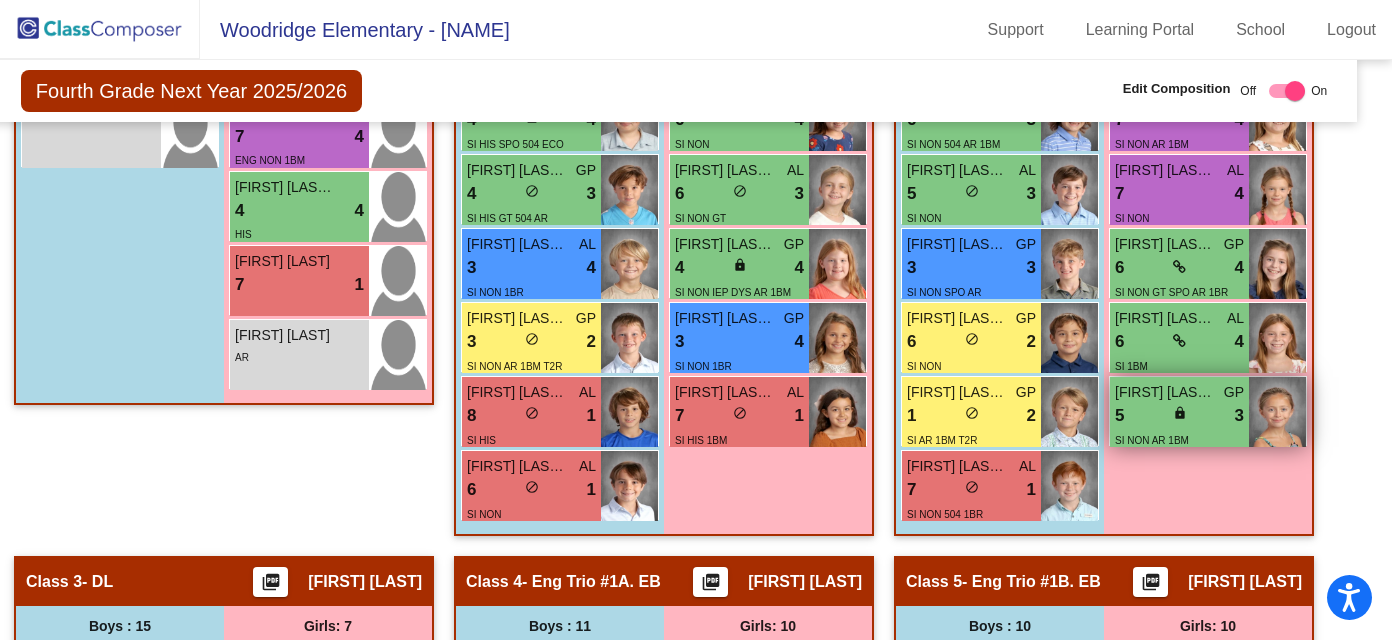 click on "5 lock do_not_disturb_alt 3" at bounding box center (1179, 416) 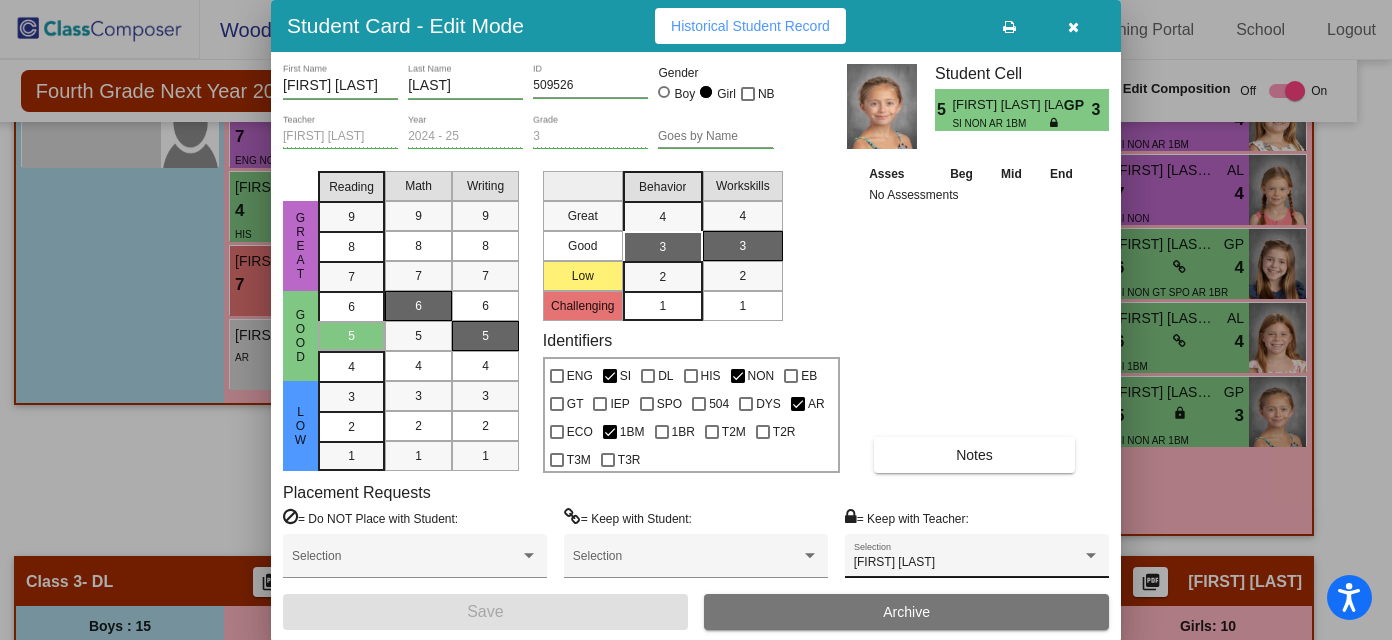click on "[FIRST] [LAST]" at bounding box center [968, 563] 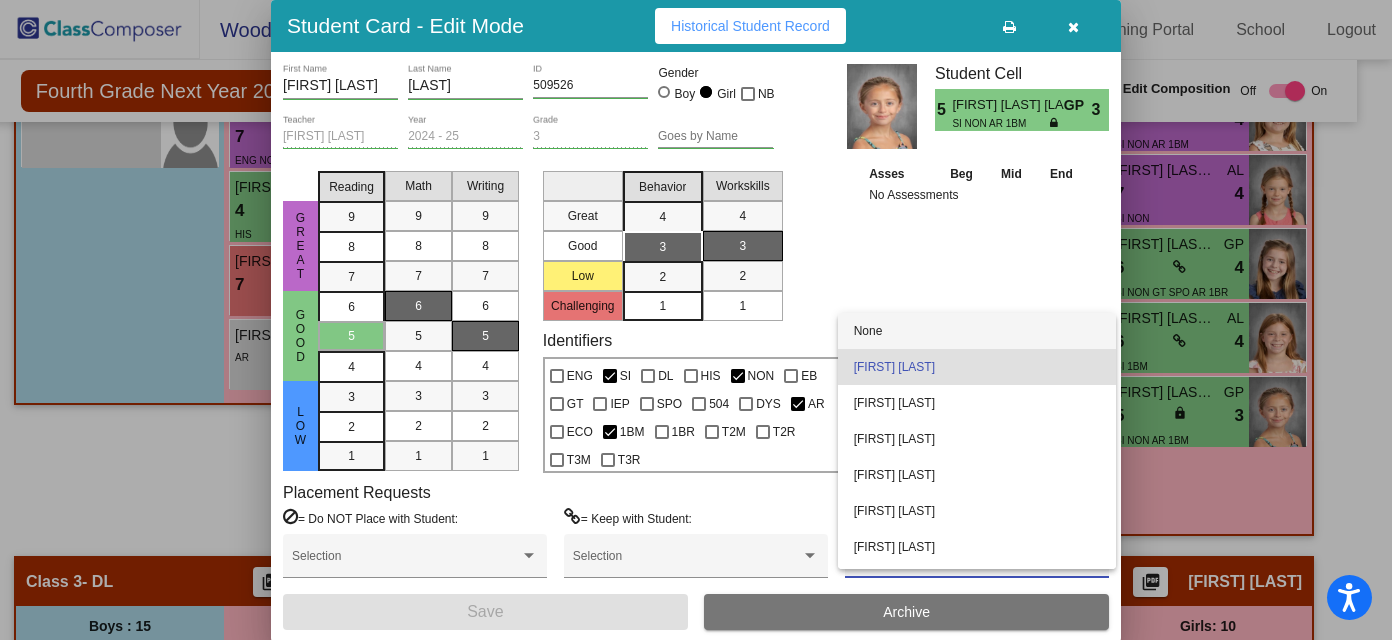 click on "None" at bounding box center [977, 331] 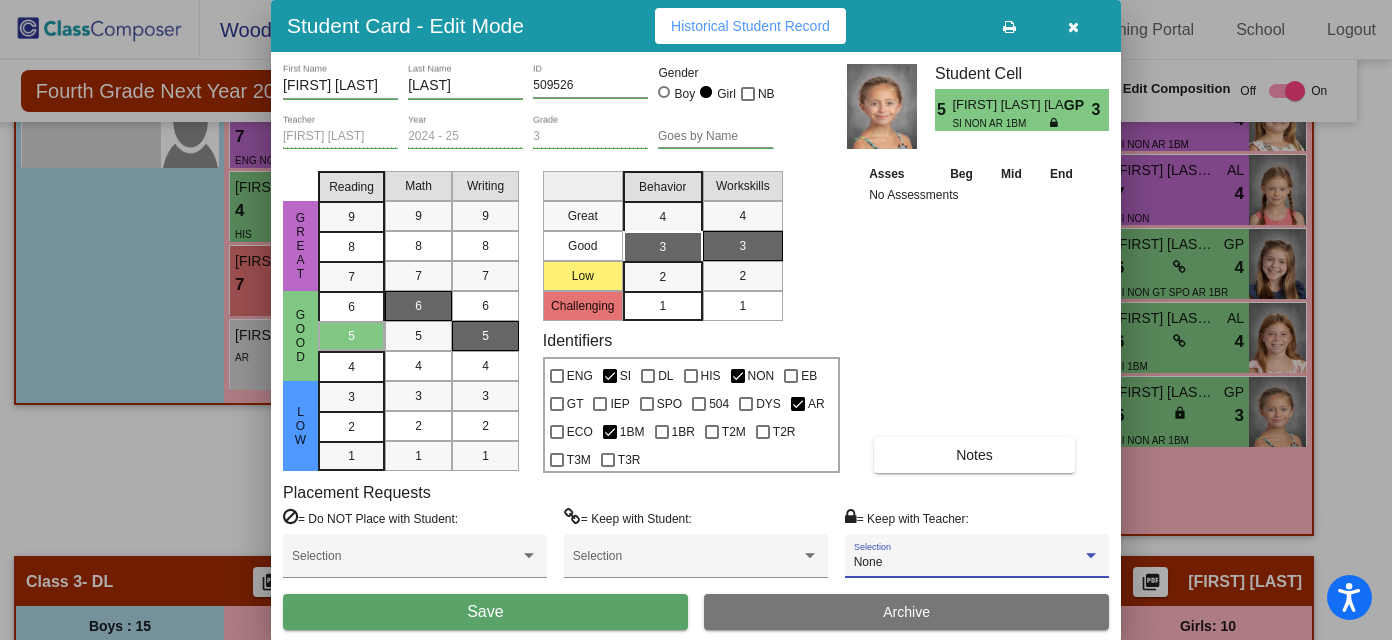 click on "Save" at bounding box center (485, 612) 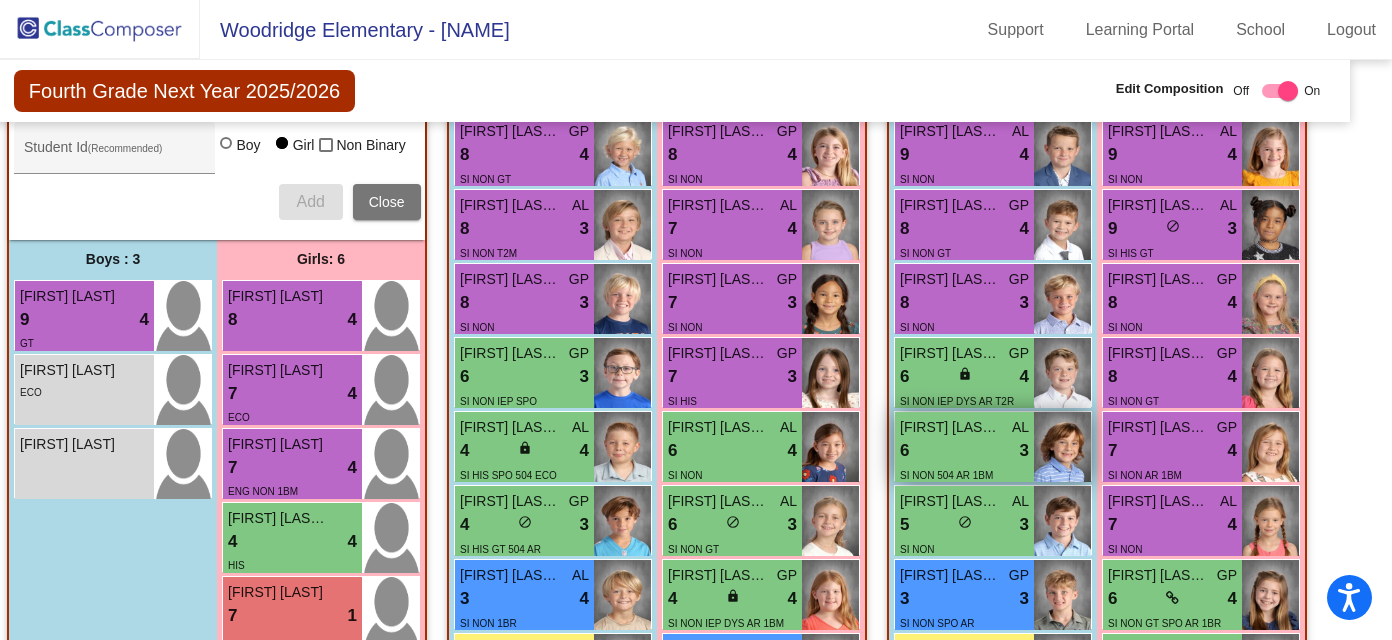 scroll, scrollTop: 794, scrollLeft: 28, axis: both 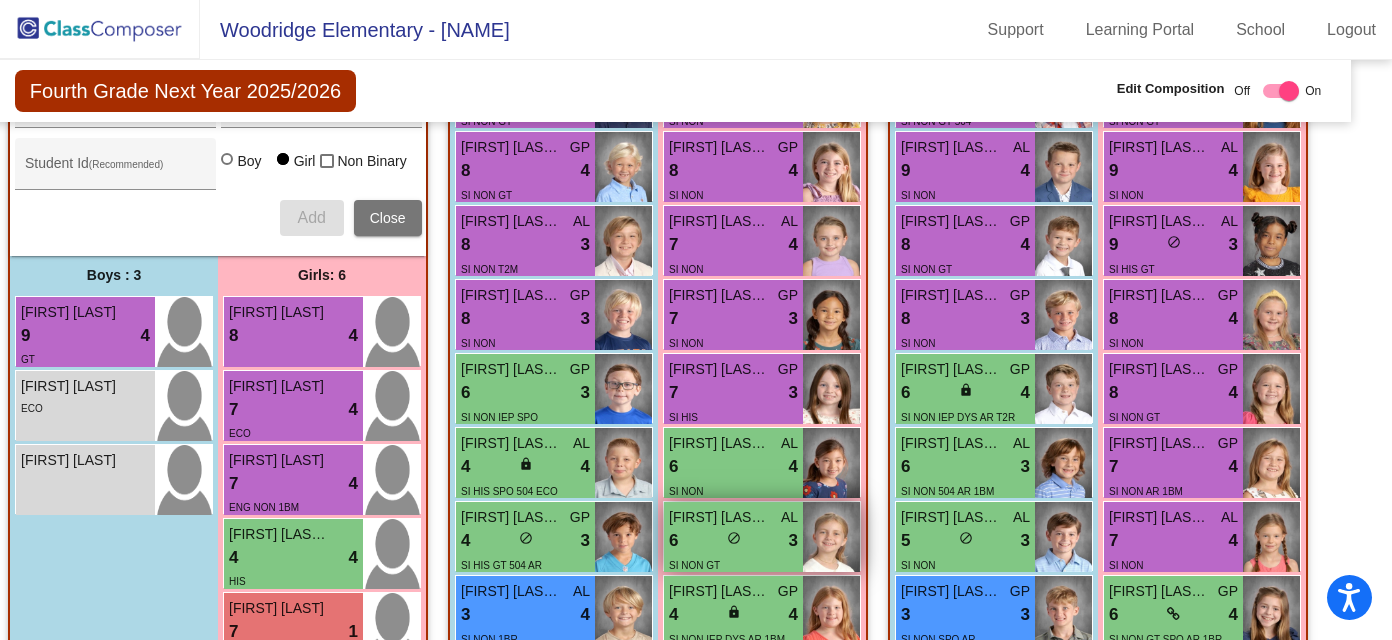 click on "[FIRST] [LAST] [LAST]" at bounding box center (719, 517) 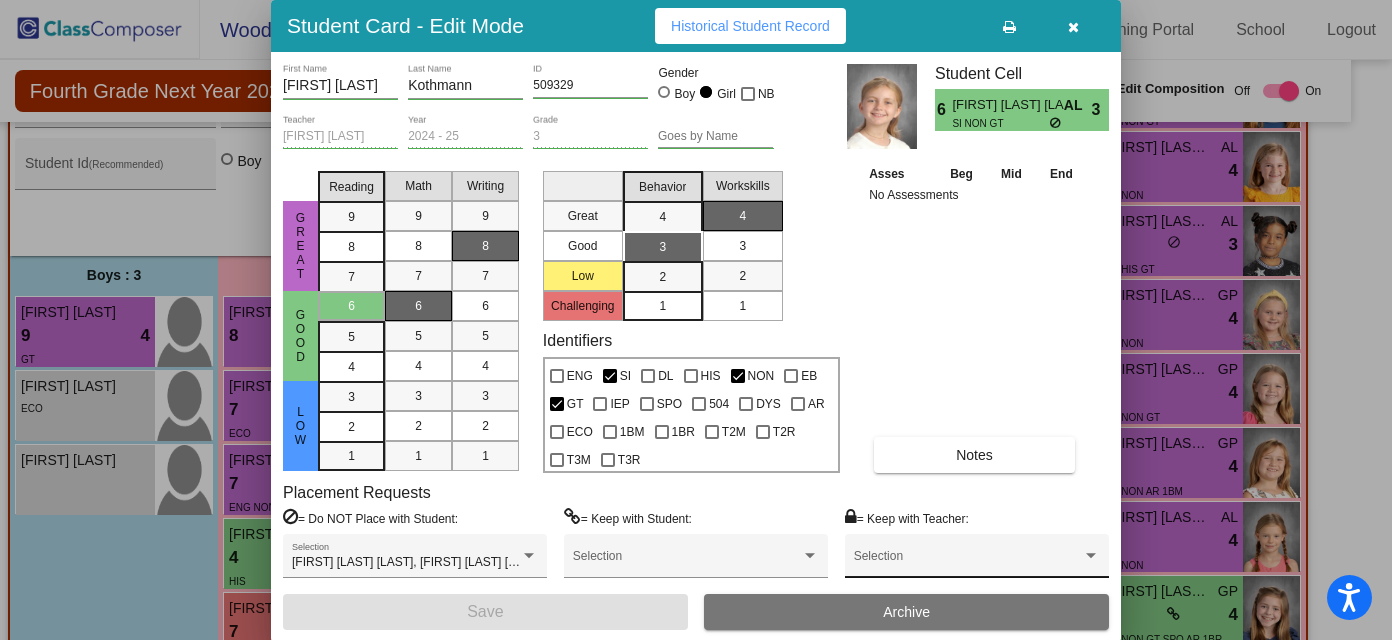 click on "Selection" at bounding box center (977, 561) 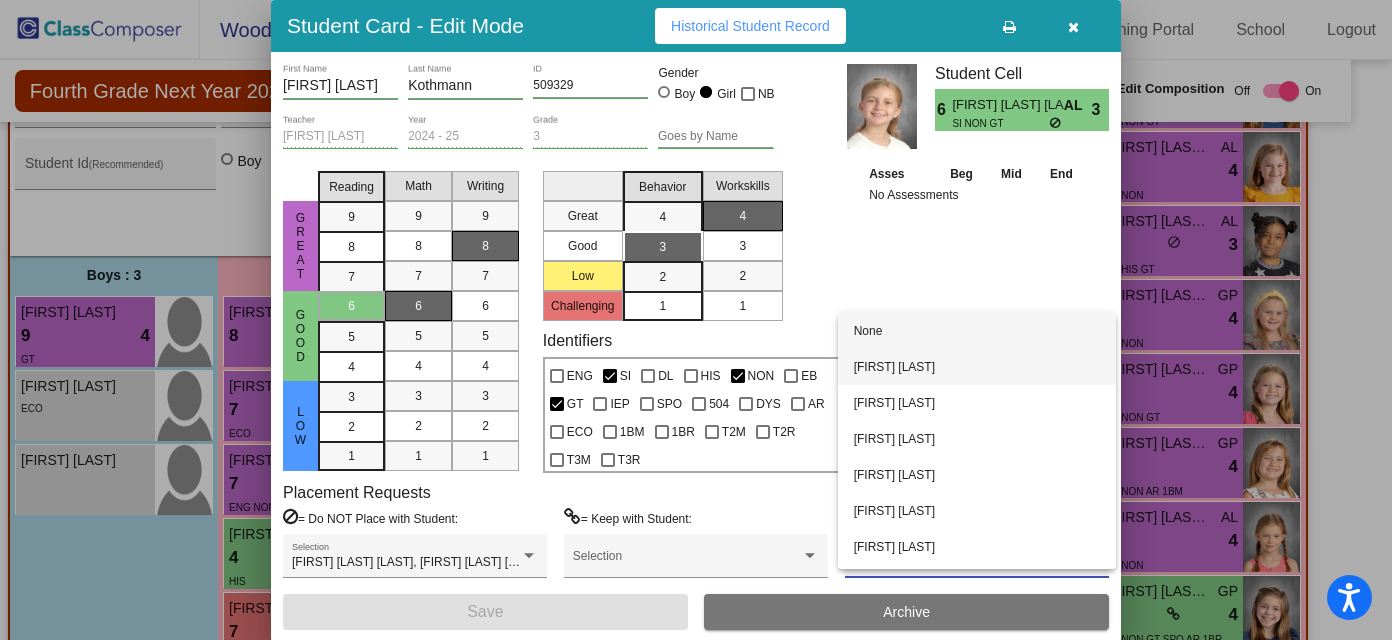 click on "[FIRST] [LAST]" at bounding box center [977, 367] 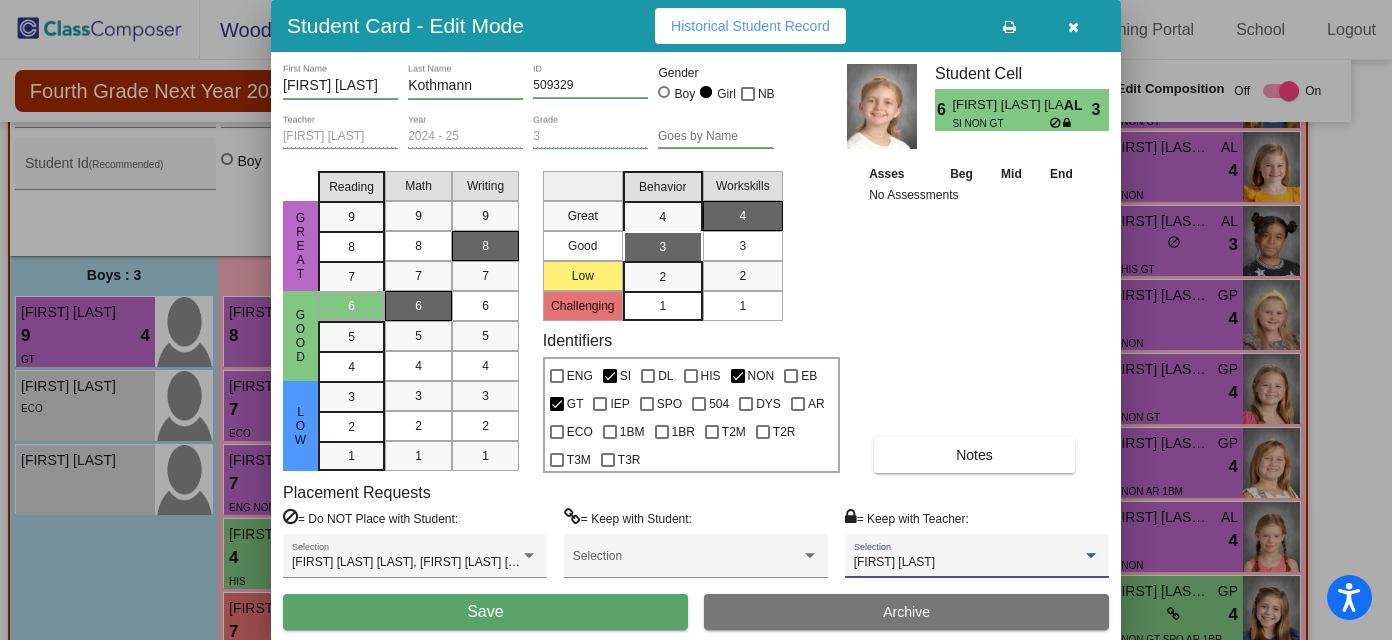 click at bounding box center (1073, 27) 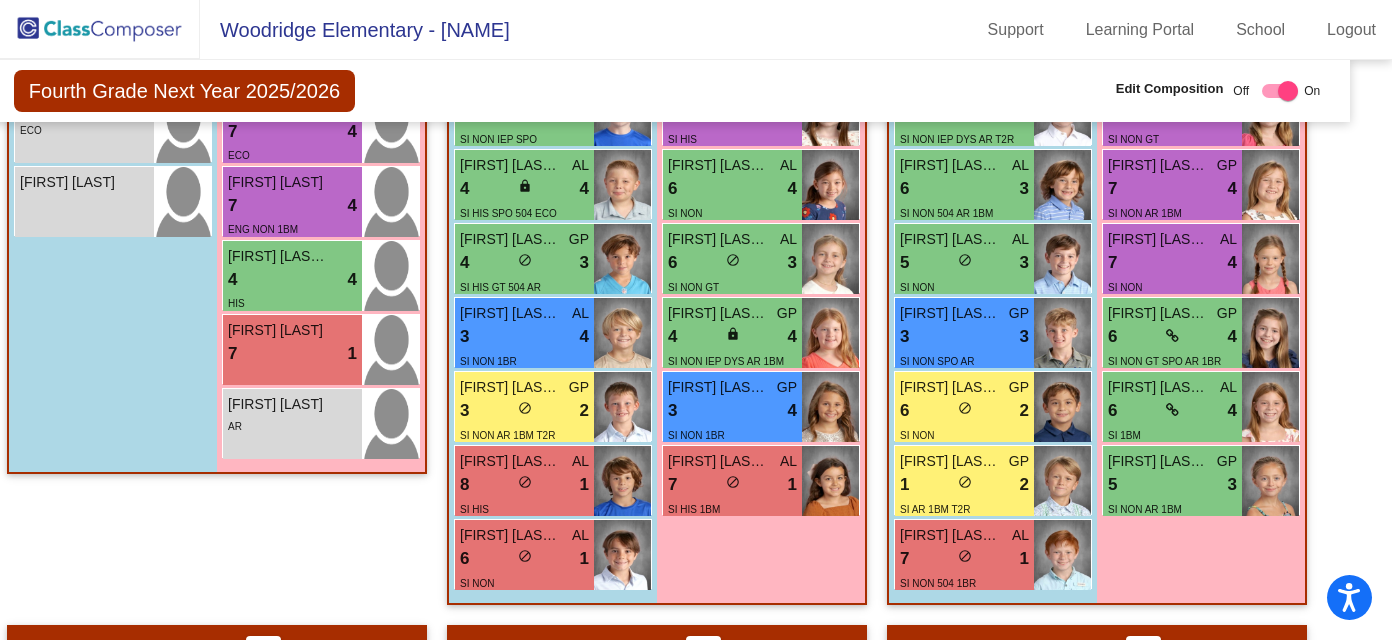 scroll, scrollTop: 1076, scrollLeft: 29, axis: both 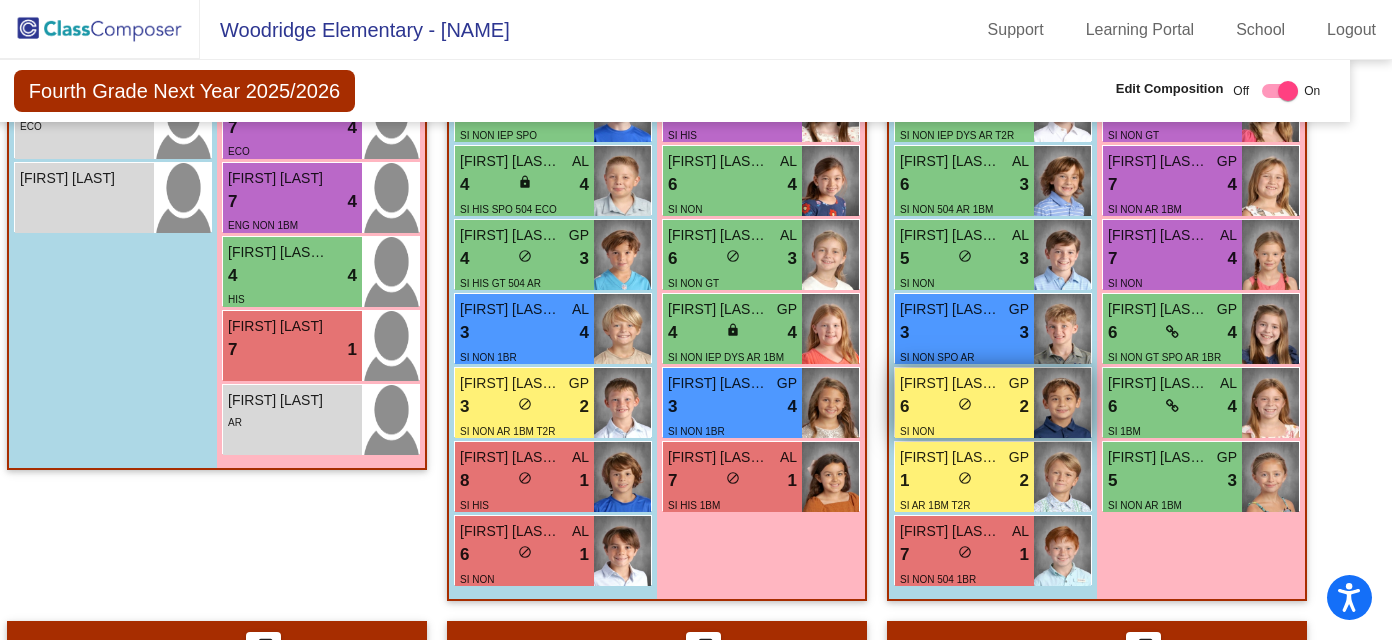 click on "6 lock do_not_disturb_alt 2" at bounding box center (964, 407) 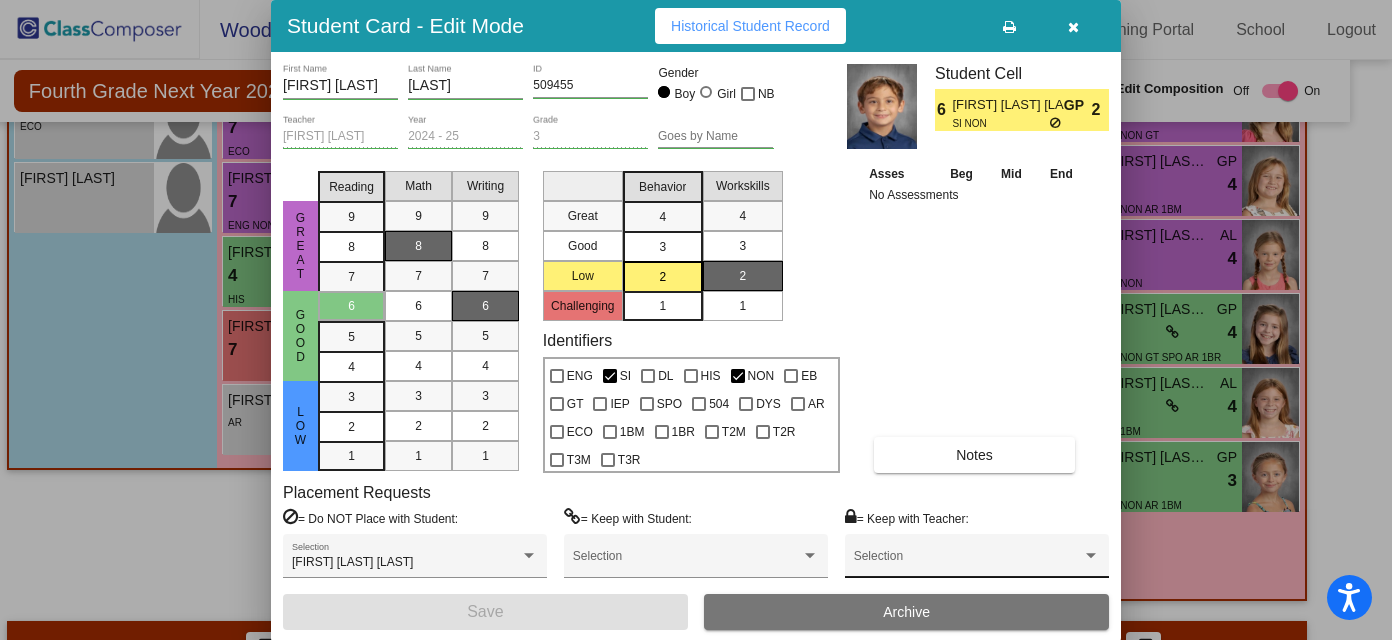 click on "Selection" at bounding box center [977, 561] 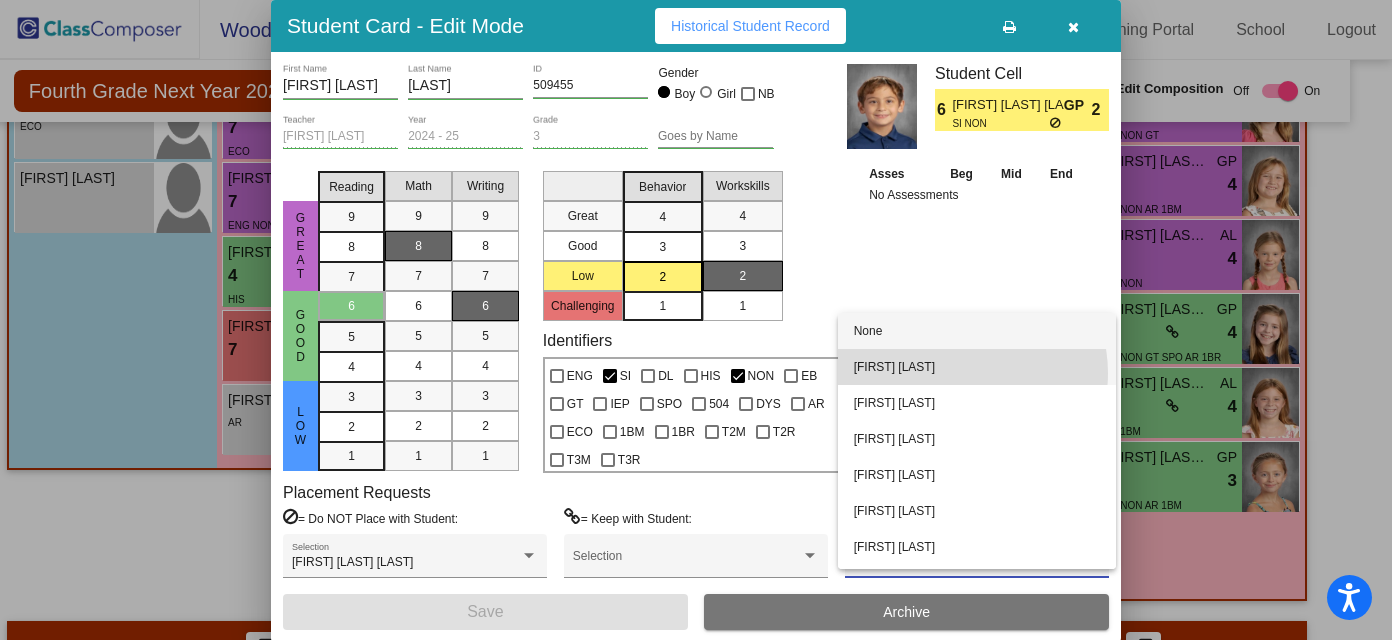 click on "[FIRST] [LAST]" at bounding box center [977, 367] 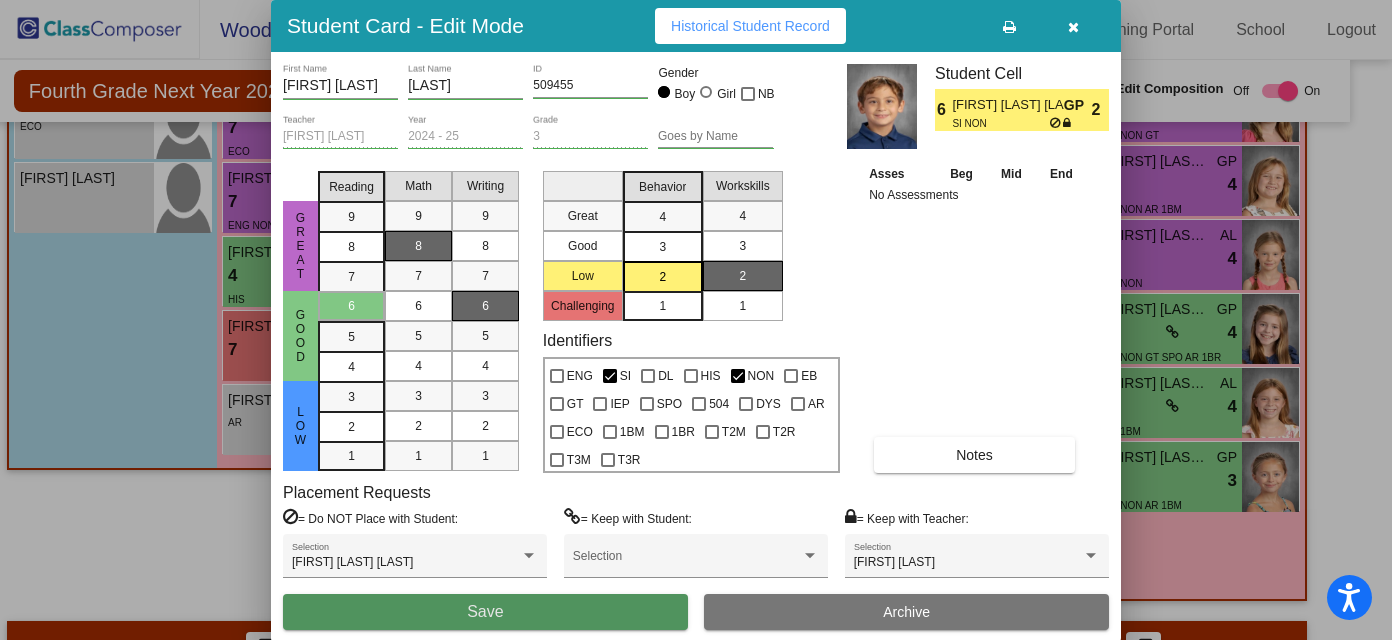 click on "Save" at bounding box center [485, 612] 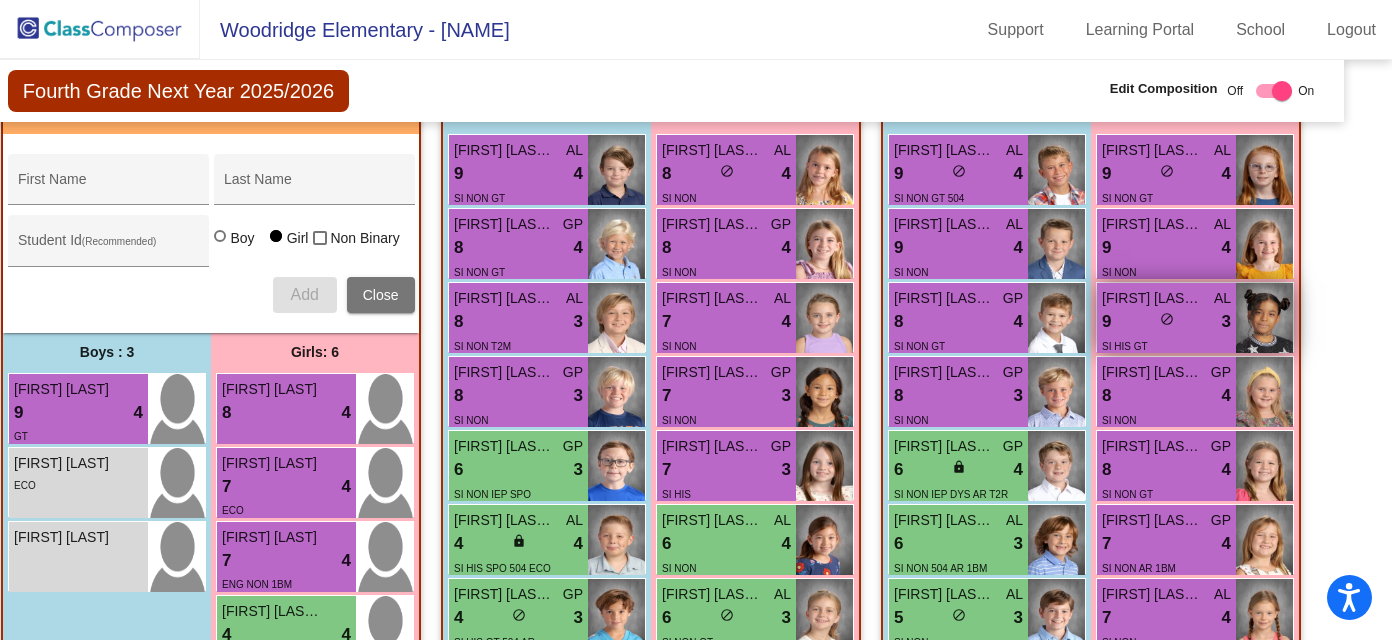 scroll, scrollTop: 696, scrollLeft: 35, axis: both 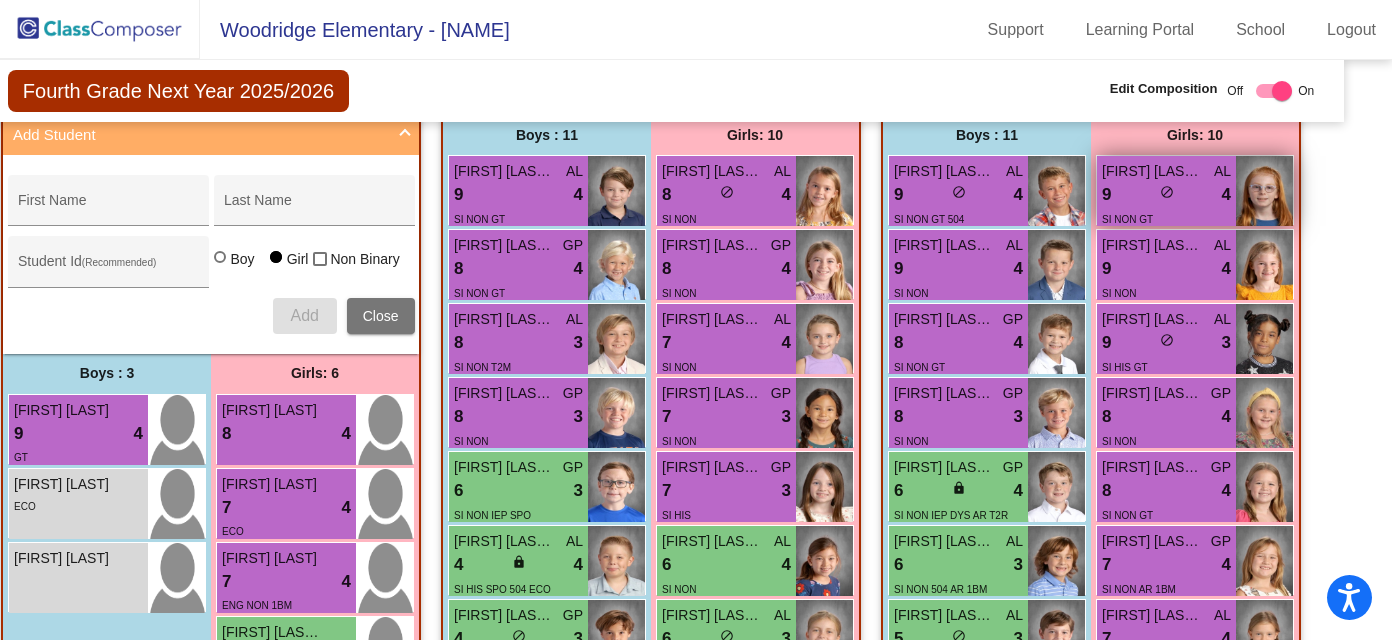 click on "9 lock do_not_disturb_alt 4" at bounding box center (1166, 195) 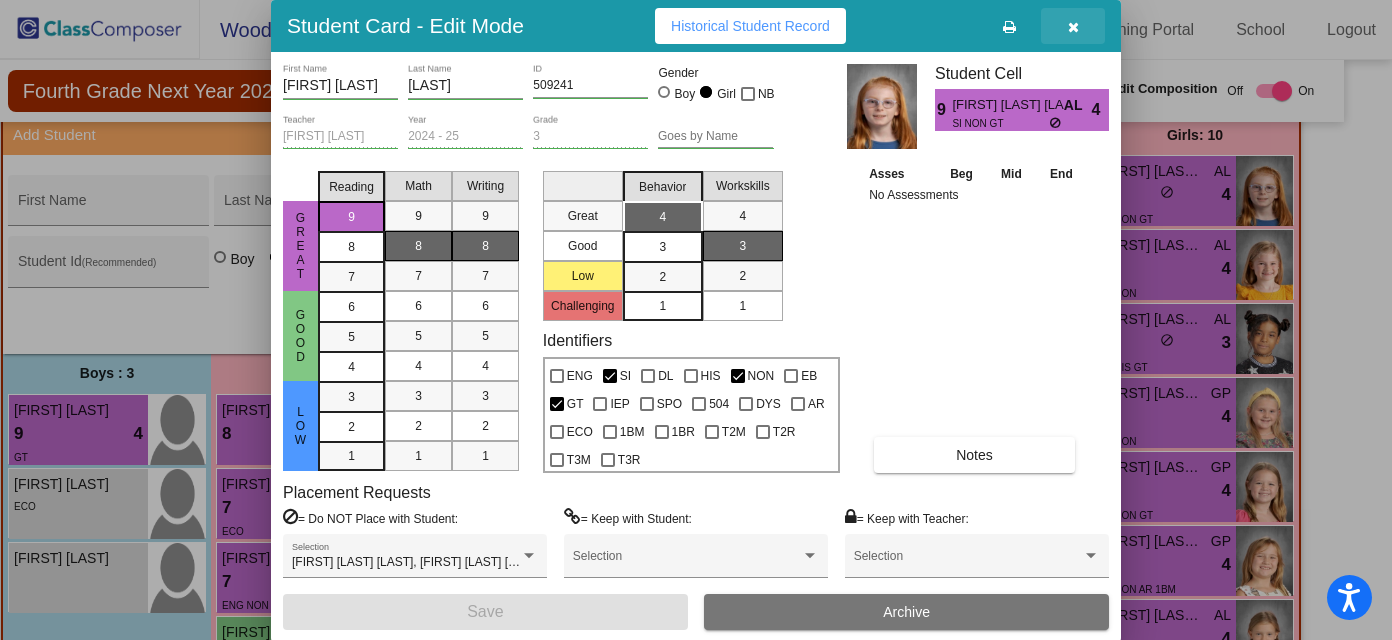 click at bounding box center (1073, 27) 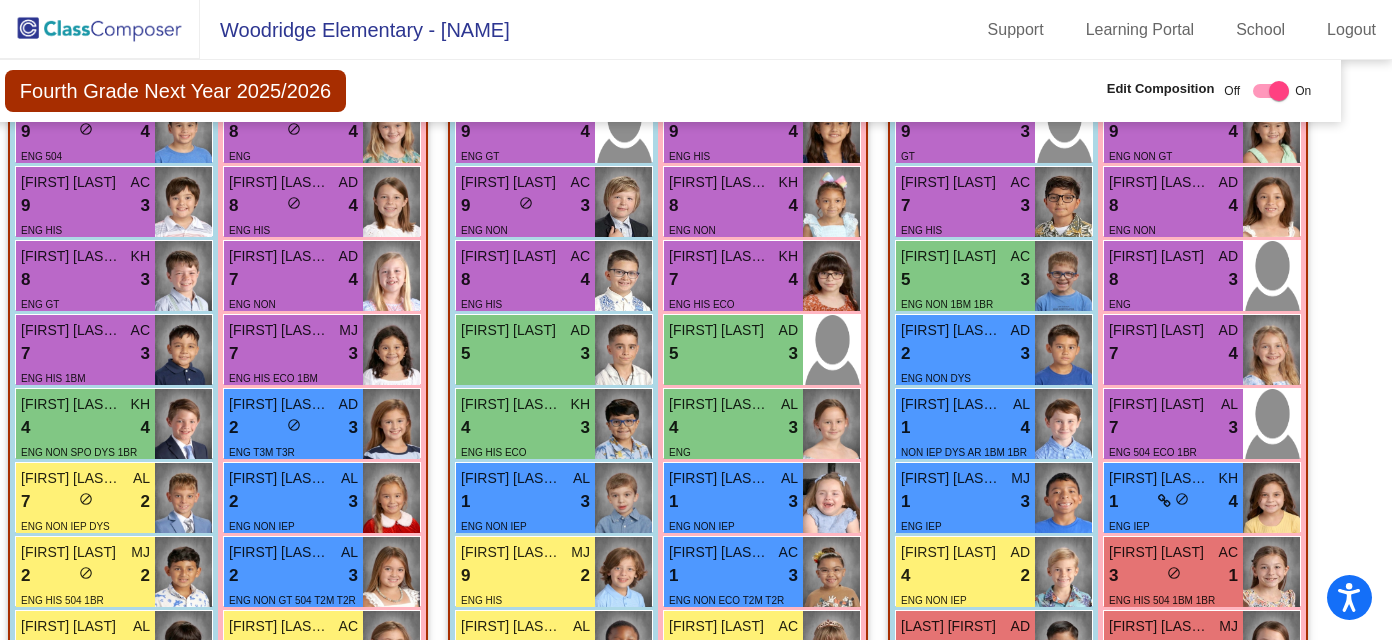 scroll, scrollTop: 2926, scrollLeft: 38, axis: both 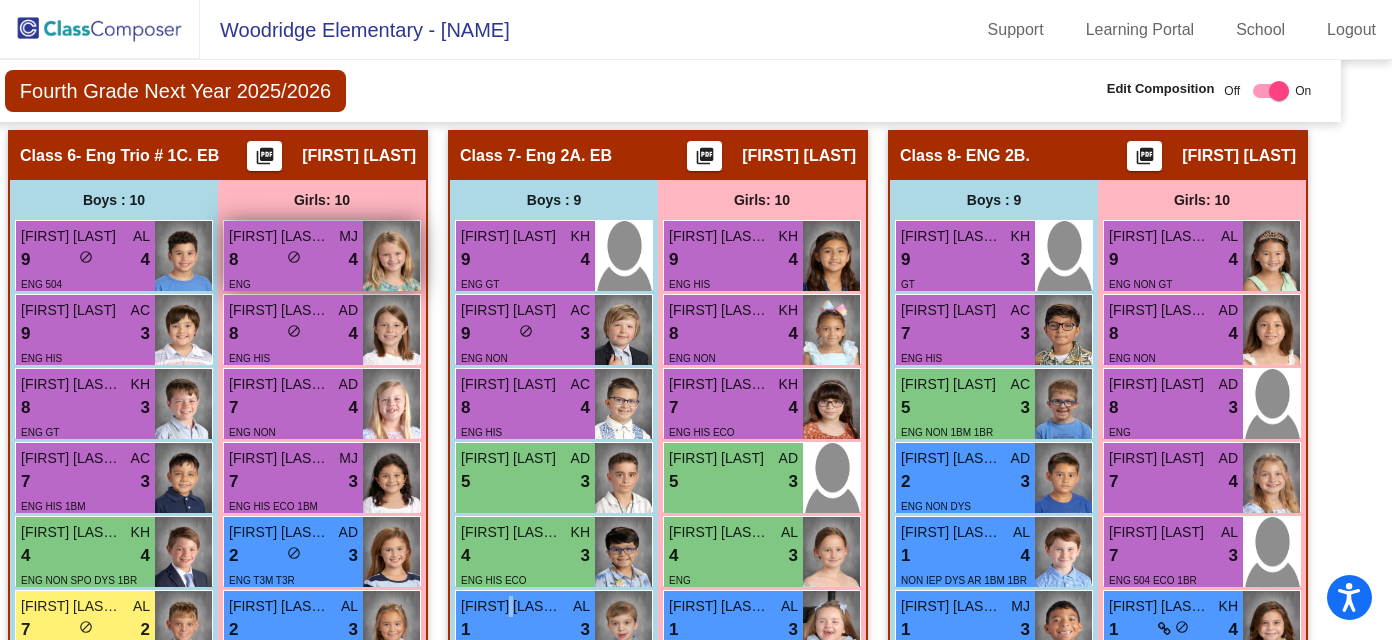 click on "8 lock do_not_disturb_alt 4" at bounding box center (293, 260) 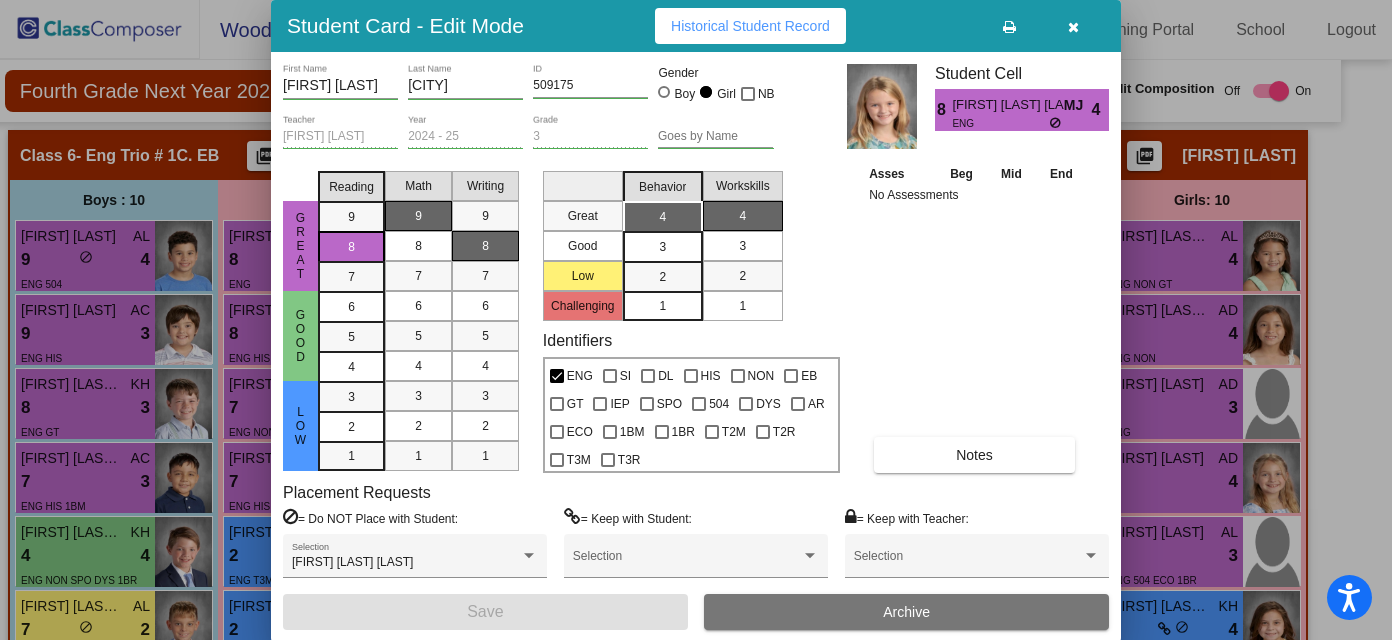 click at bounding box center [1073, 26] 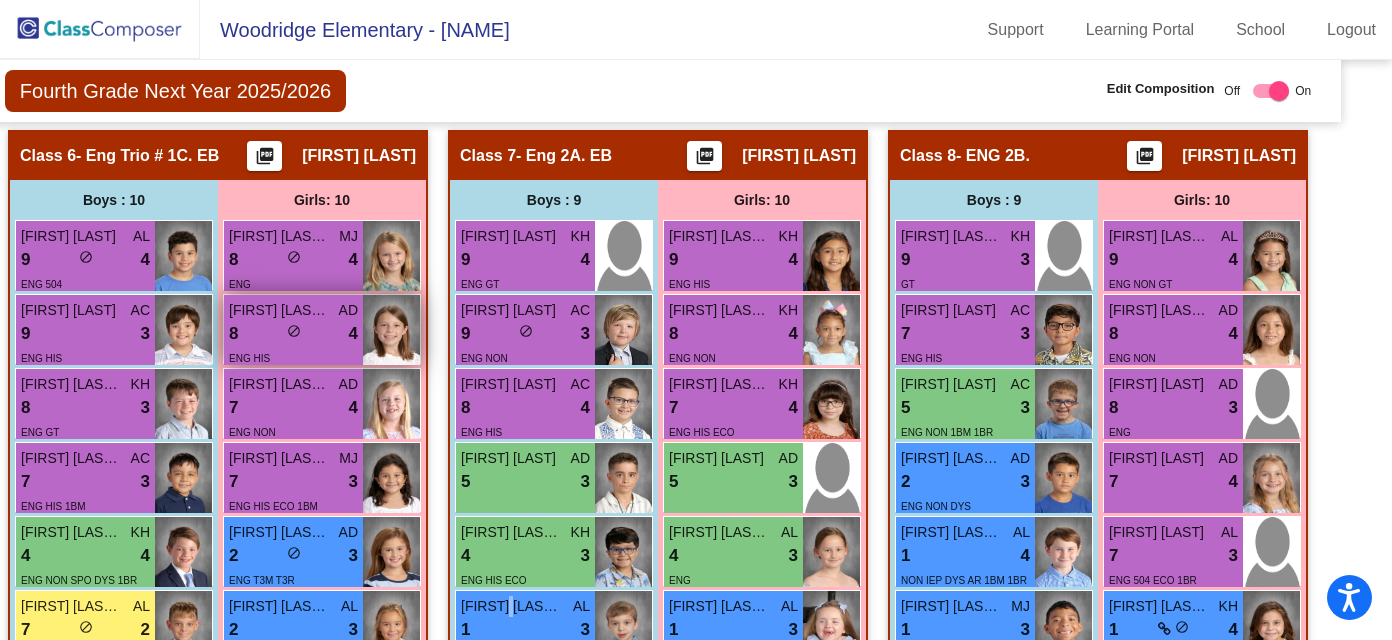 click on "ENG HIS" at bounding box center [293, 357] 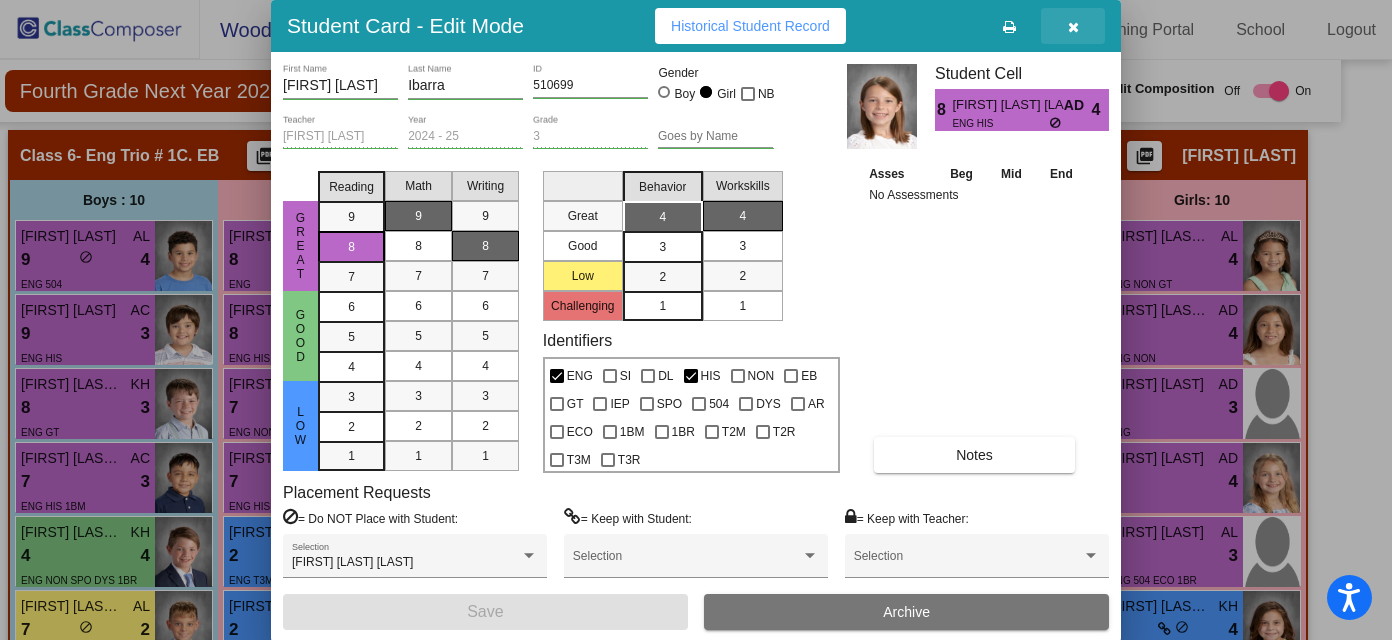 click at bounding box center (1073, 27) 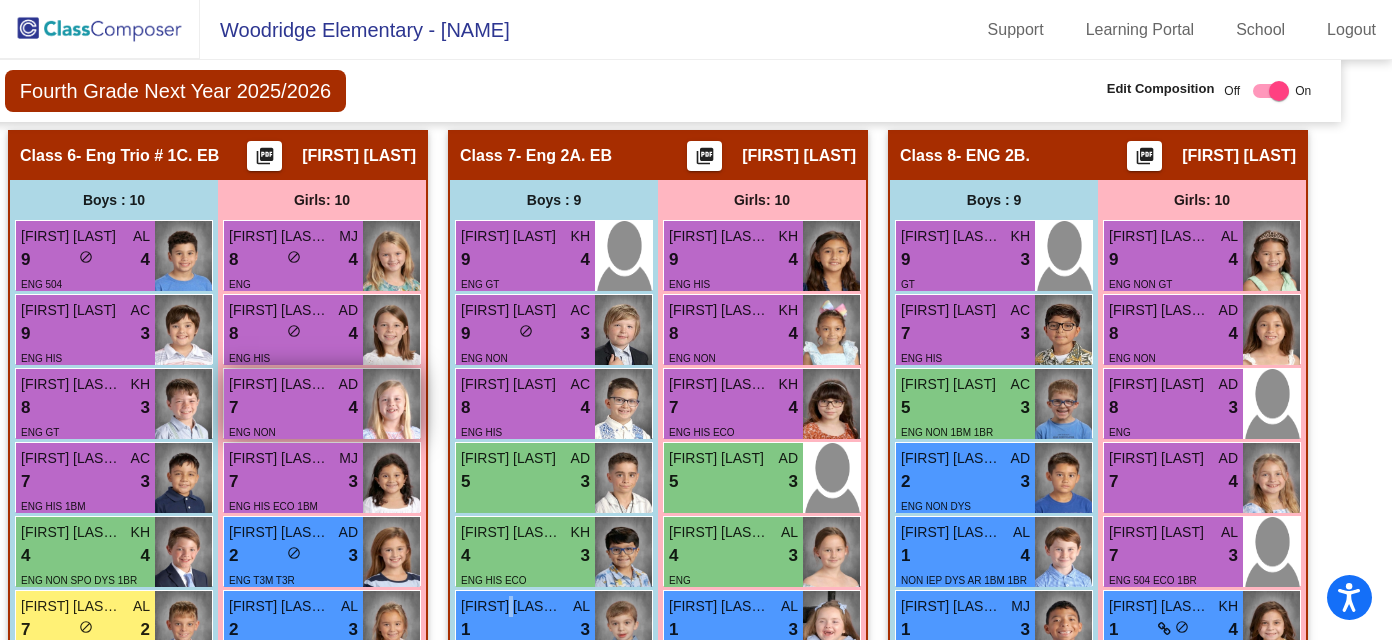 click on "ENG NON" at bounding box center [293, 431] 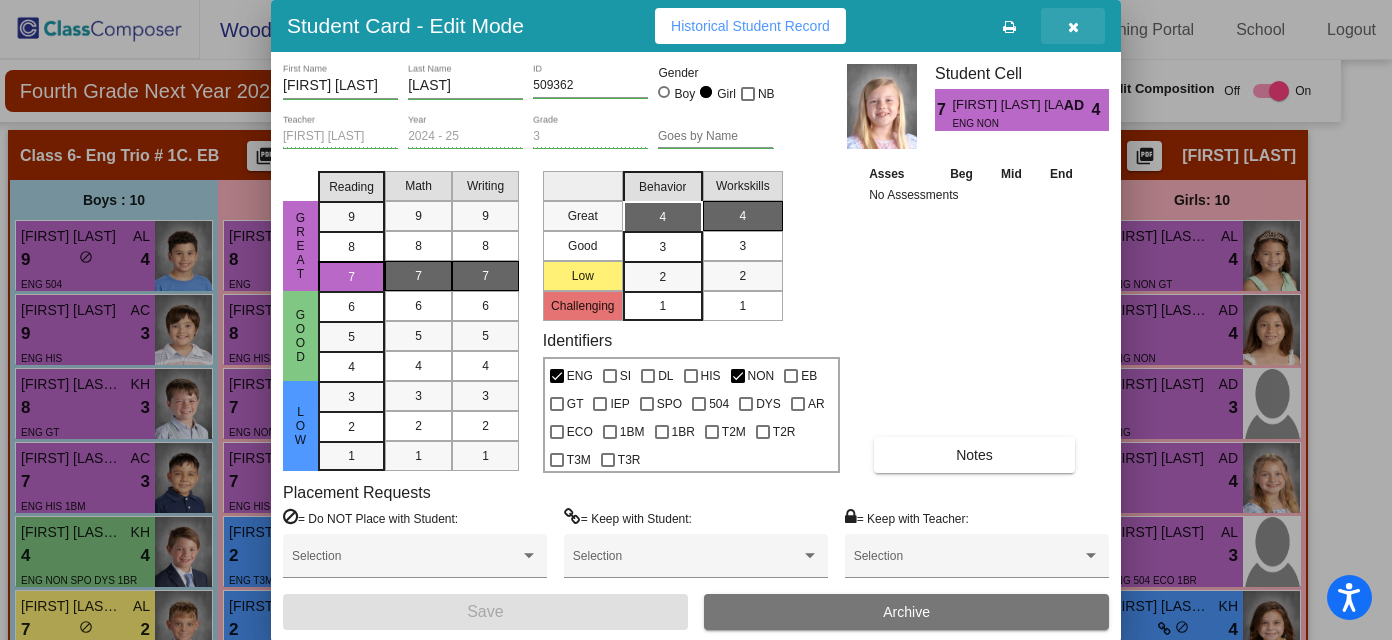 click at bounding box center (1073, 27) 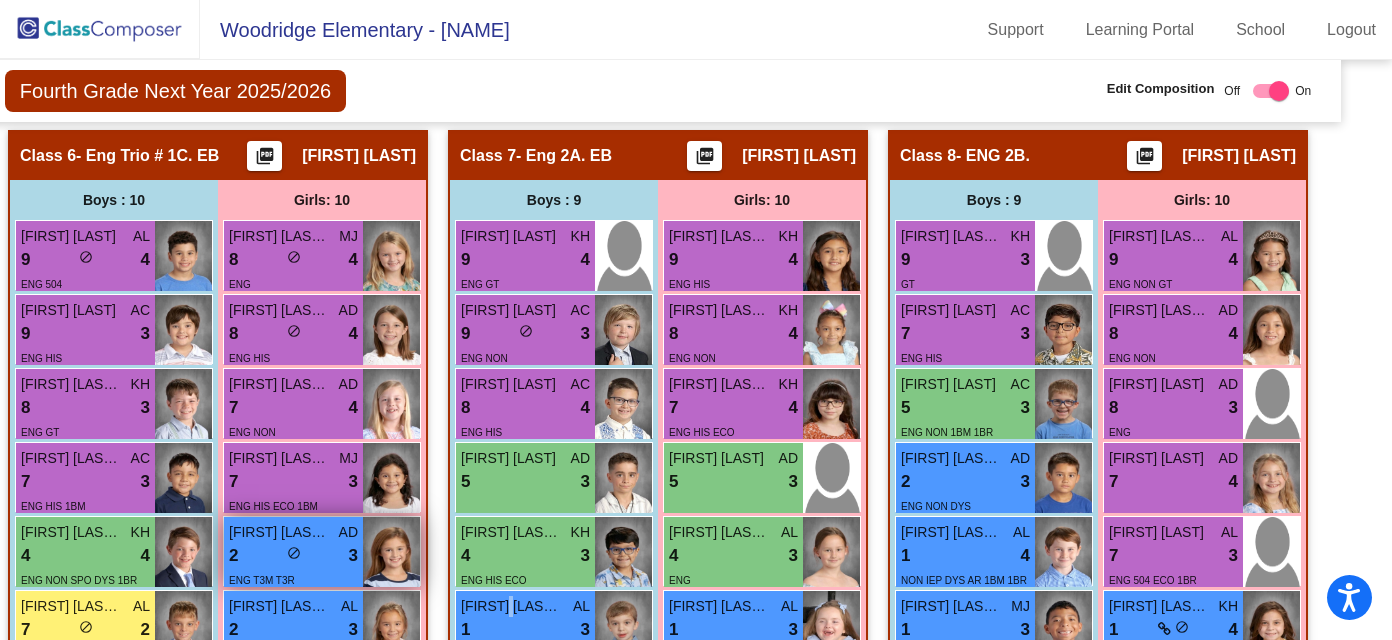 click on "2 lock do_not_disturb_alt 3" at bounding box center (293, 556) 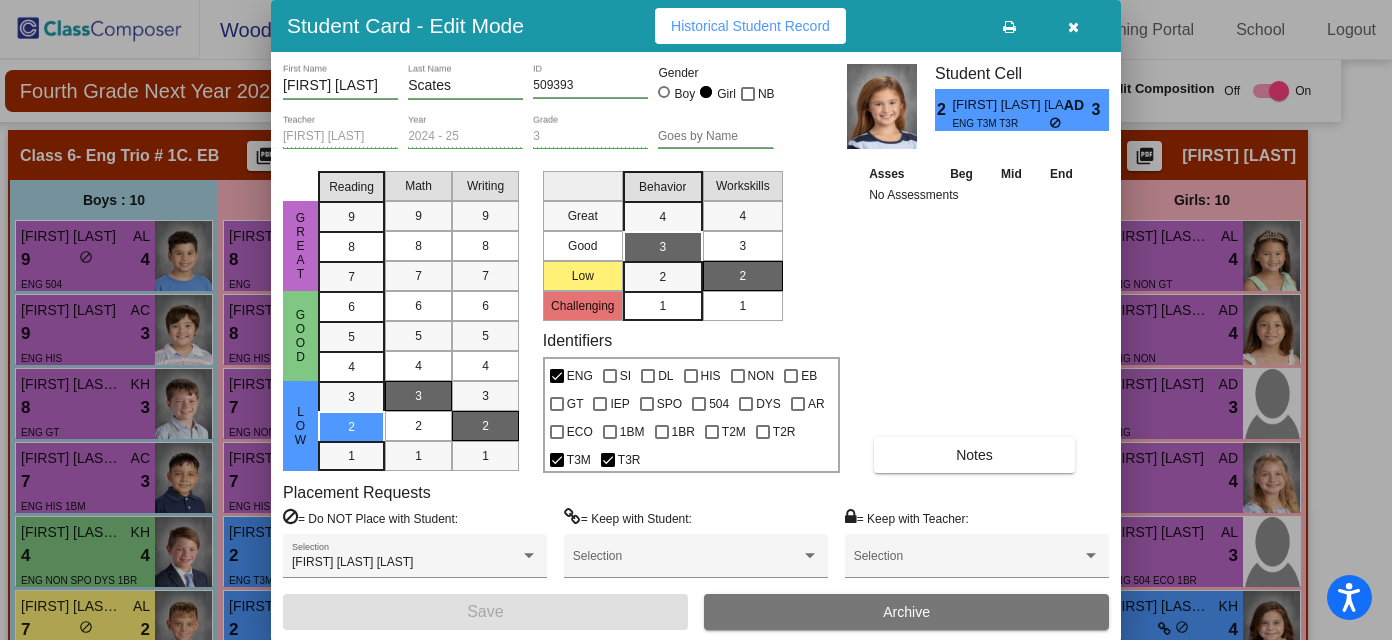click at bounding box center [1073, 27] 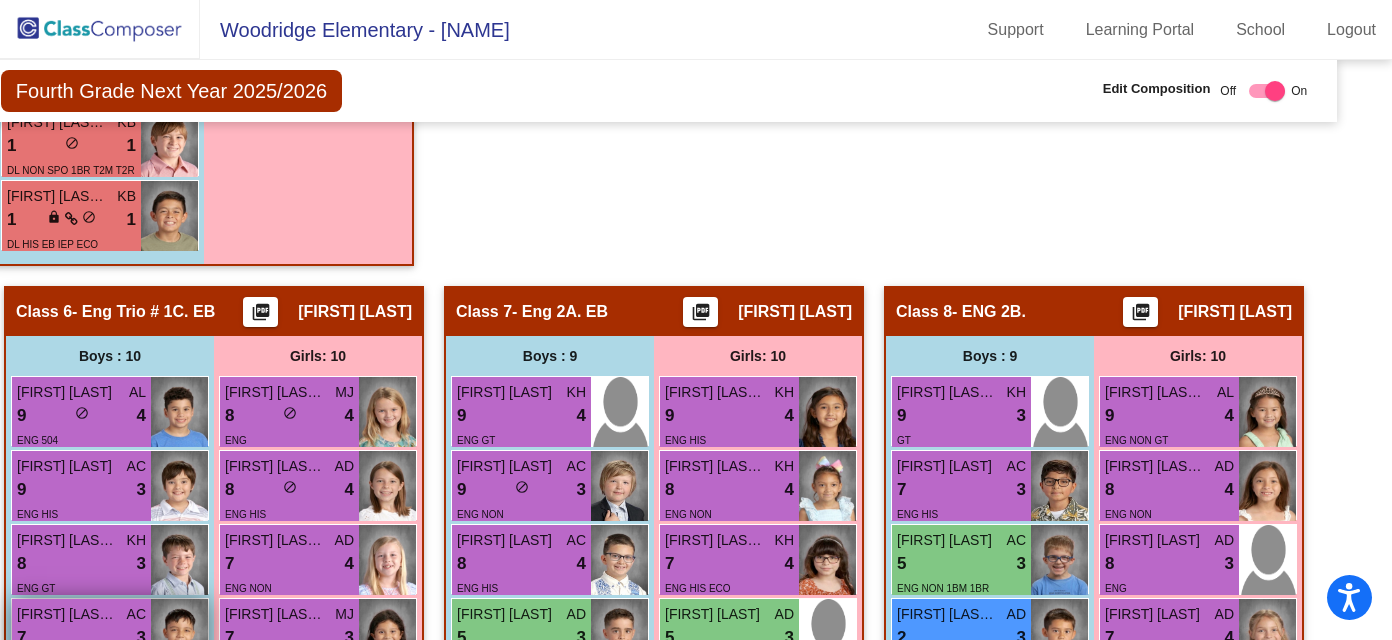 scroll, scrollTop: 2624, scrollLeft: 42, axis: both 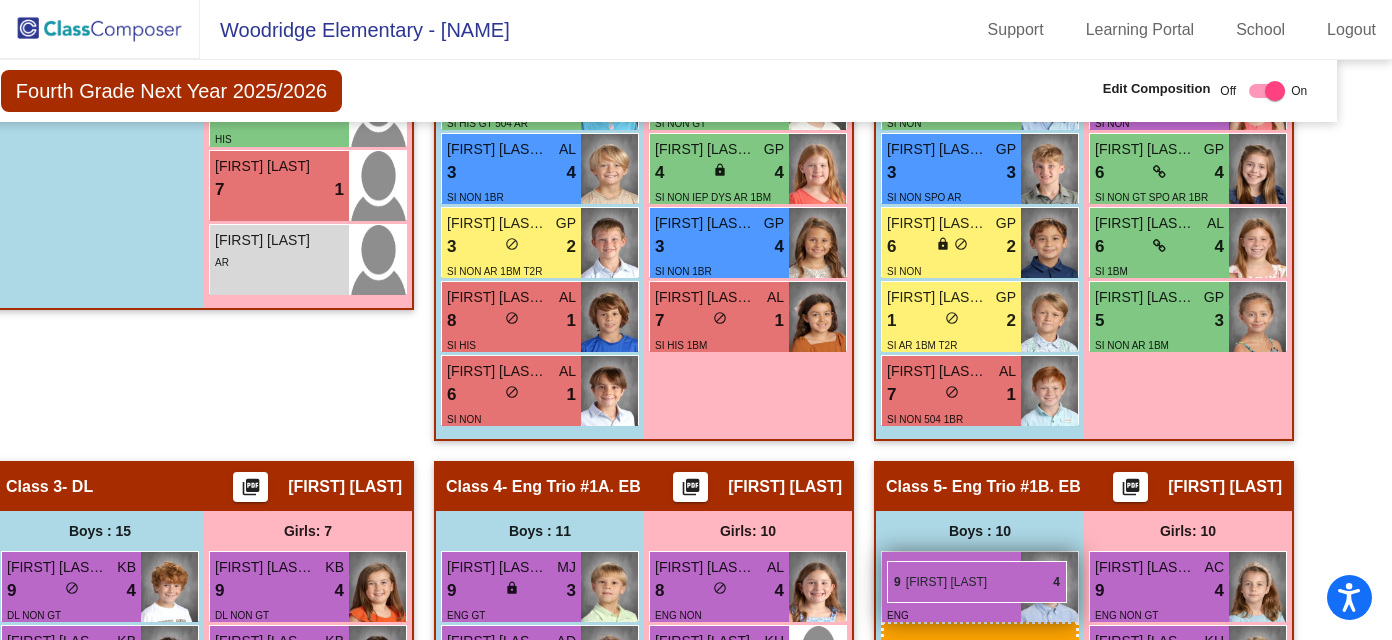 drag, startPoint x: 50, startPoint y: 432, endPoint x: 887, endPoint y: 560, distance: 846.7308 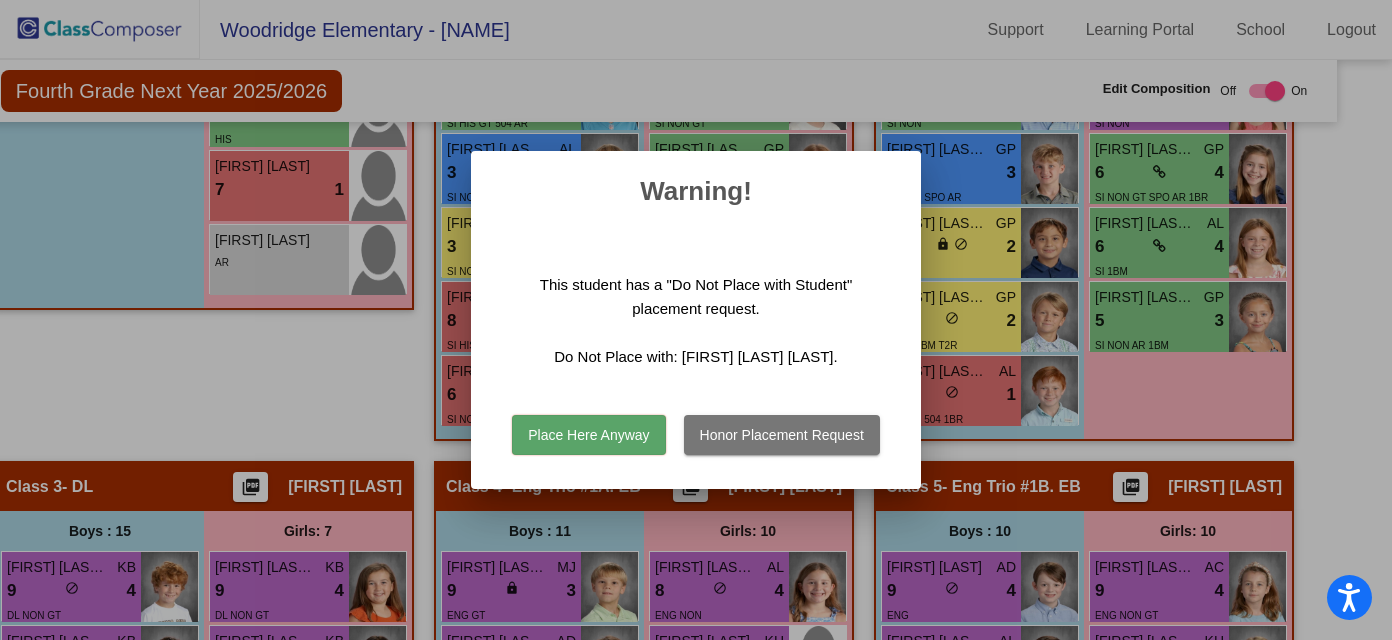 click on "Place Here Anyway" at bounding box center (588, 435) 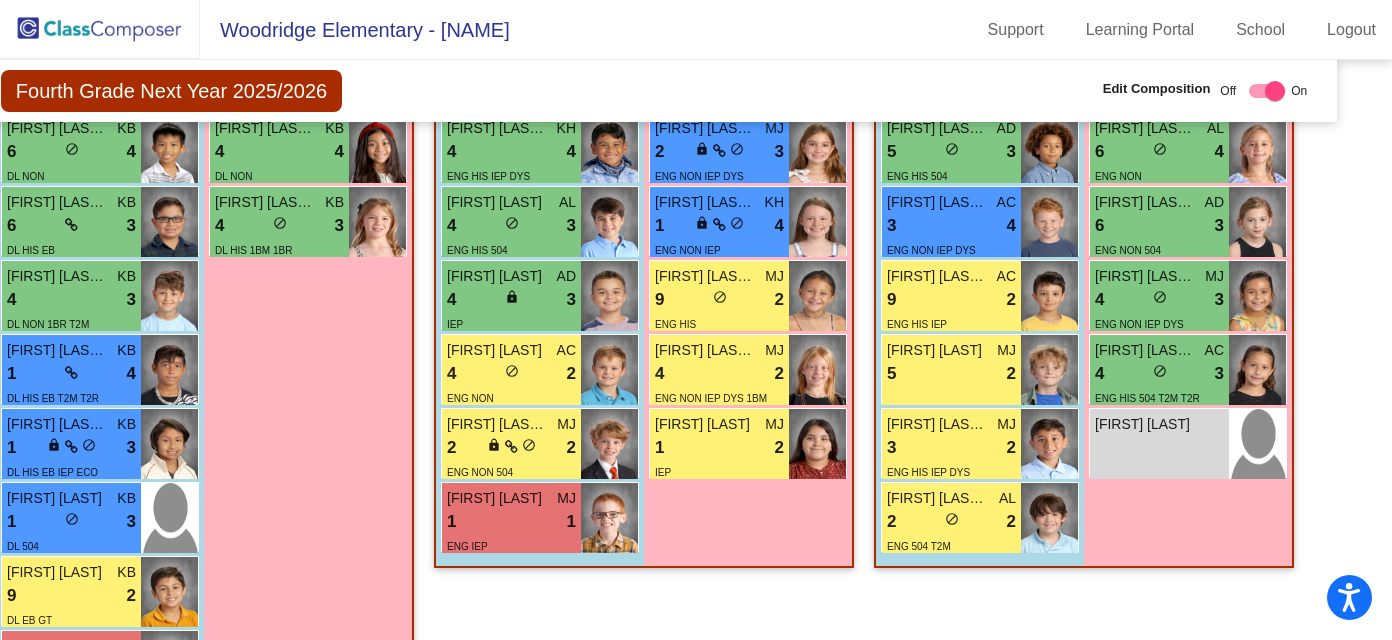 scroll, scrollTop: 2052, scrollLeft: 42, axis: both 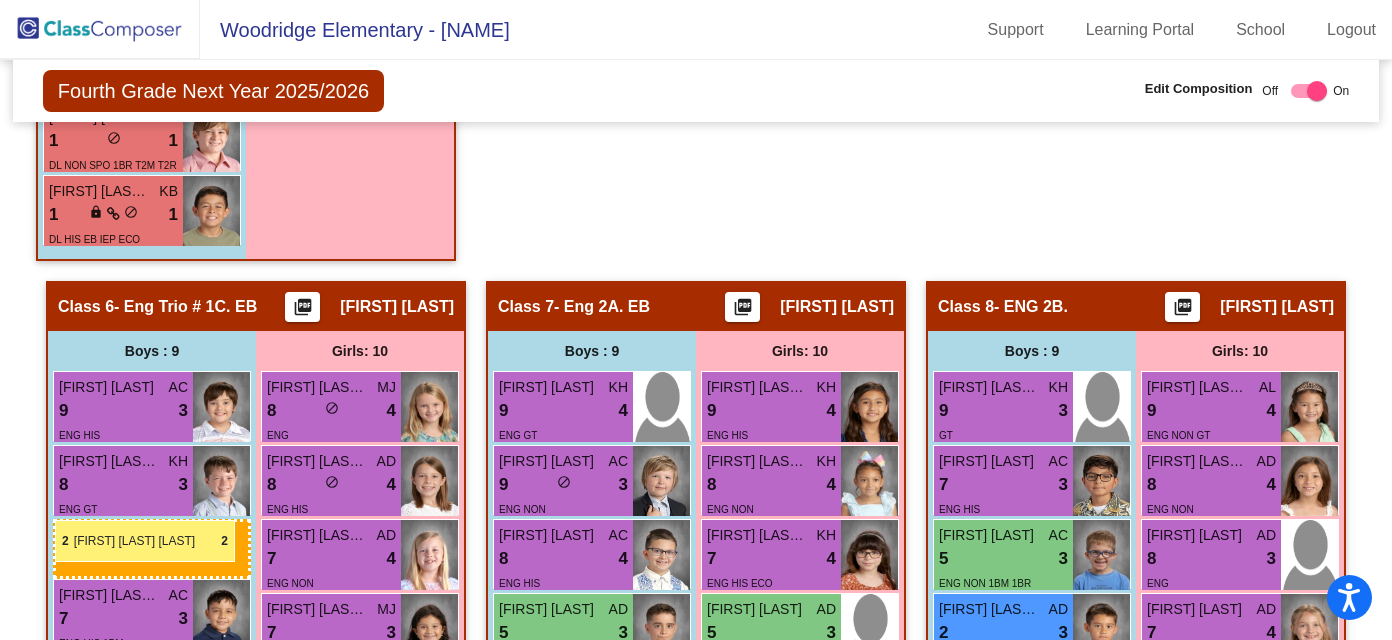 drag, startPoint x: 1009, startPoint y: 513, endPoint x: 55, endPoint y: 519, distance: 954.01886 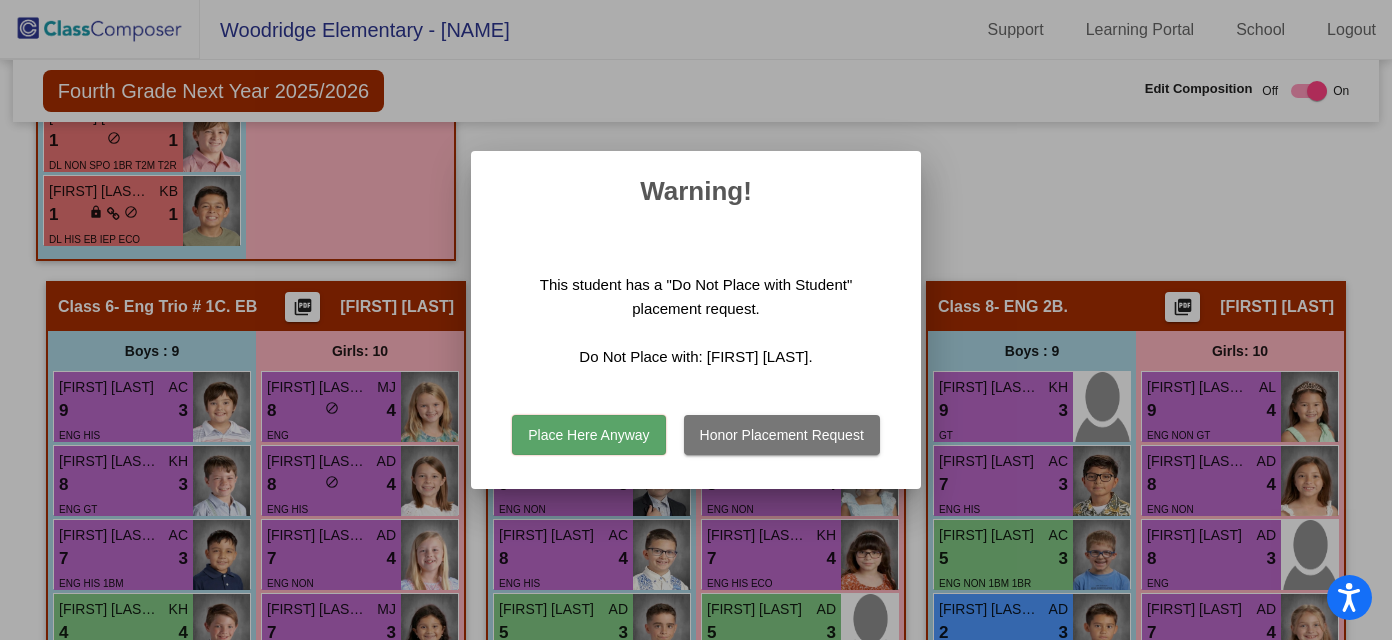 click on "Place Here Anyway" at bounding box center (588, 435) 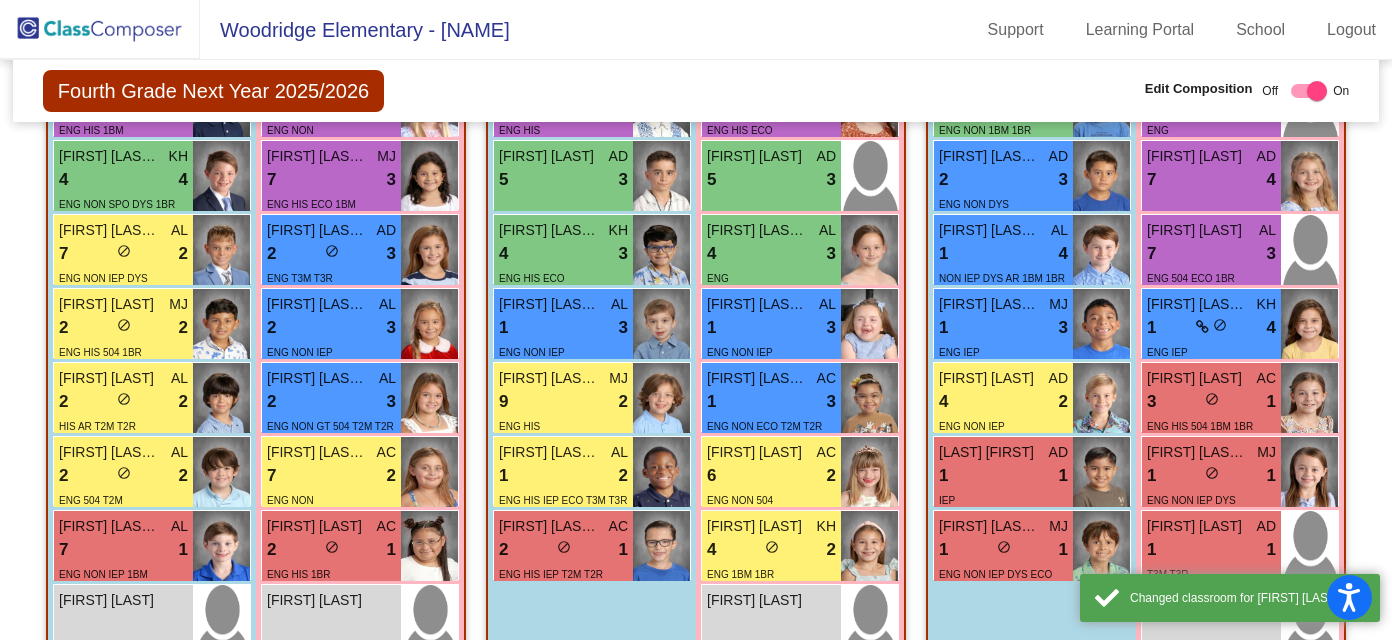scroll, scrollTop: 3160, scrollLeft: 0, axis: vertical 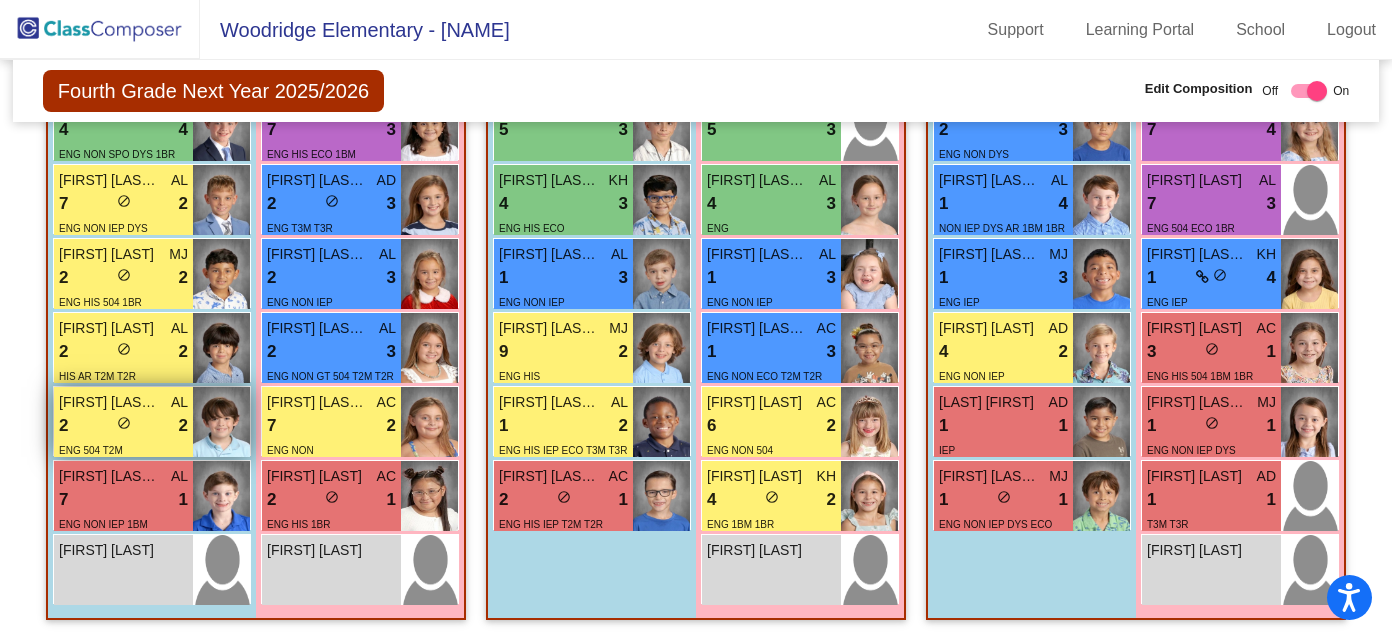 click on "2 lock do_not_disturb_alt 2" at bounding box center [123, 426] 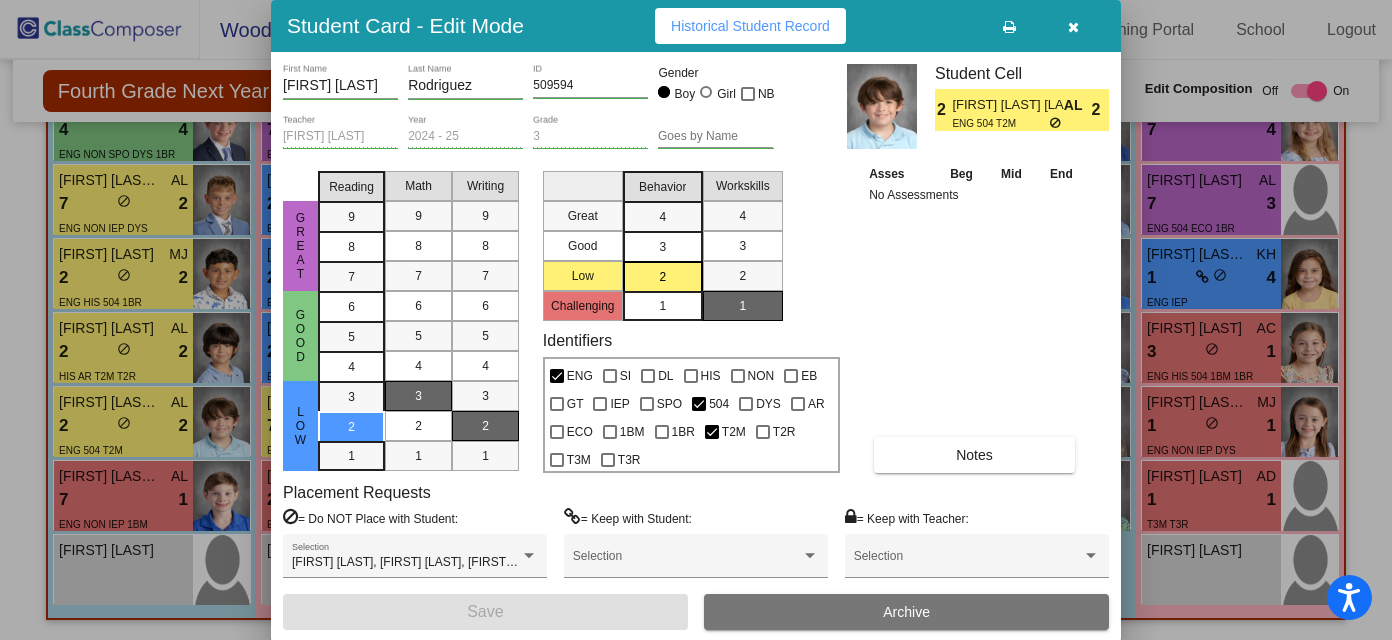 click at bounding box center [1073, 26] 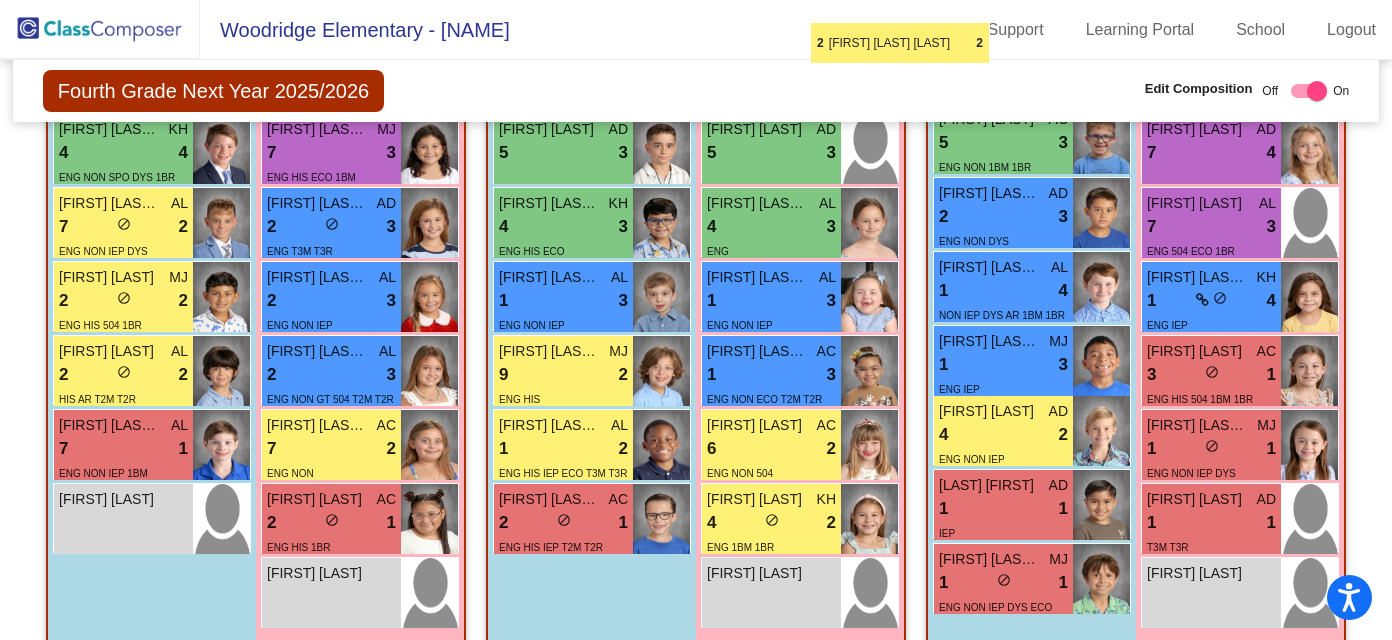 scroll, scrollTop: 3128, scrollLeft: 0, axis: vertical 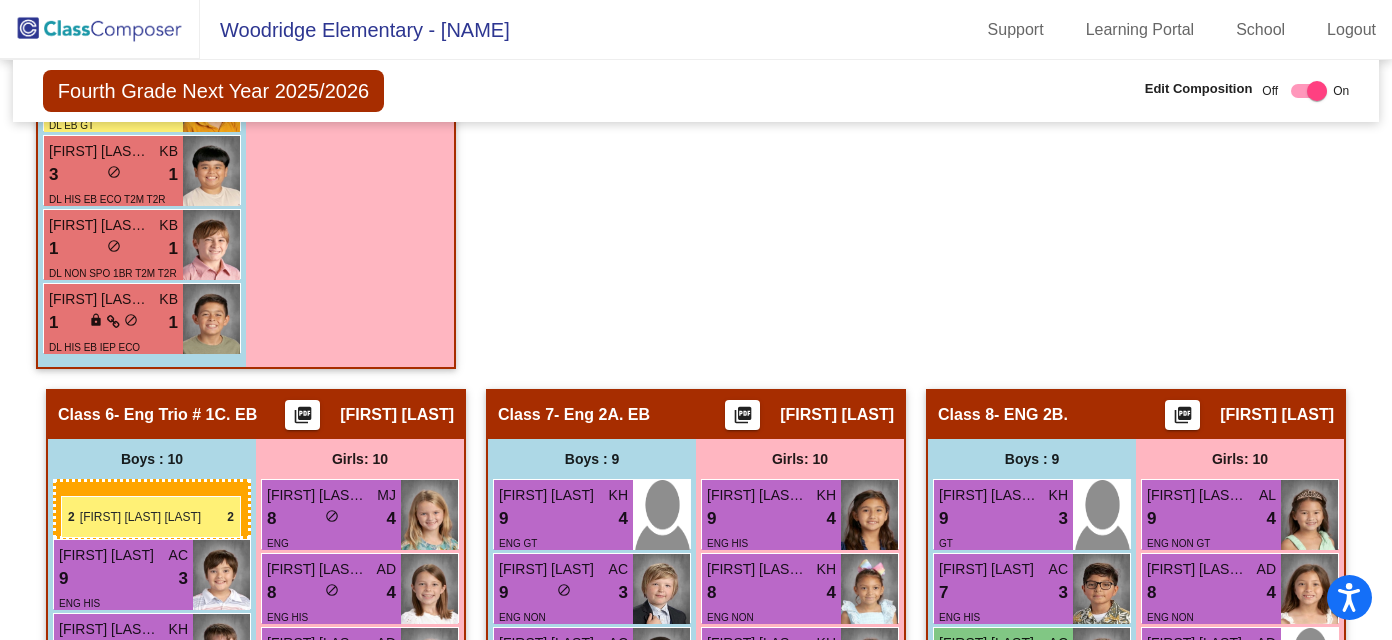 drag, startPoint x: 115, startPoint y: 432, endPoint x: 60, endPoint y: 495, distance: 83.630135 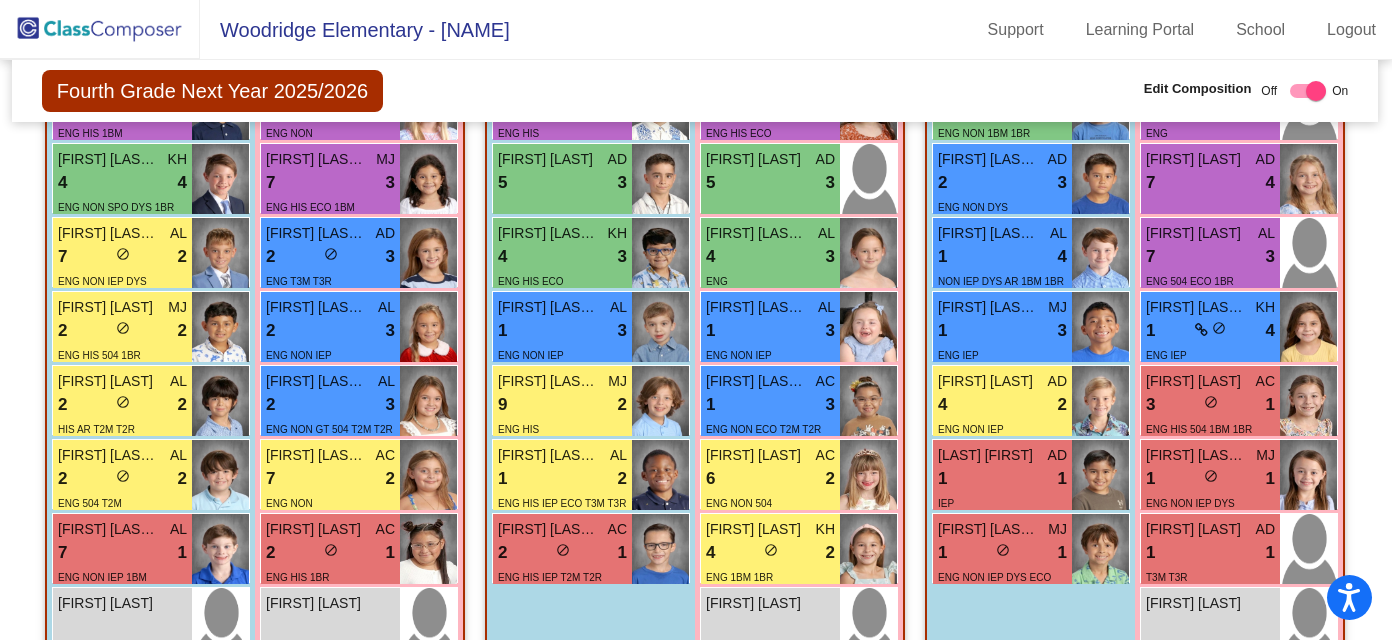 scroll, scrollTop: 3097, scrollLeft: 1, axis: both 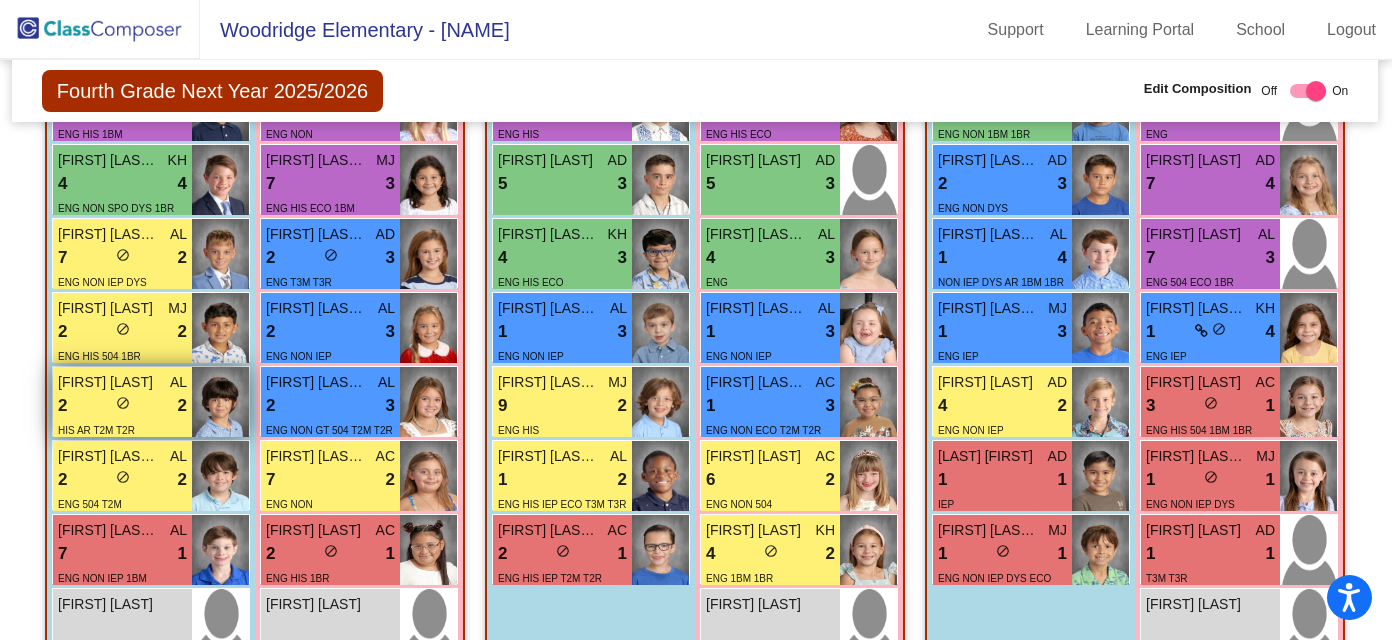 click on "2 lock do_not_disturb_alt 2" at bounding box center [122, 406] 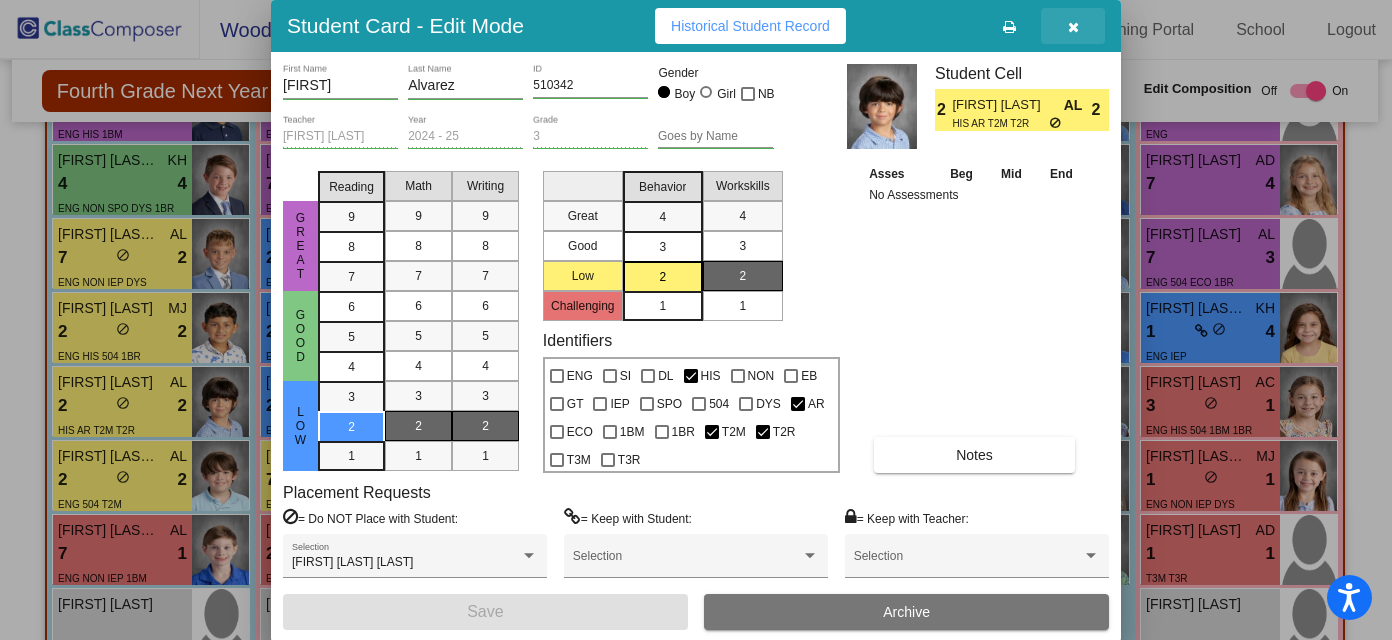 click at bounding box center [1073, 27] 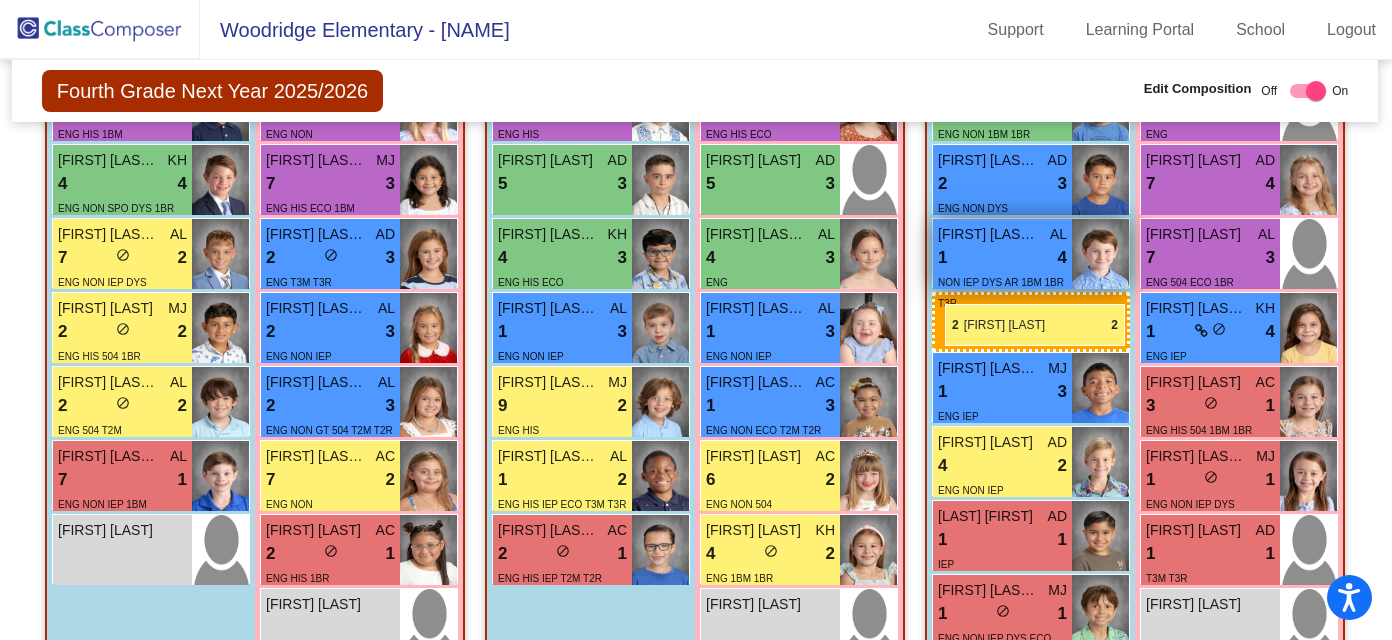 drag, startPoint x: 83, startPoint y: 420, endPoint x: 945, endPoint y: 303, distance: 869.904 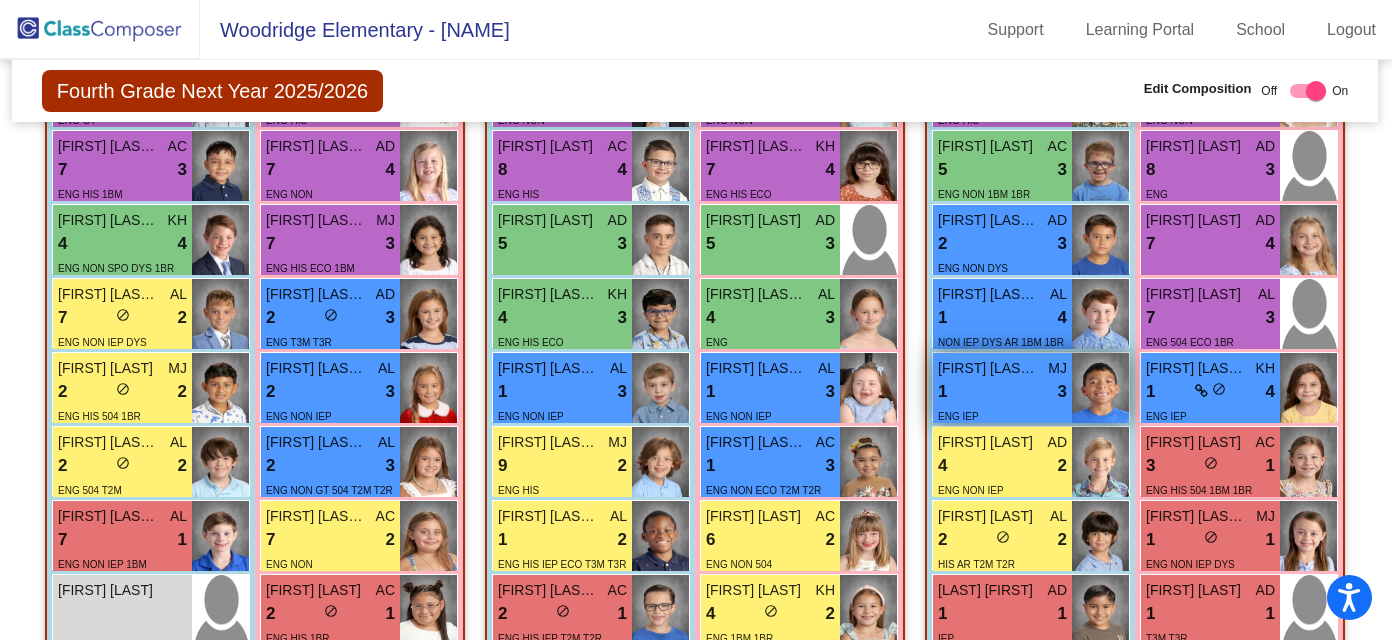 scroll, scrollTop: 3038, scrollLeft: 1, axis: both 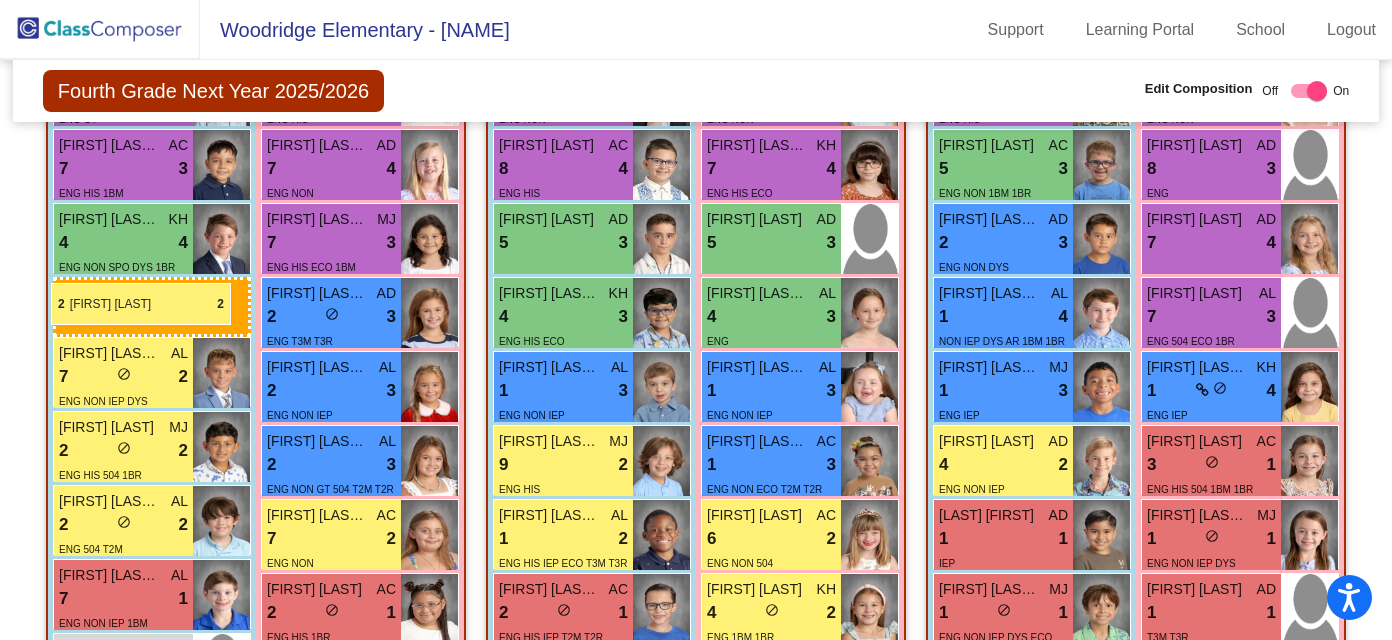 drag, startPoint x: 1073, startPoint y: 528, endPoint x: 51, endPoint y: 282, distance: 1051.1898 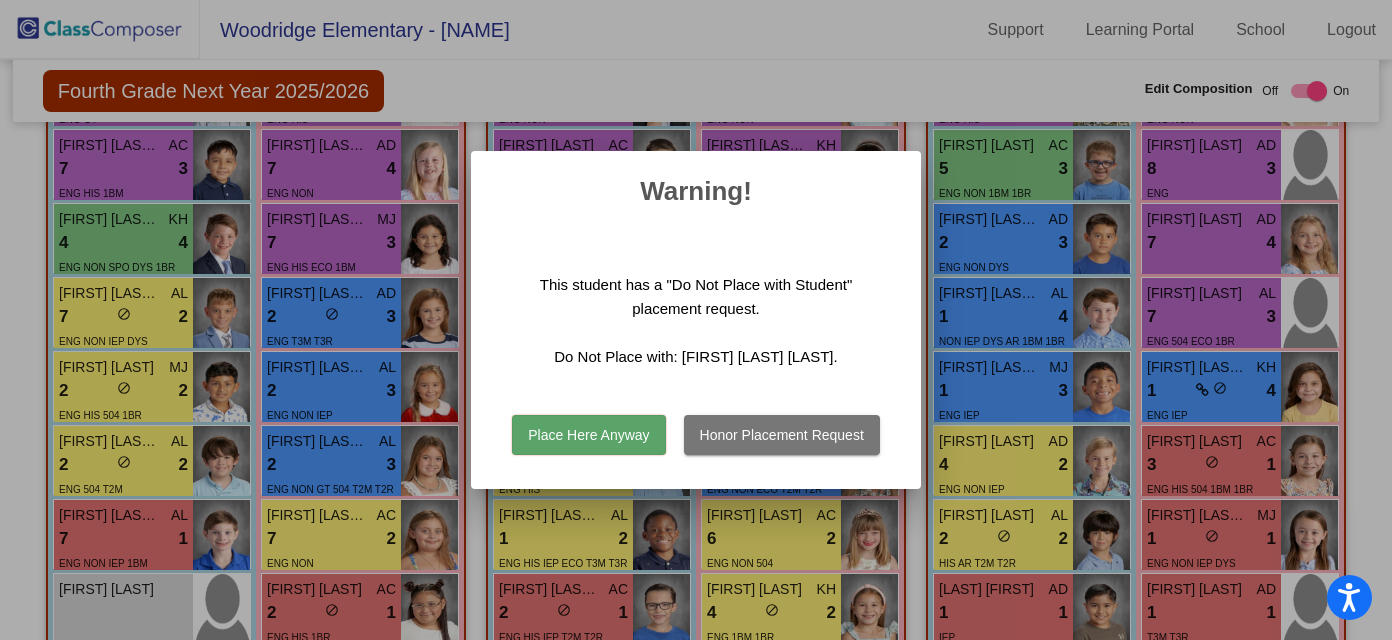click on "Place Here Anyway" at bounding box center [588, 435] 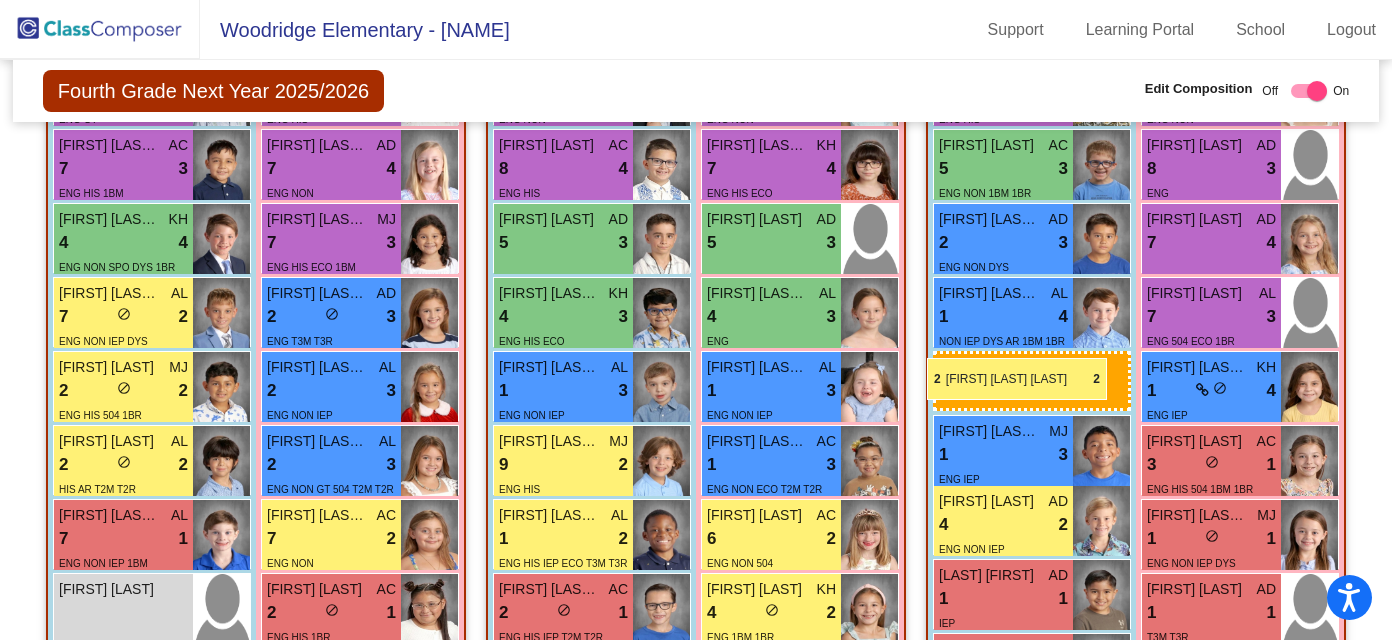 drag, startPoint x: 129, startPoint y: 451, endPoint x: 926, endPoint y: 355, distance: 802.76086 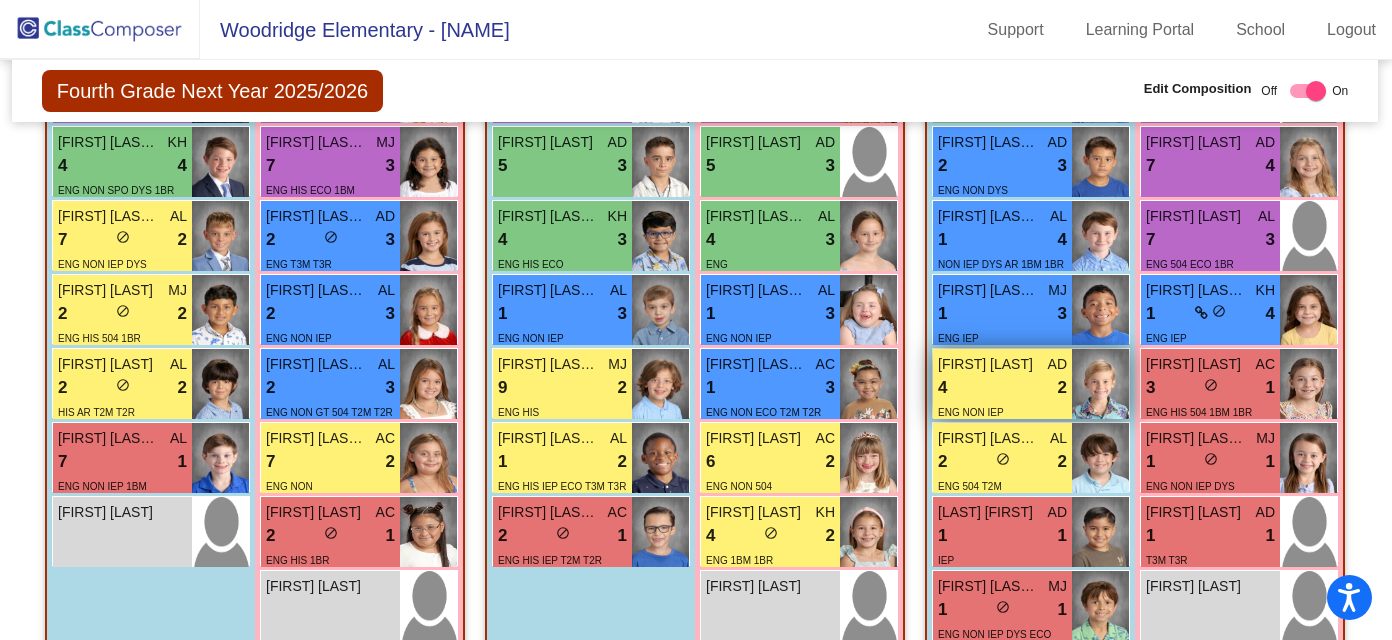 scroll, scrollTop: 3108, scrollLeft: 1, axis: both 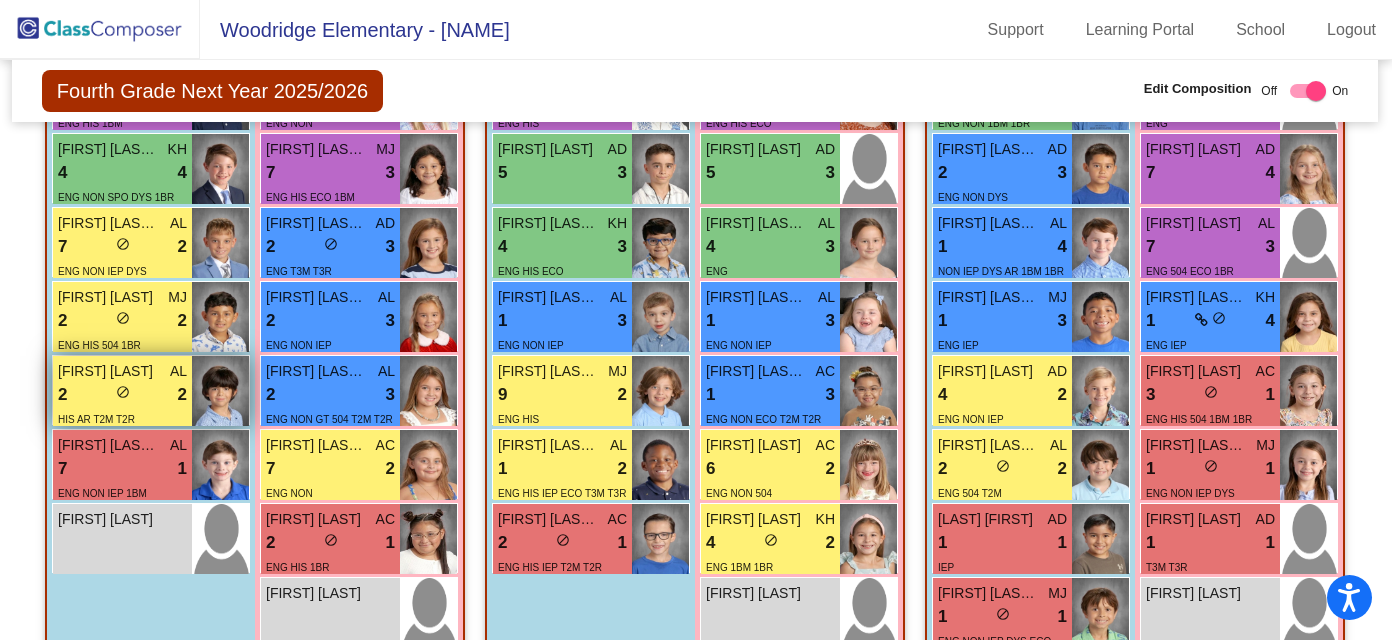 click on "2 lock do_not_disturb_alt 2" at bounding box center (122, 395) 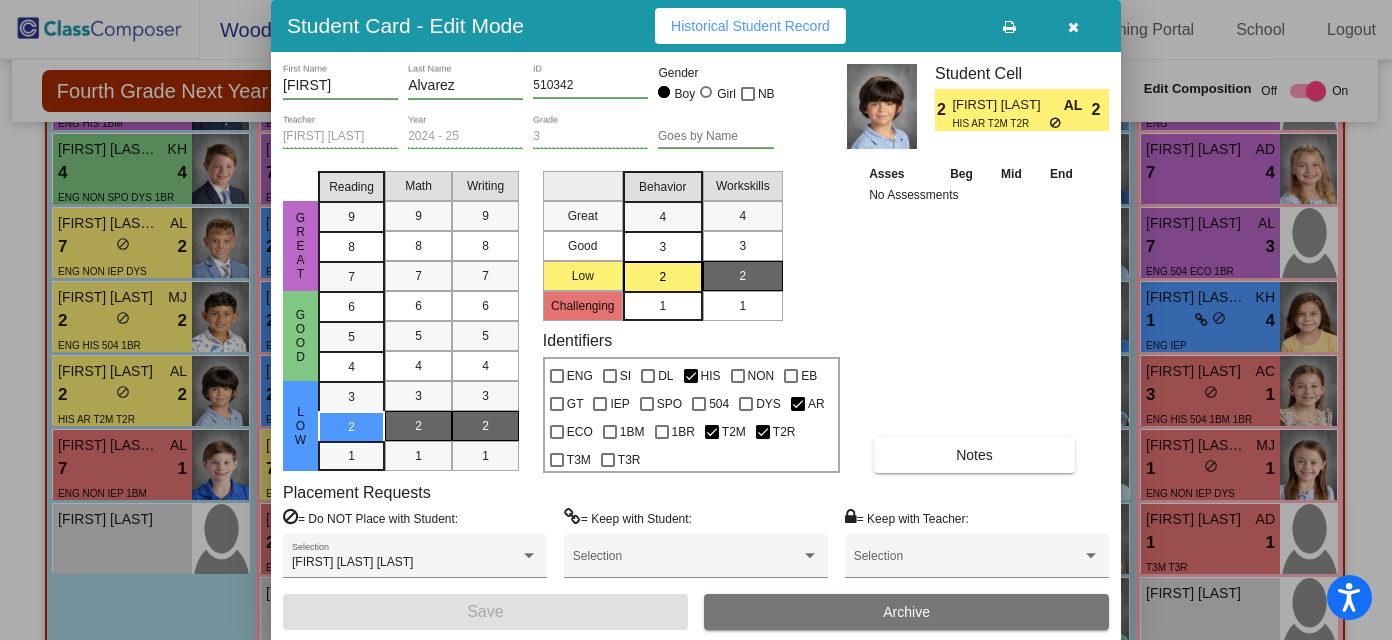 click at bounding box center (1073, 27) 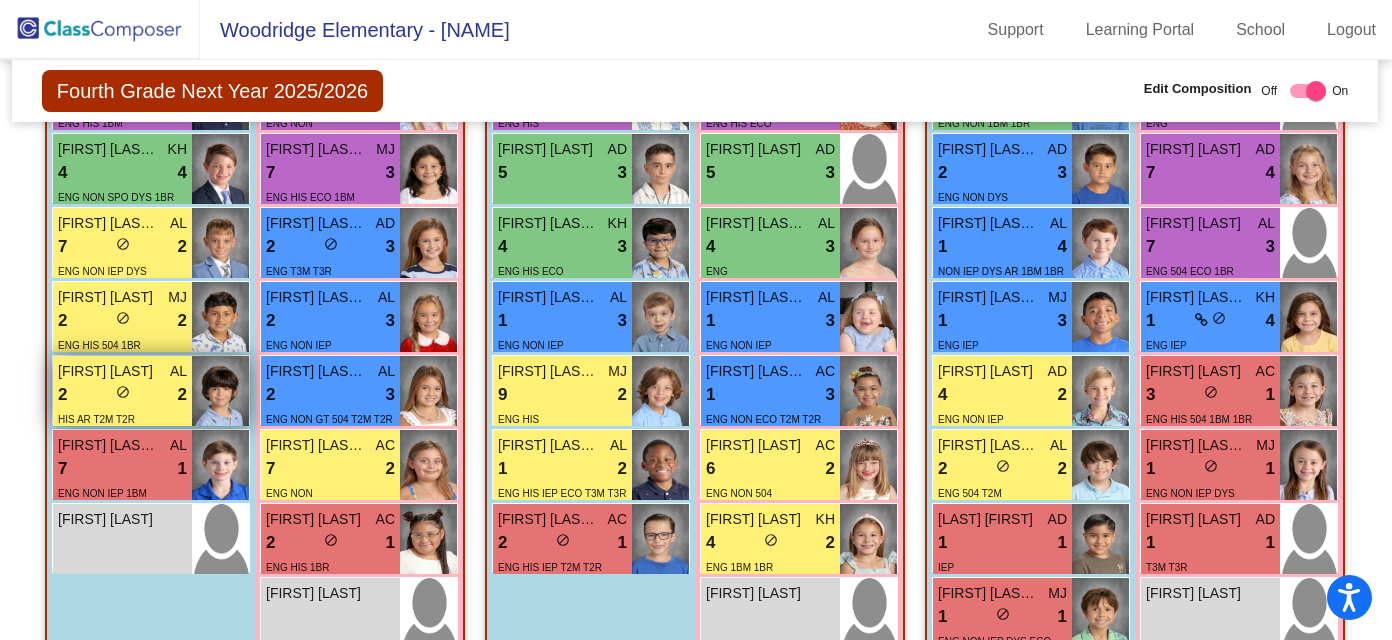 click on "2 lock do_not_disturb_alt 2" at bounding box center [122, 395] 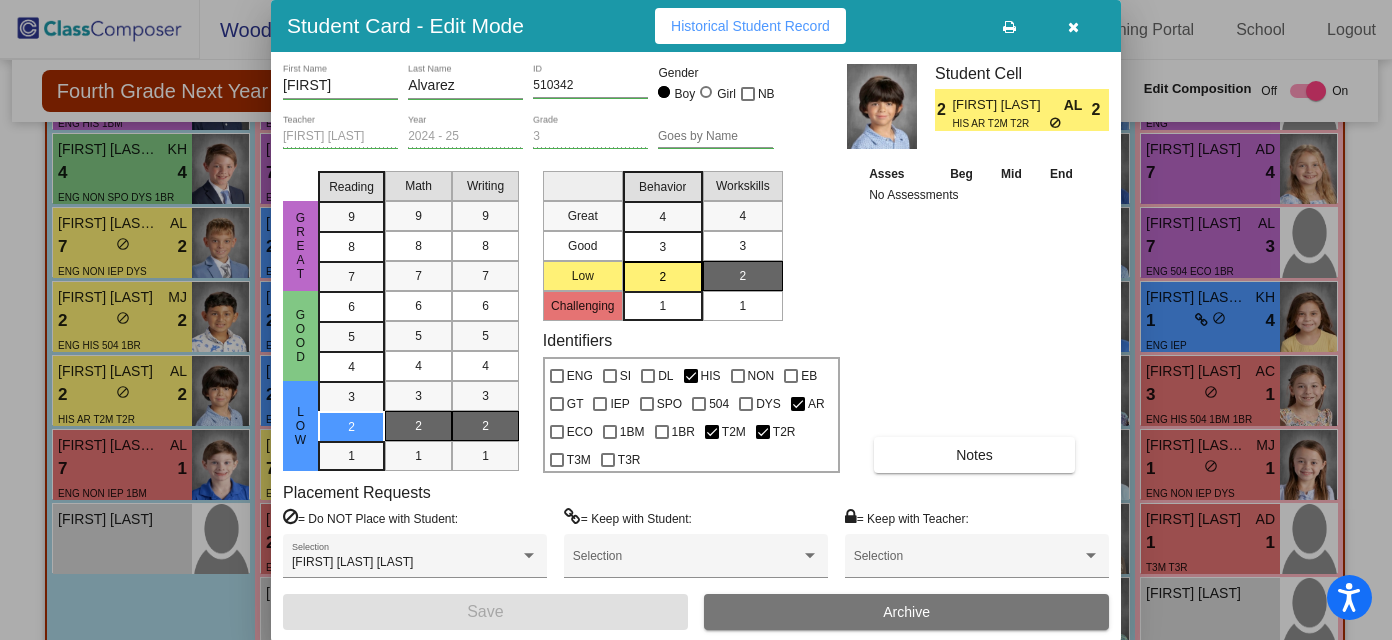 click at bounding box center [1073, 27] 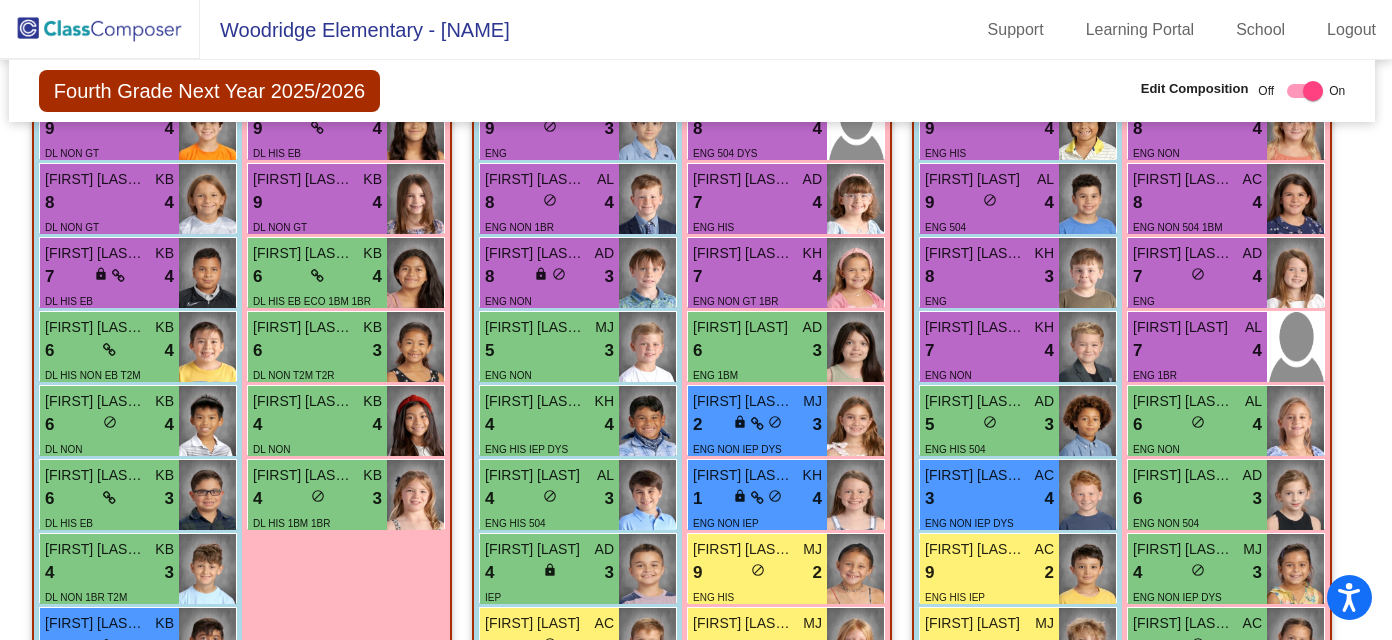 scroll, scrollTop: 1768, scrollLeft: 4, axis: both 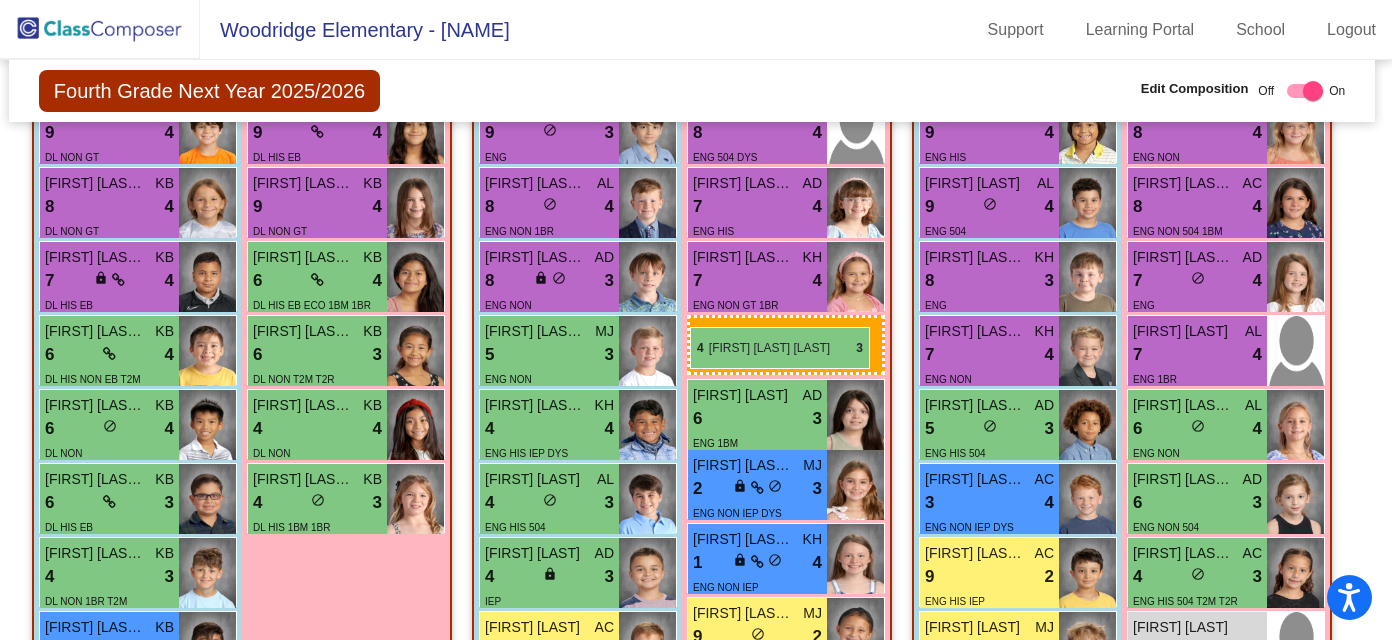 drag, startPoint x: 1278, startPoint y: 585, endPoint x: 690, endPoint y: 327, distance: 642.1121 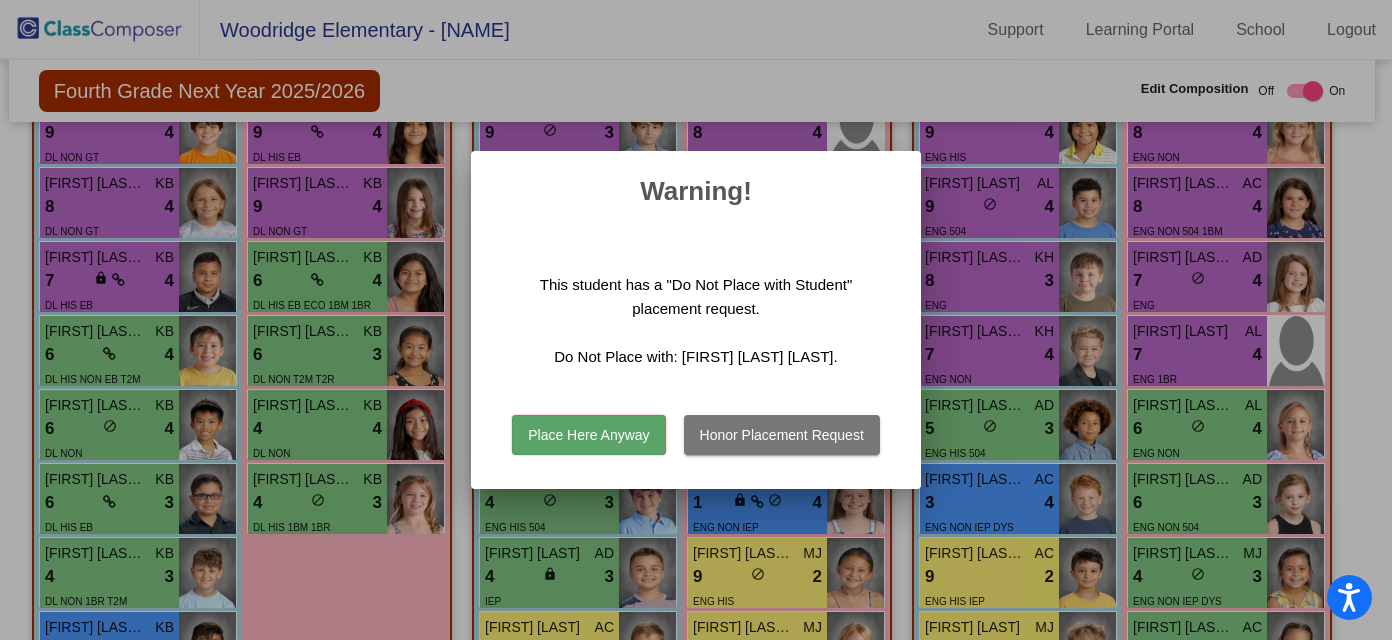 click on "Place Here Anyway" at bounding box center [588, 435] 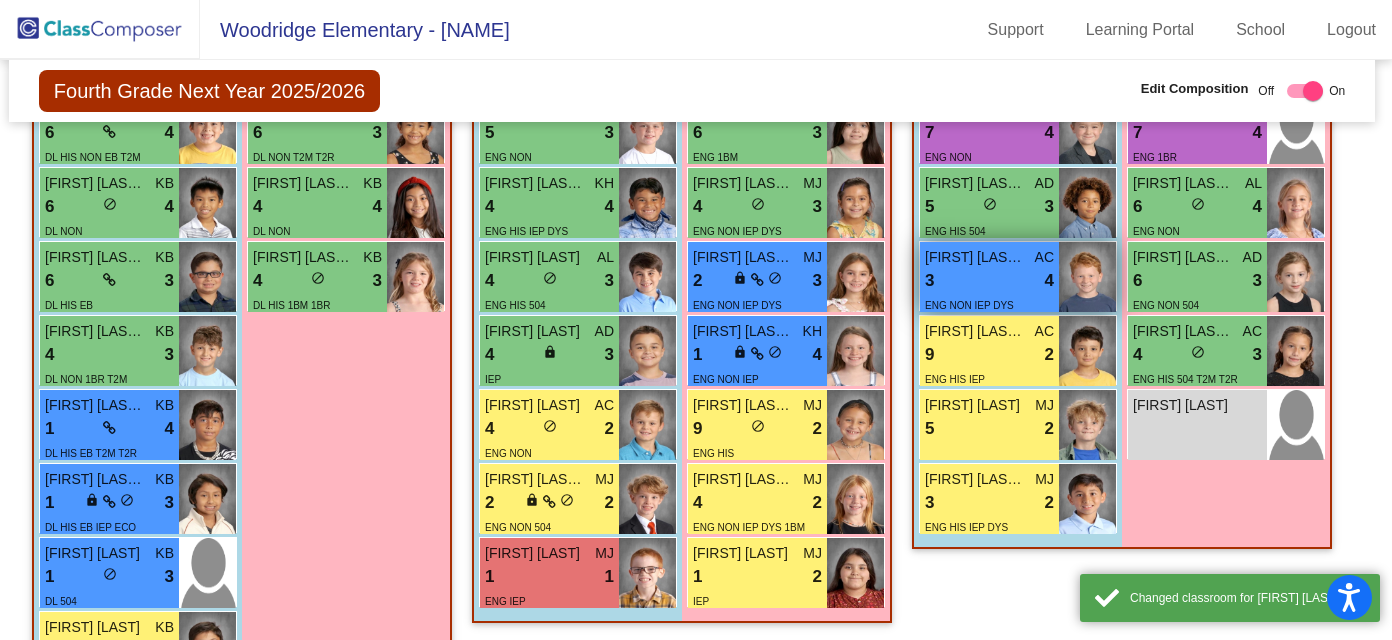 scroll, scrollTop: 2010, scrollLeft: 4, axis: both 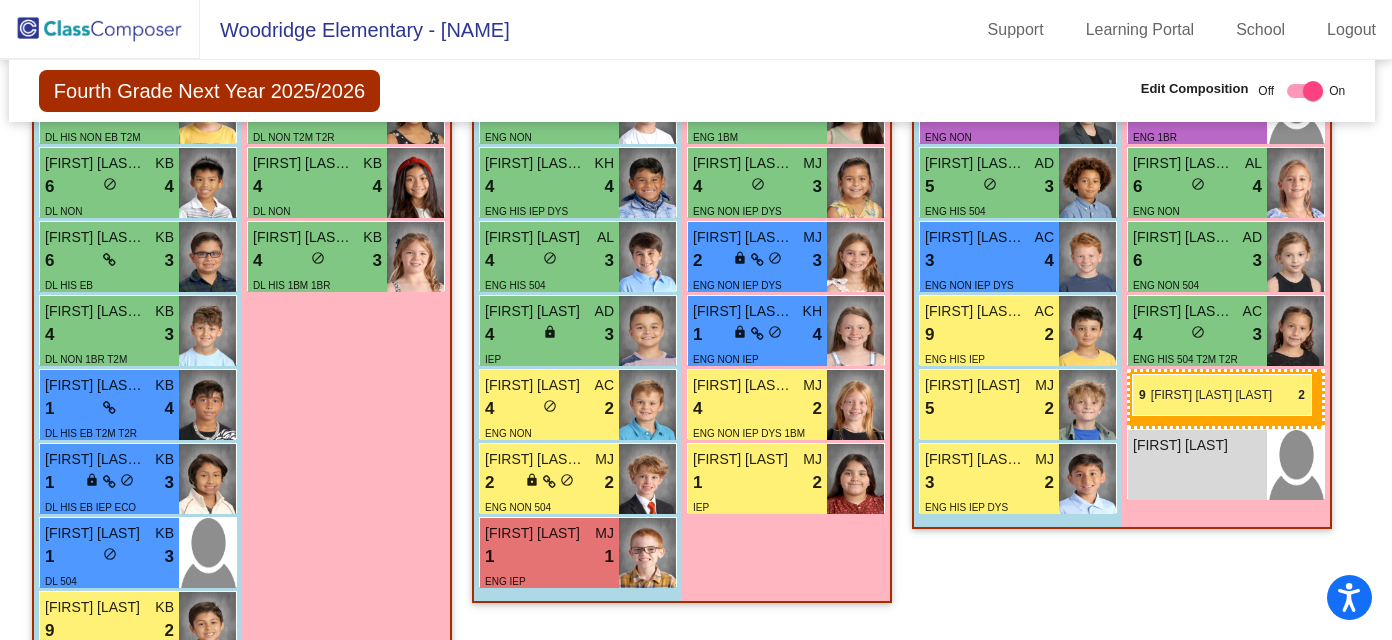 drag, startPoint x: 749, startPoint y: 411, endPoint x: 1132, endPoint y: 372, distance: 384.98053 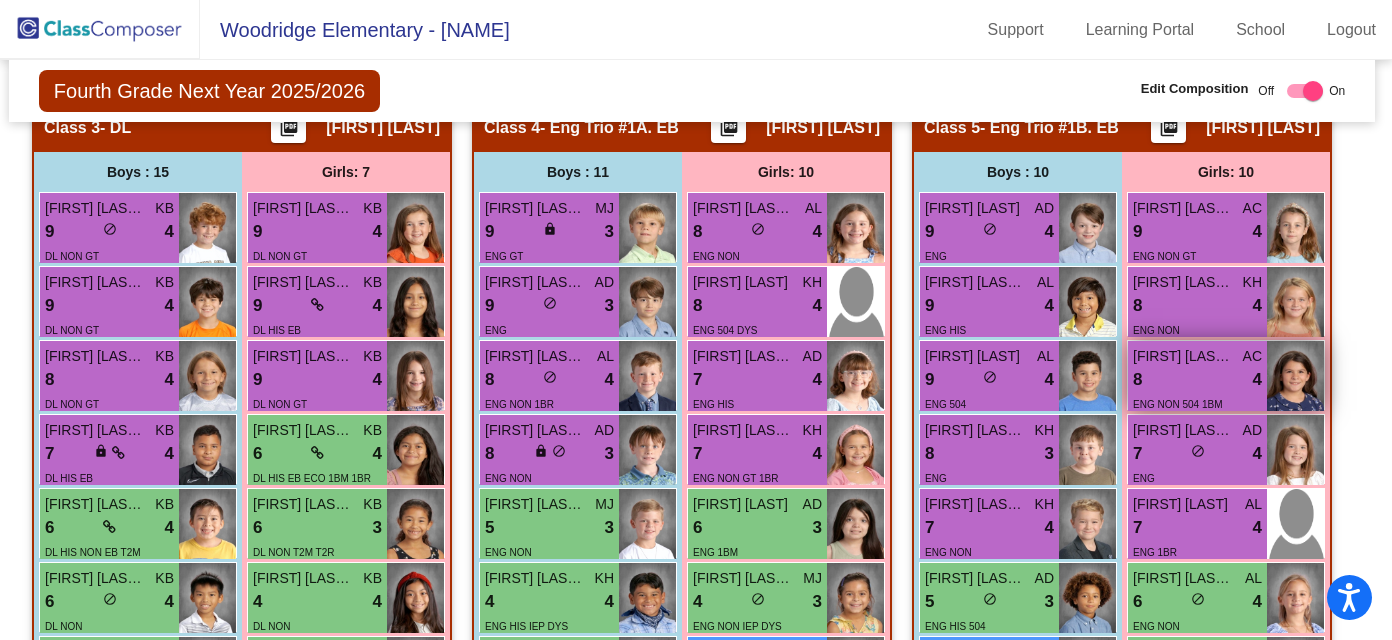 scroll, scrollTop: 1603, scrollLeft: 4, axis: both 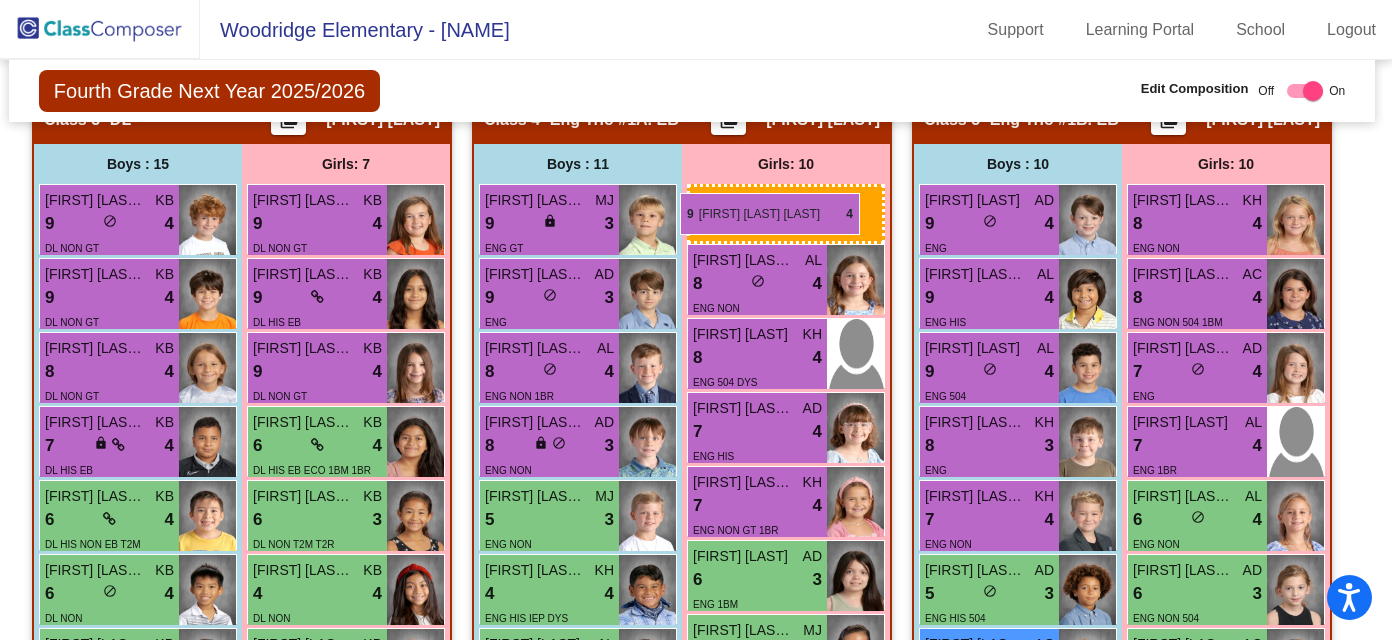drag, startPoint x: 1244, startPoint y: 193, endPoint x: 681, endPoint y: 192, distance: 563.0009 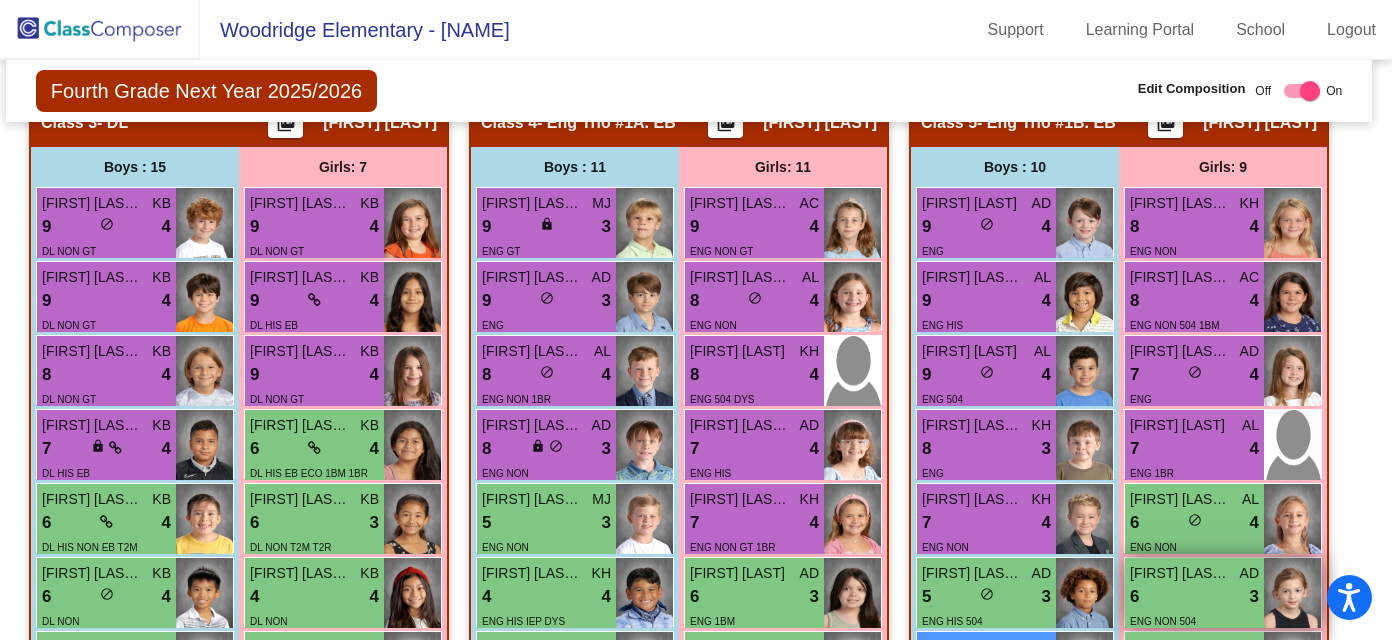 scroll, scrollTop: 1597, scrollLeft: 7, axis: both 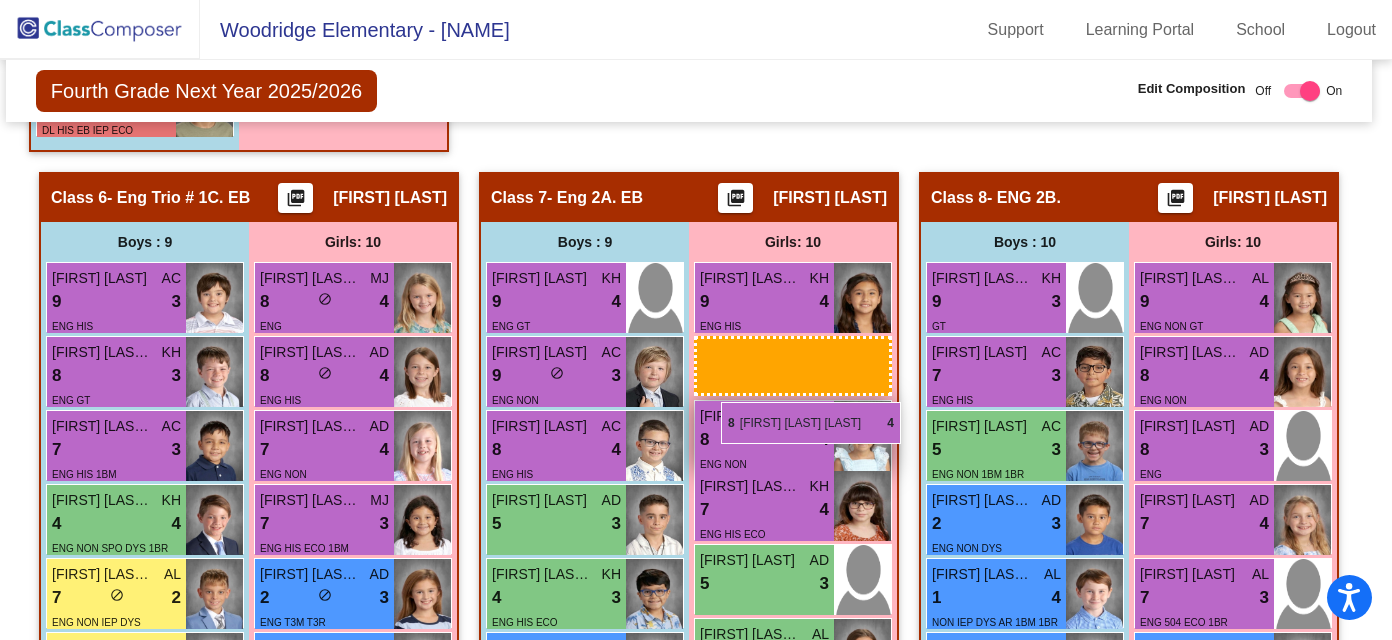 drag, startPoint x: 1254, startPoint y: 287, endPoint x: 721, endPoint y: 400, distance: 544.84674 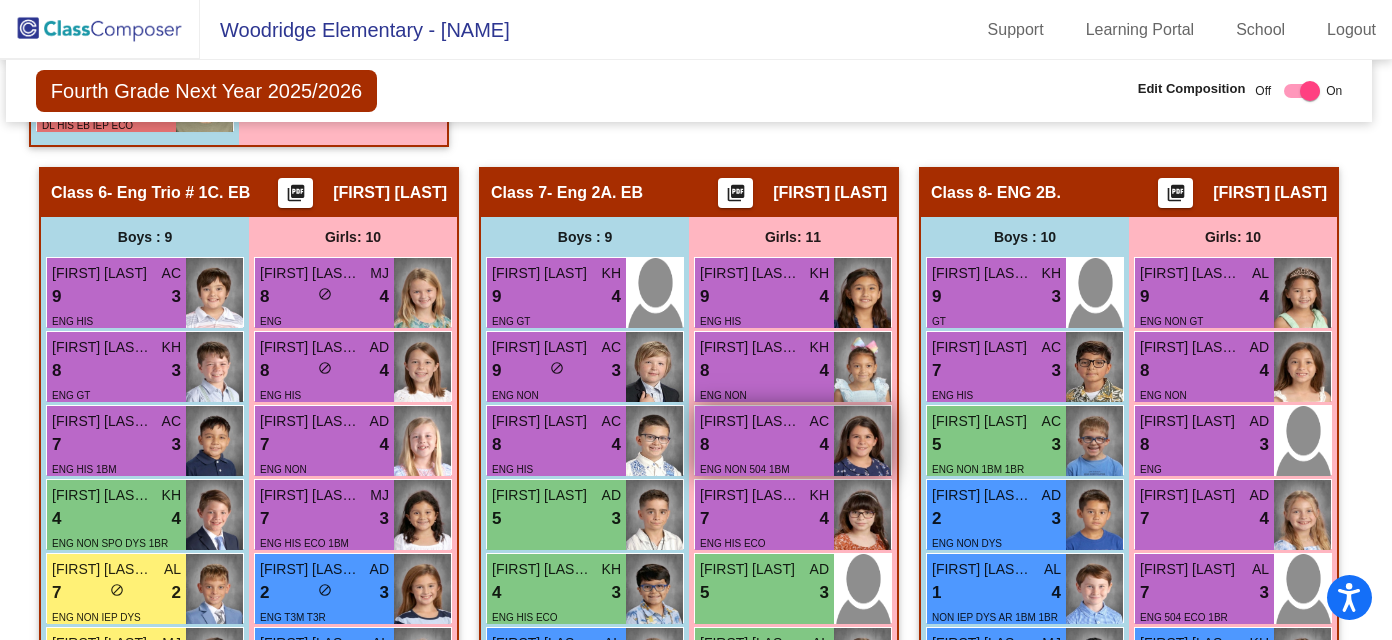 scroll, scrollTop: 2763, scrollLeft: 7, axis: both 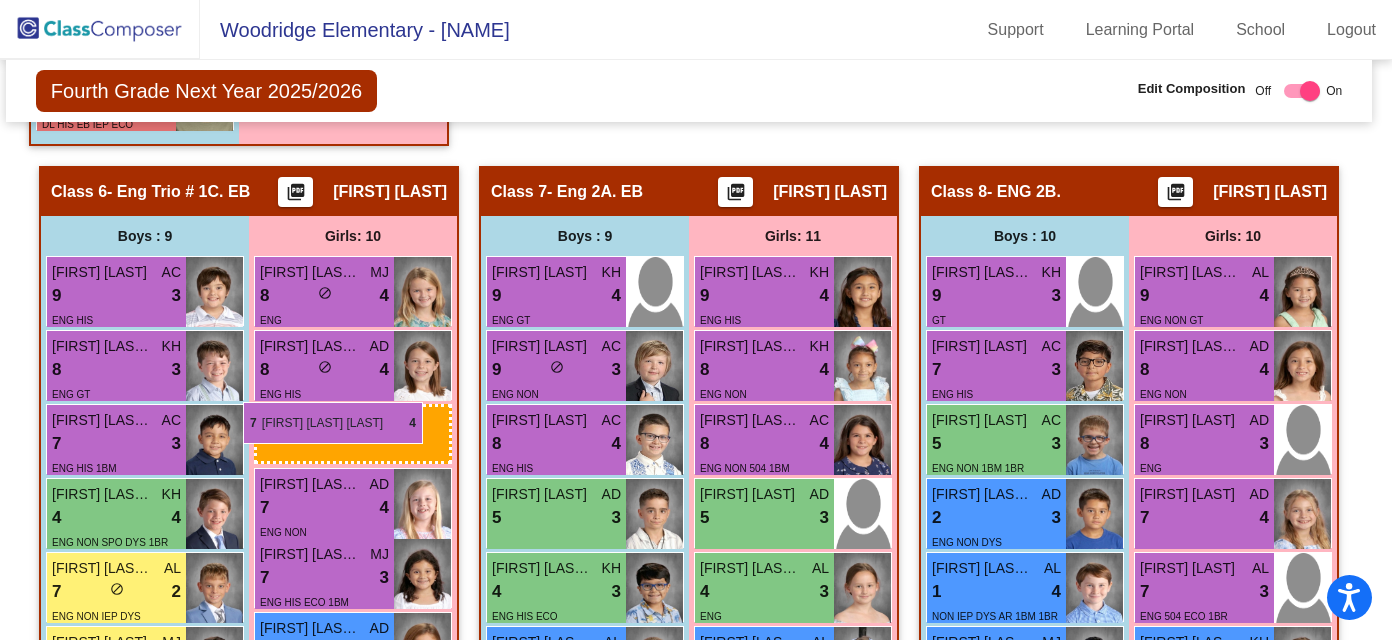 drag, startPoint x: 807, startPoint y: 516, endPoint x: 243, endPoint y: 401, distance: 575.6049 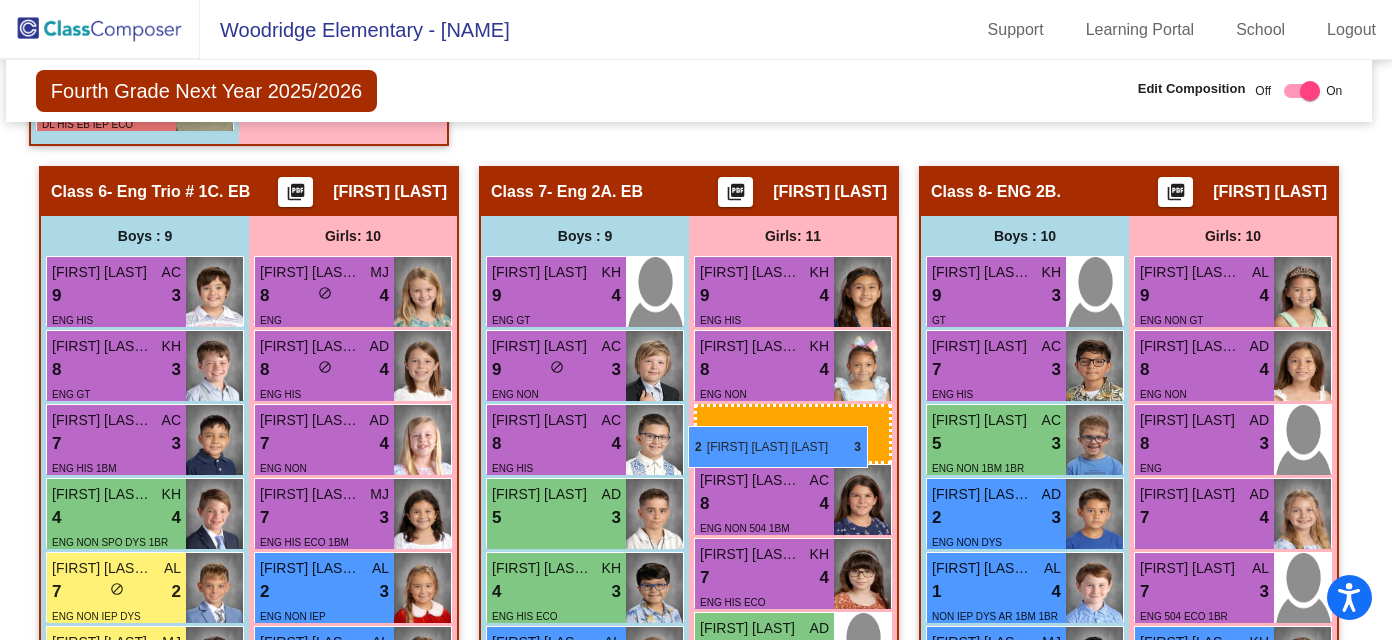 drag, startPoint x: 347, startPoint y: 568, endPoint x: 693, endPoint y: 418, distance: 377.11536 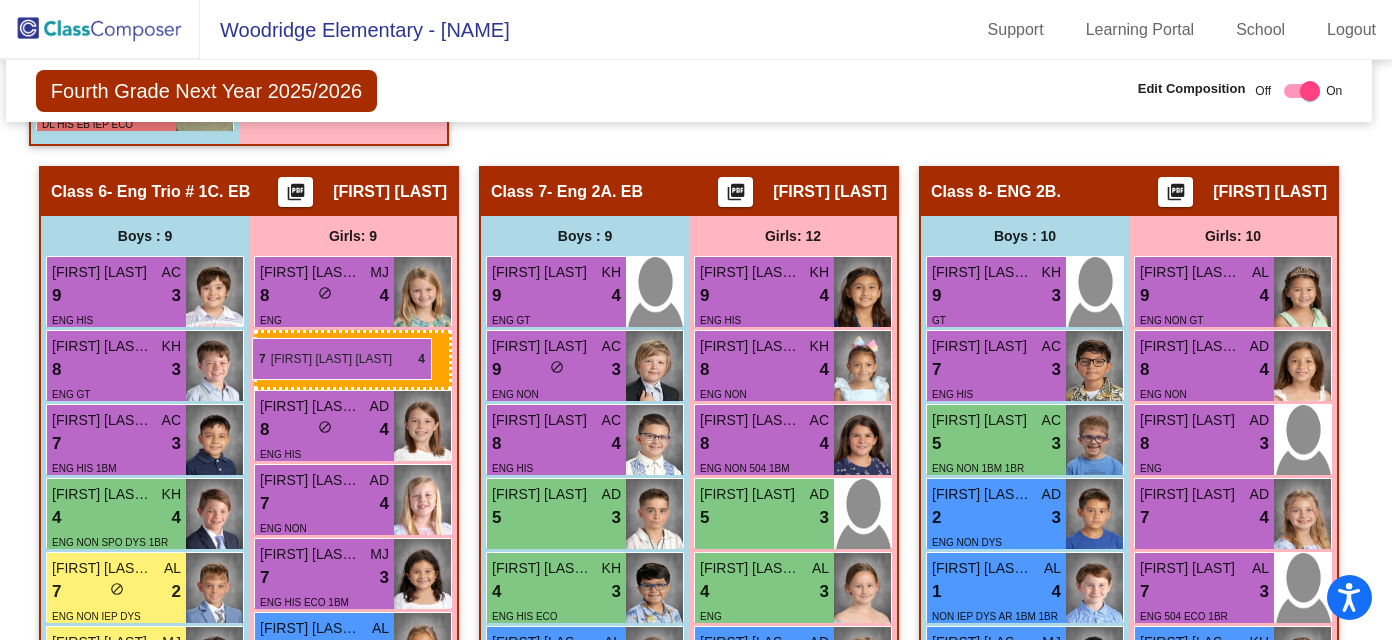 drag, startPoint x: 836, startPoint y: 508, endPoint x: 251, endPoint y: 335, distance: 610.04425 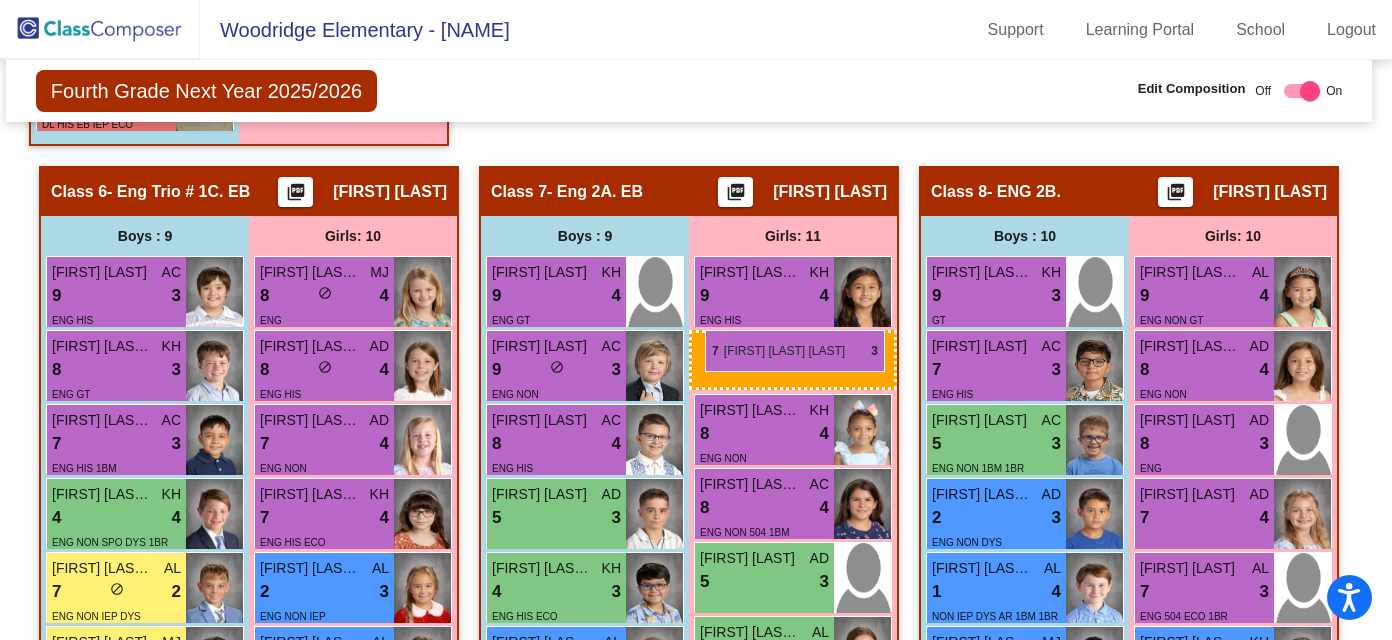 drag, startPoint x: 332, startPoint y: 582, endPoint x: 706, endPoint y: 329, distance: 451.53625 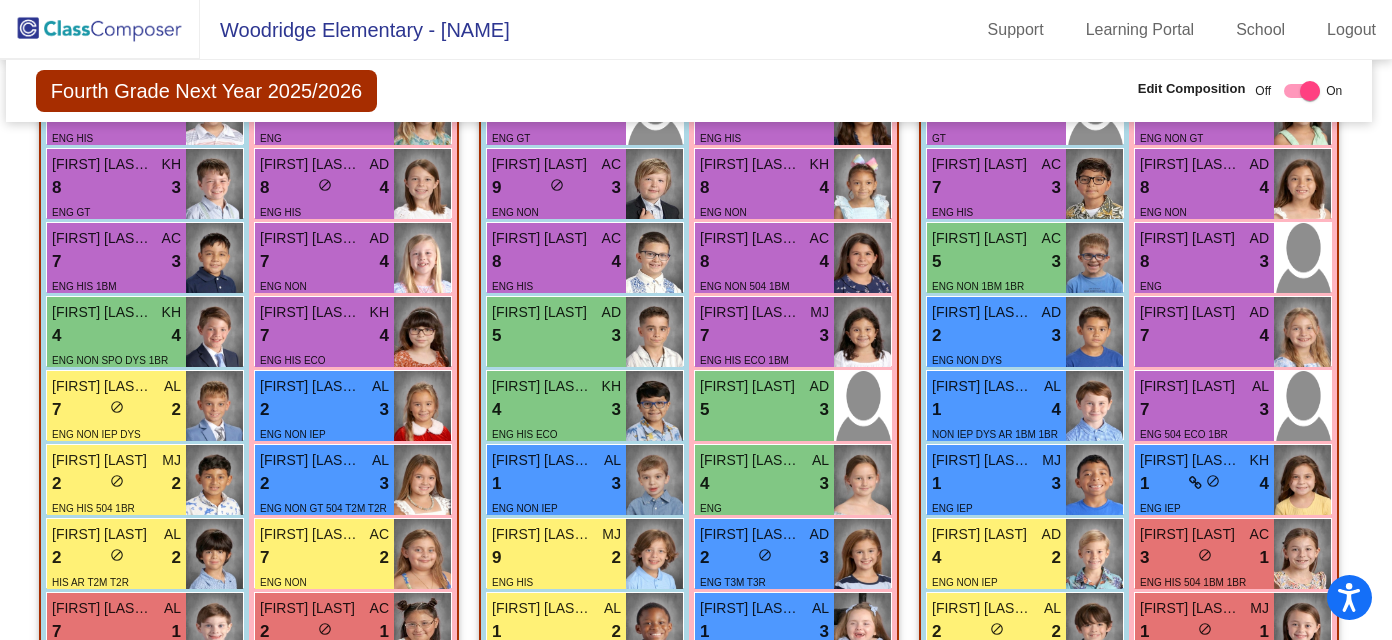 scroll, scrollTop: 2979, scrollLeft: 7, axis: both 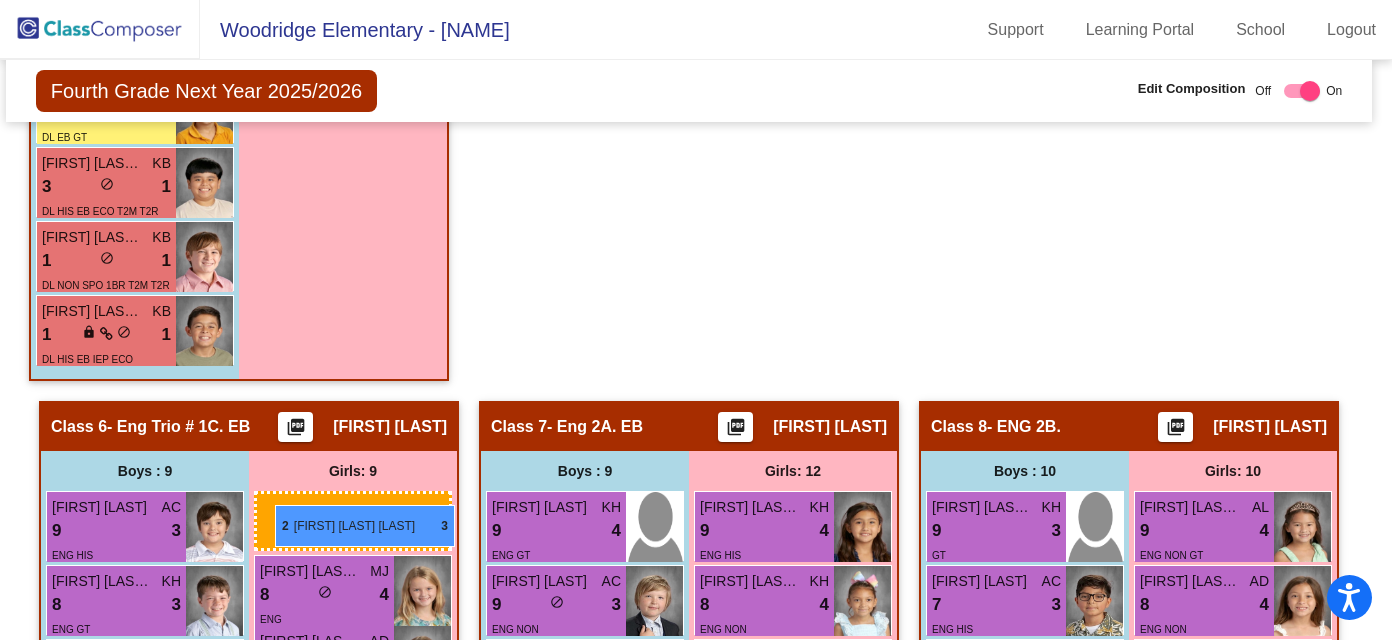 drag, startPoint x: 768, startPoint y: 527, endPoint x: 265, endPoint y: 495, distance: 504.01688 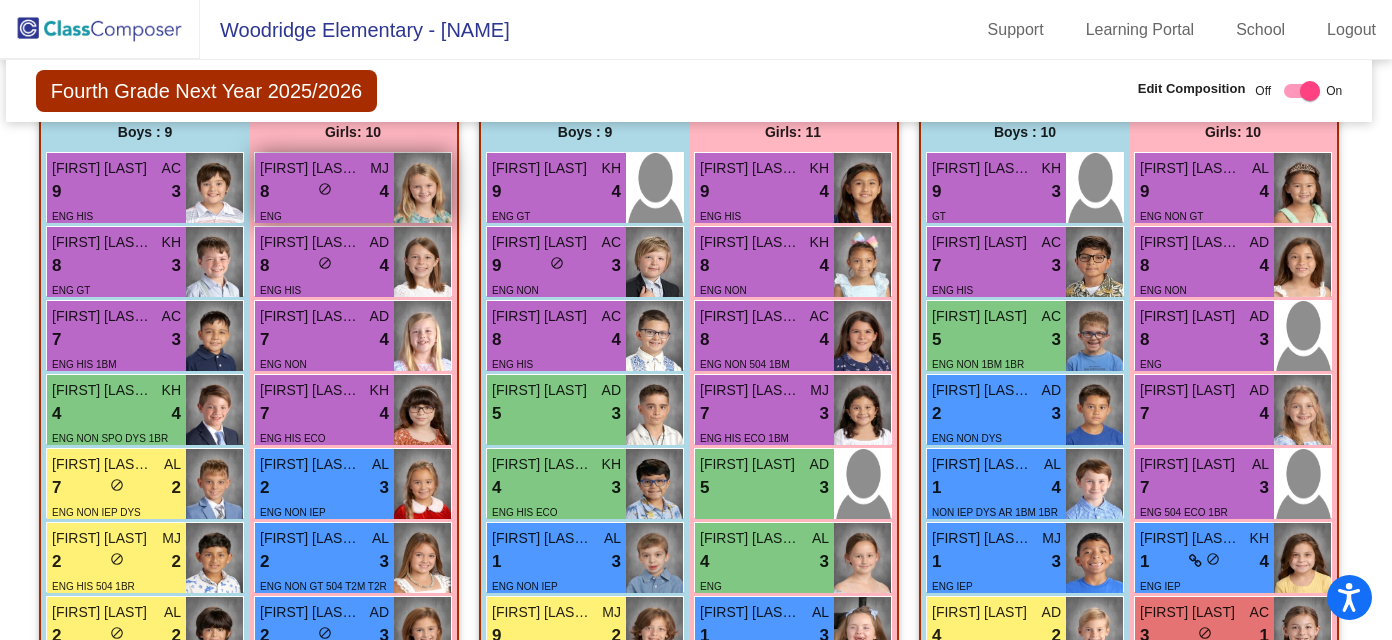 scroll, scrollTop: 2870, scrollLeft: 7, axis: both 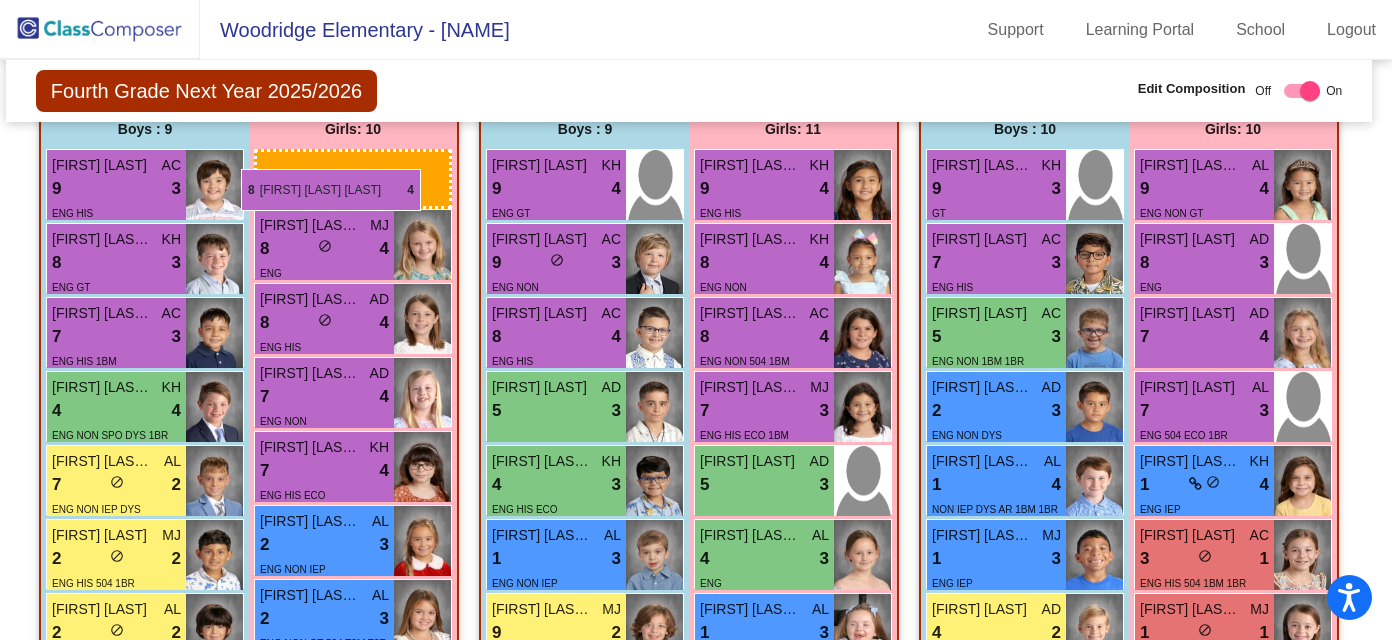 drag, startPoint x: 1240, startPoint y: 253, endPoint x: 244, endPoint y: 166, distance: 999.7925 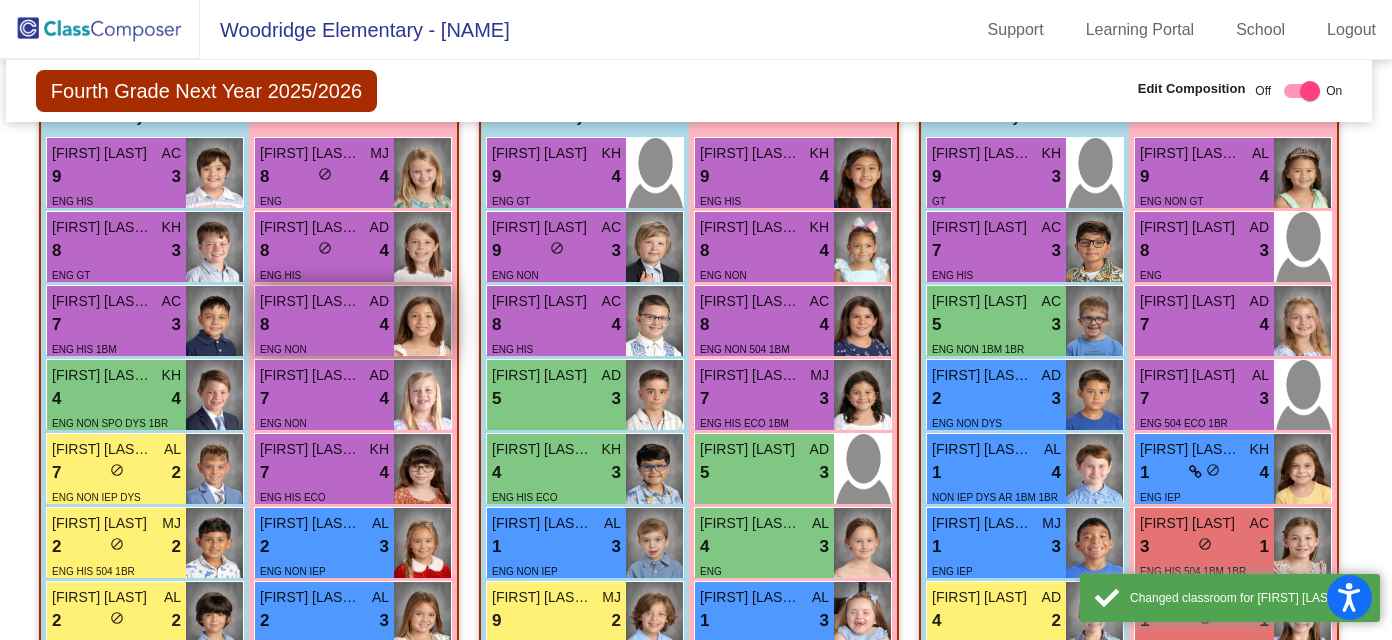 scroll, scrollTop: 2883, scrollLeft: 7, axis: both 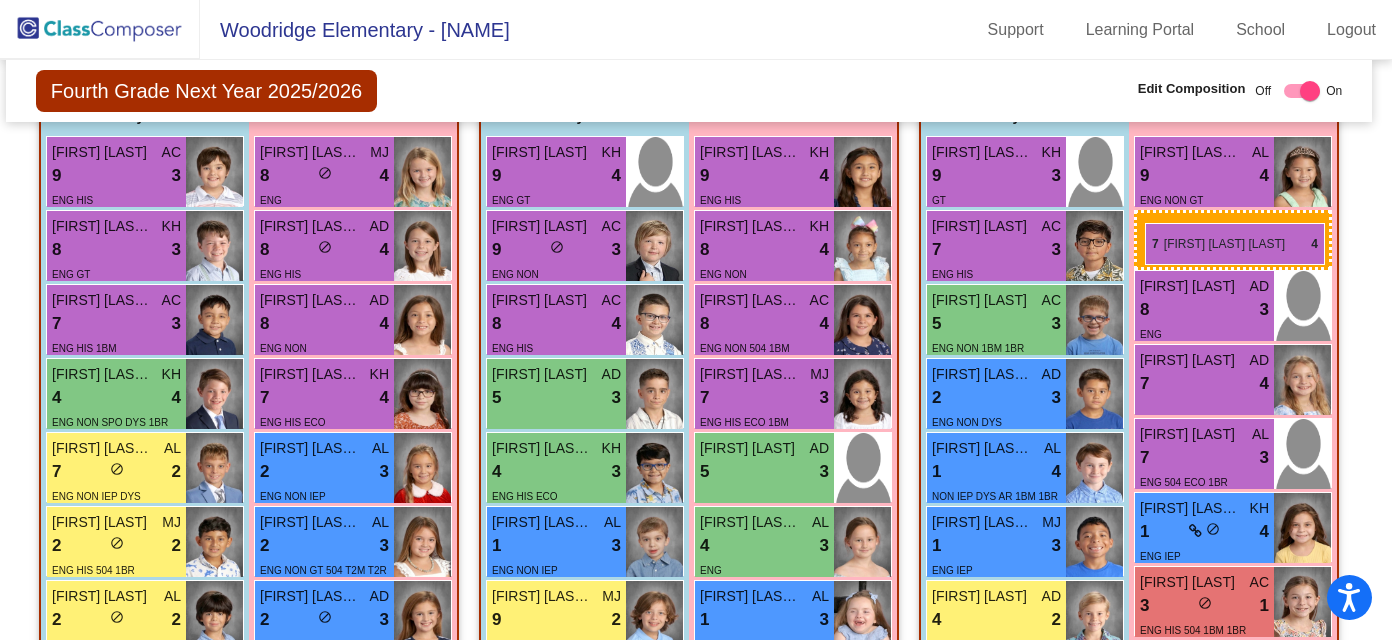 drag, startPoint x: 337, startPoint y: 397, endPoint x: 1145, endPoint y: 222, distance: 826.73395 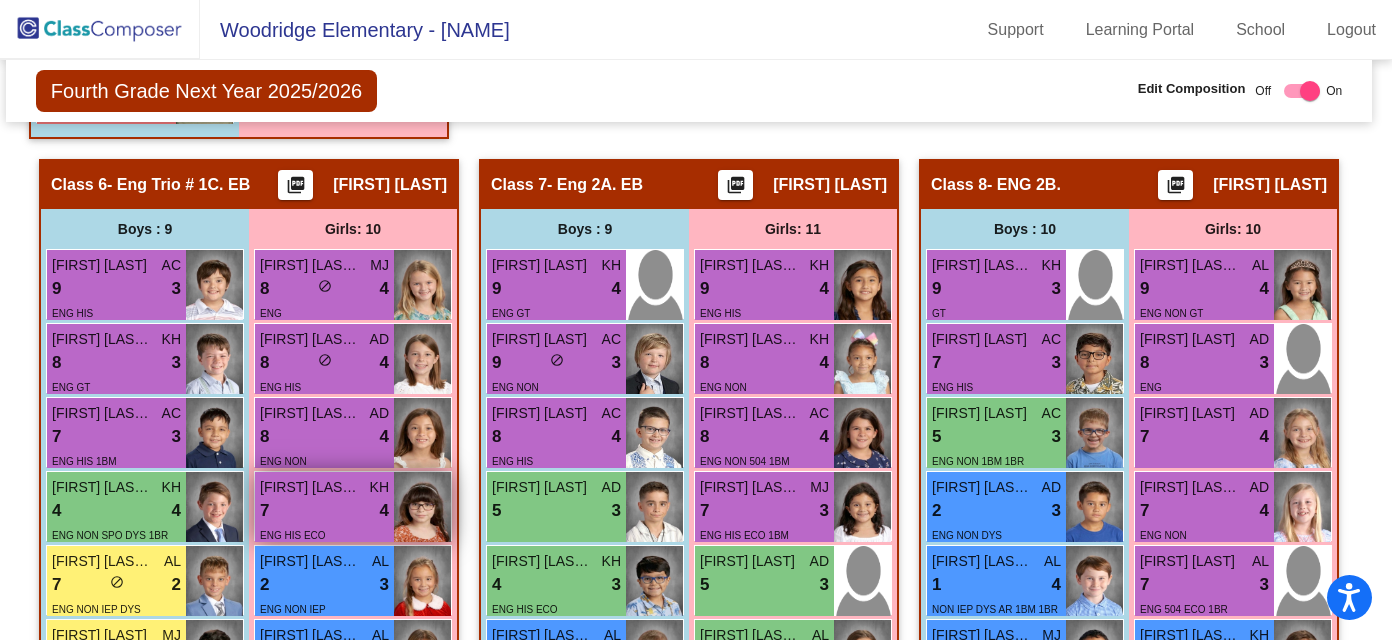 scroll, scrollTop: 2770, scrollLeft: 6, axis: both 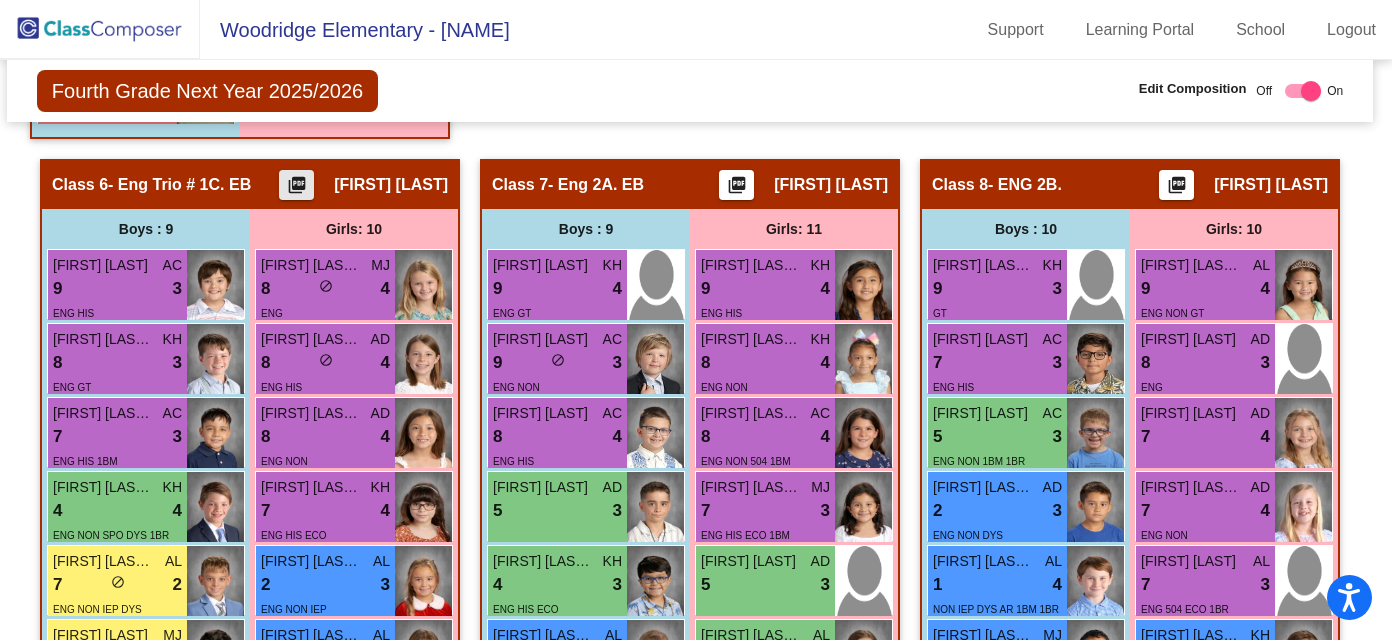 click on "picture_as_pdf" 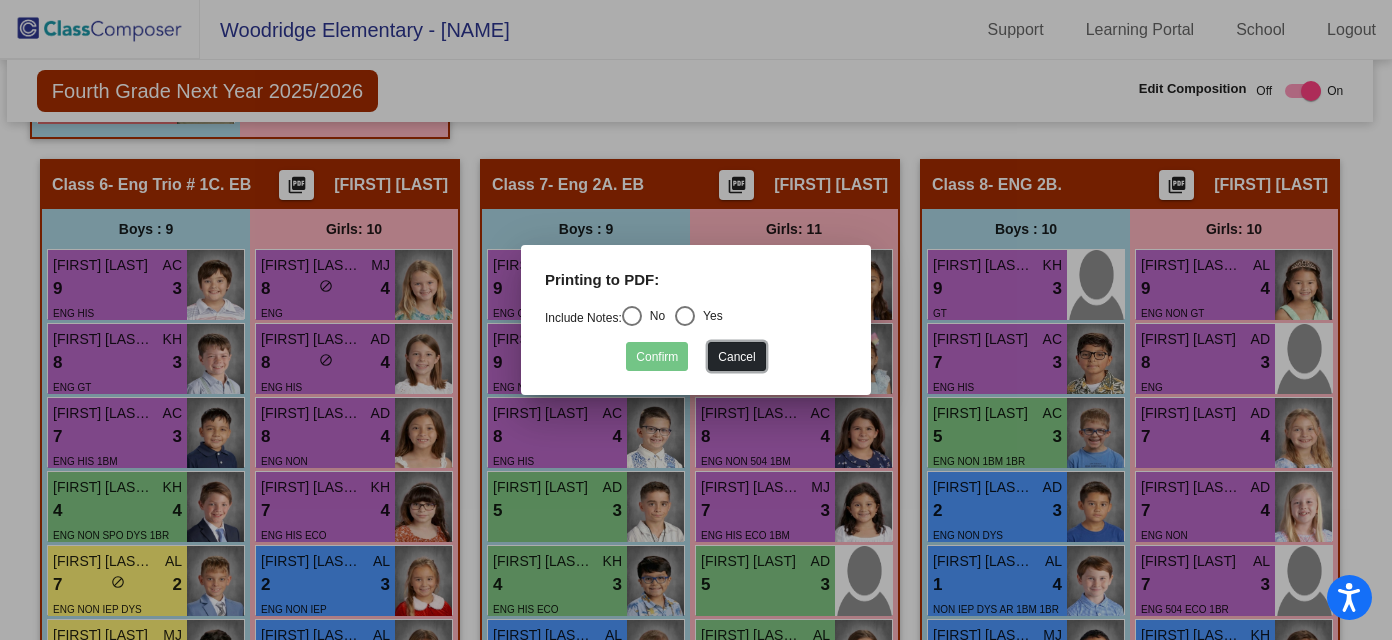 click on "Cancel" at bounding box center (736, 356) 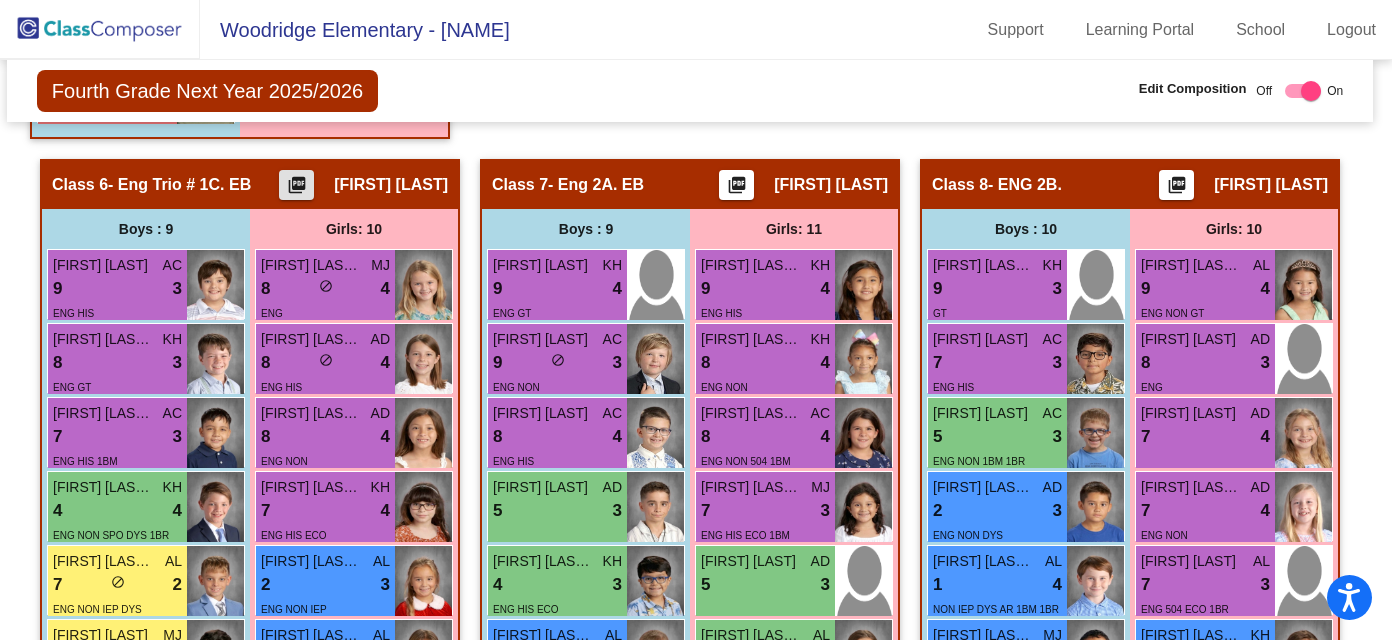 click on "Fourth Grade Next Year 2025/2026 Edit Composition Off On Incoming Digital Data Wall" 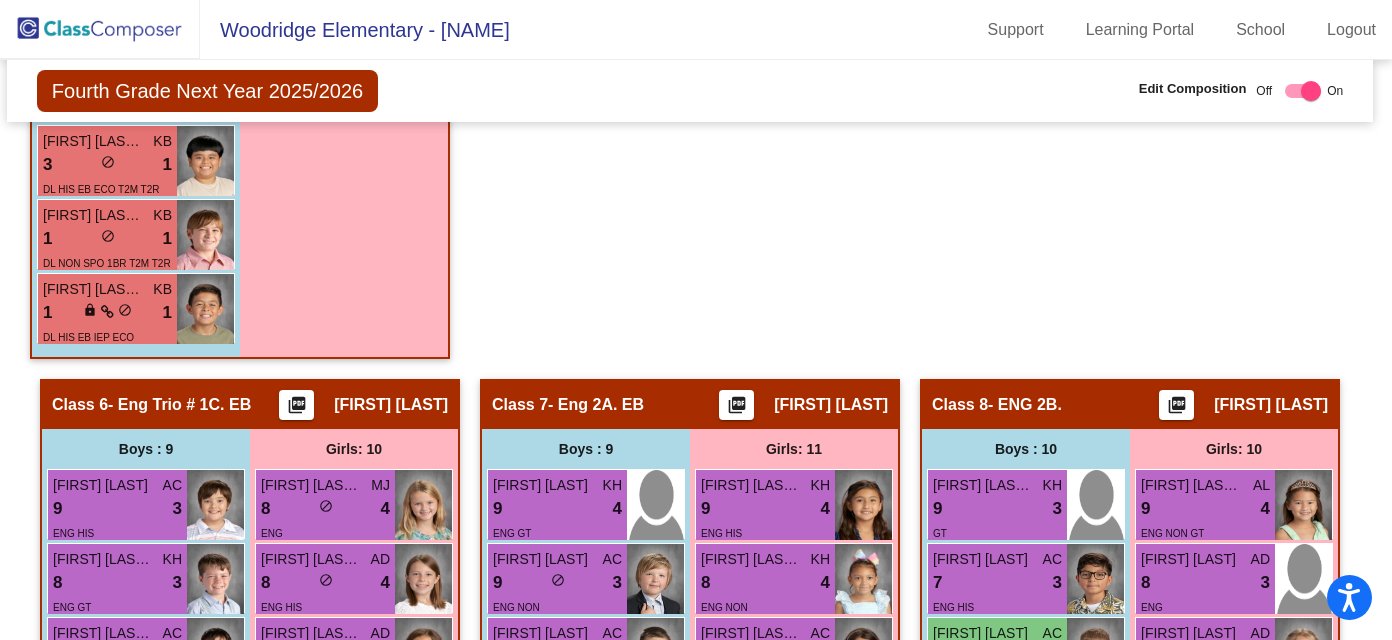 scroll, scrollTop: 2524, scrollLeft: 6, axis: both 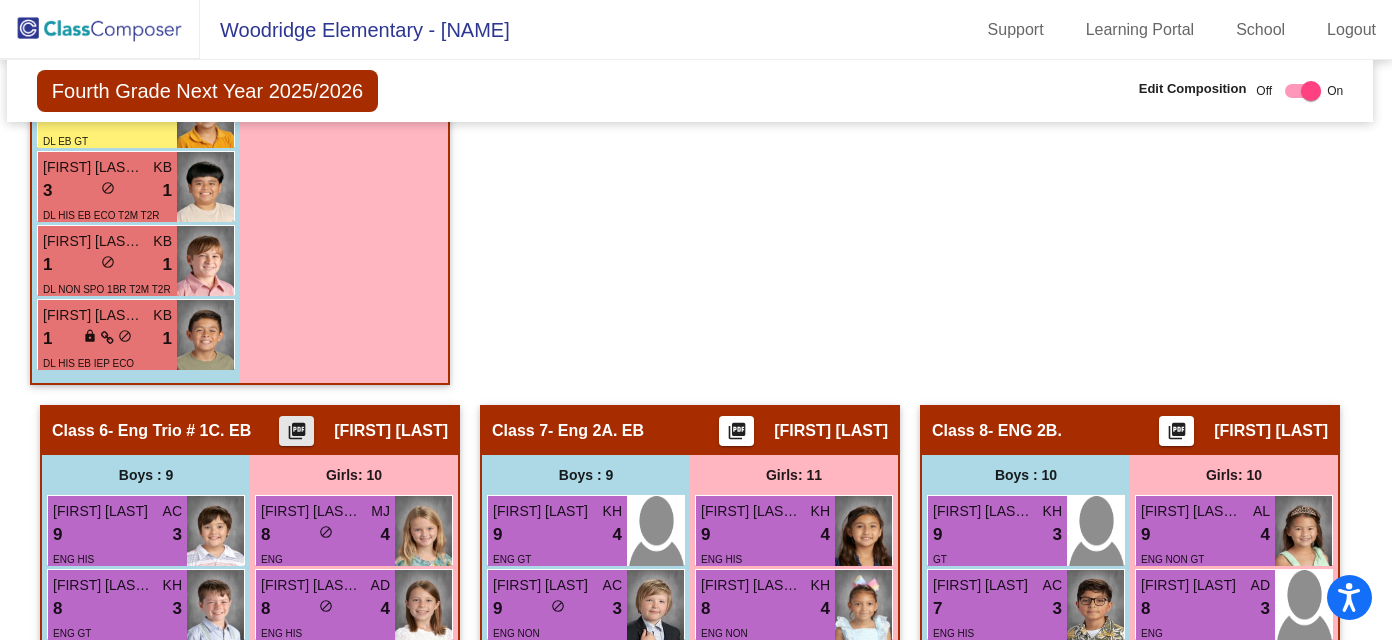 click on "picture_as_pdf" 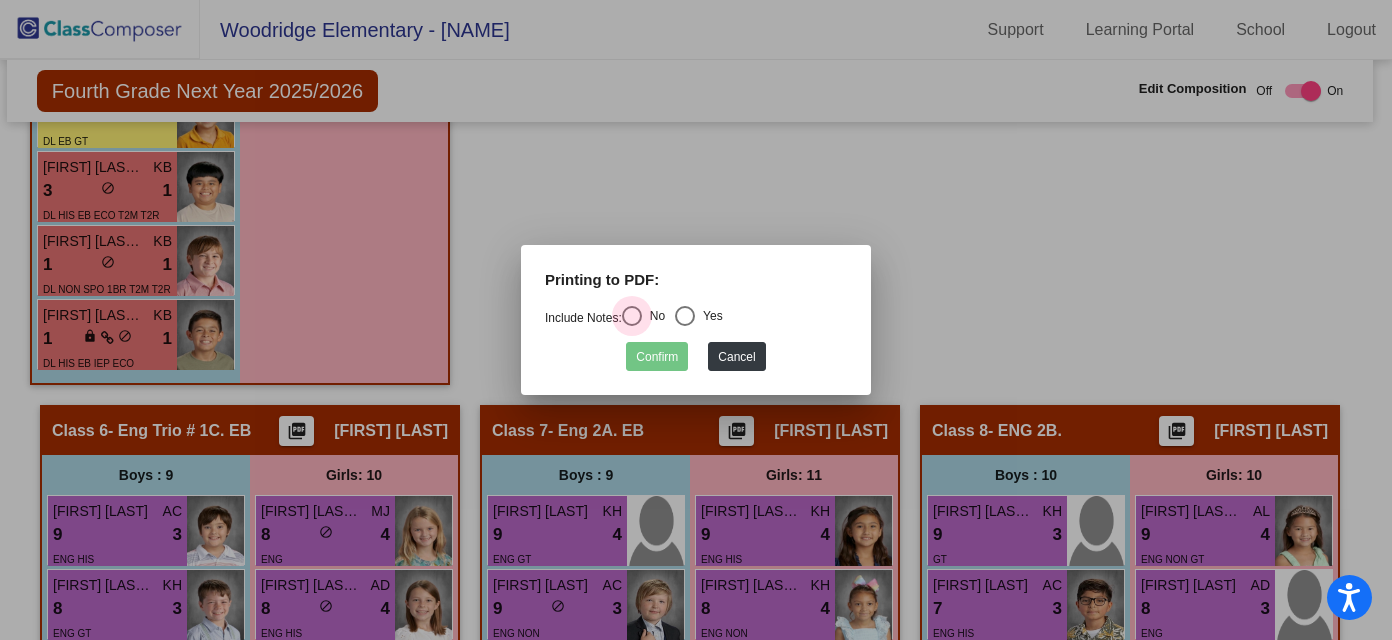 click at bounding box center (632, 316) 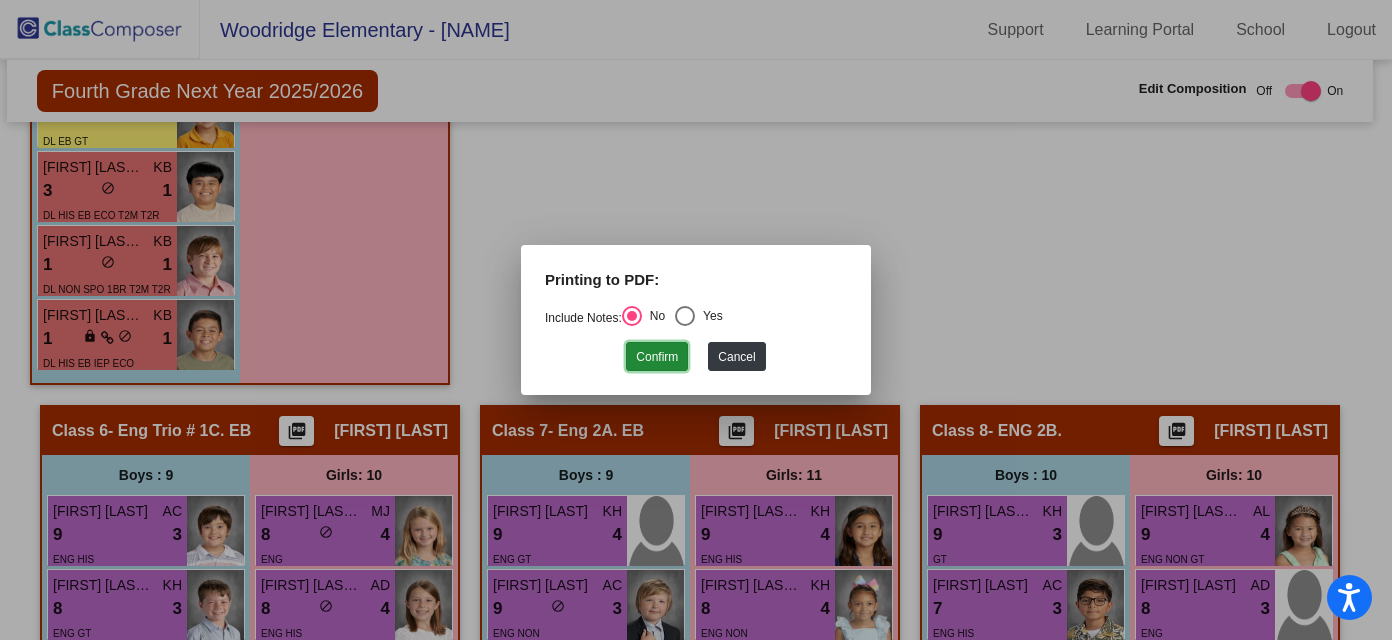 click on "Confirm" at bounding box center (657, 356) 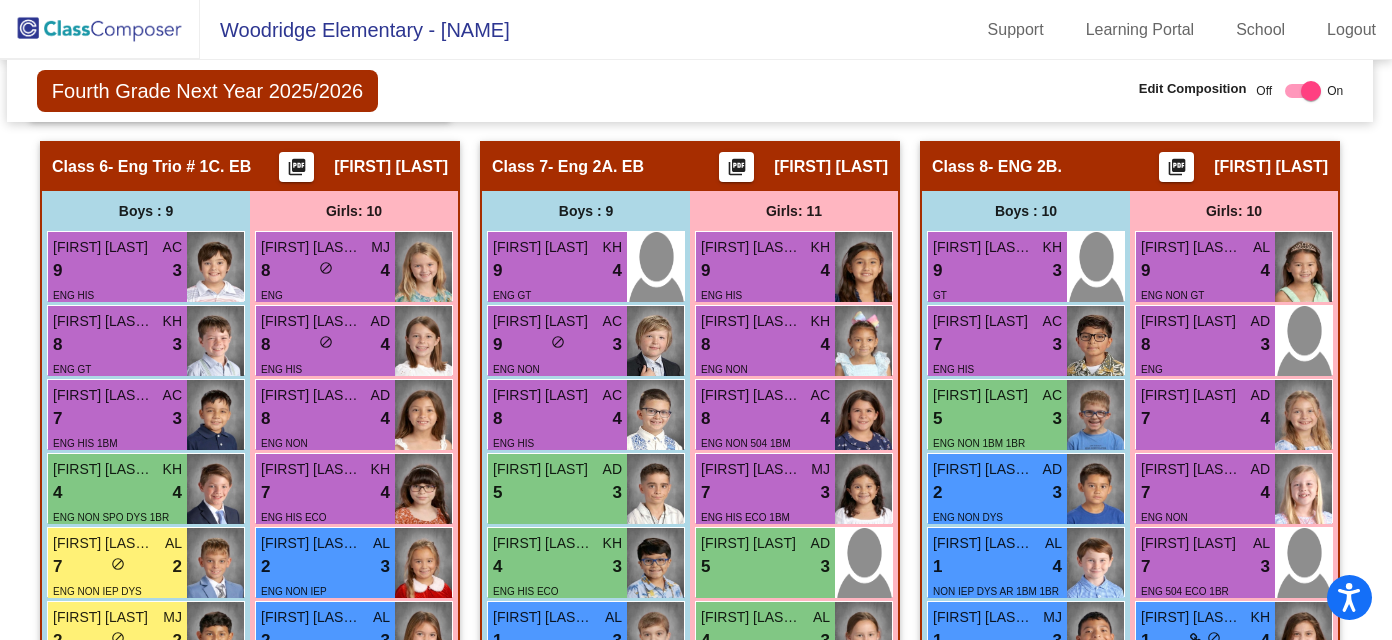 scroll, scrollTop: 2831, scrollLeft: 6, axis: both 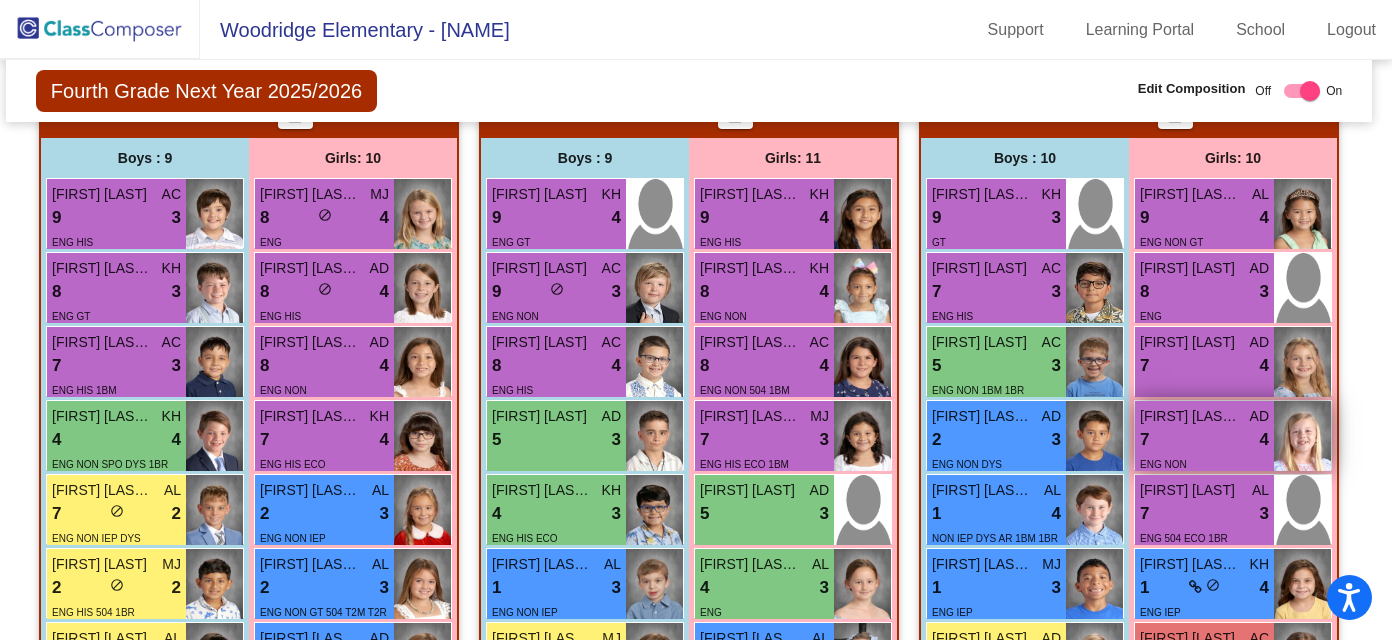 click on "7 lock do_not_disturb_alt 4" at bounding box center (1204, 440) 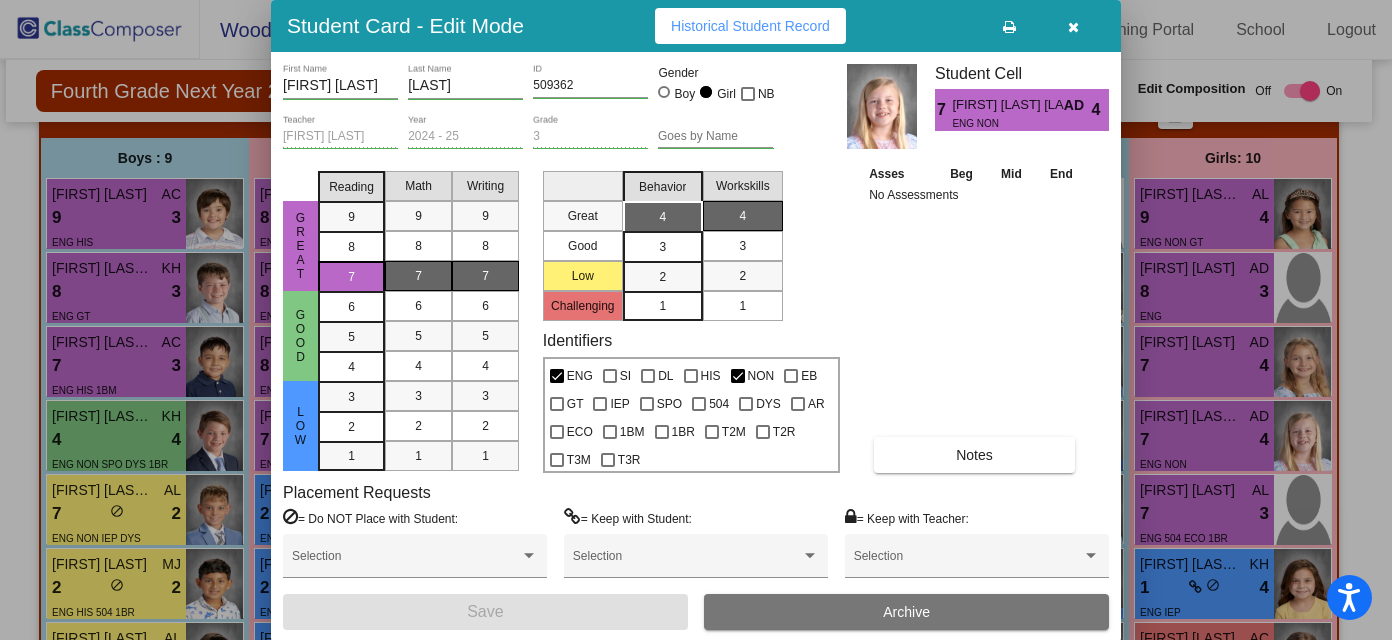 click at bounding box center (1073, 27) 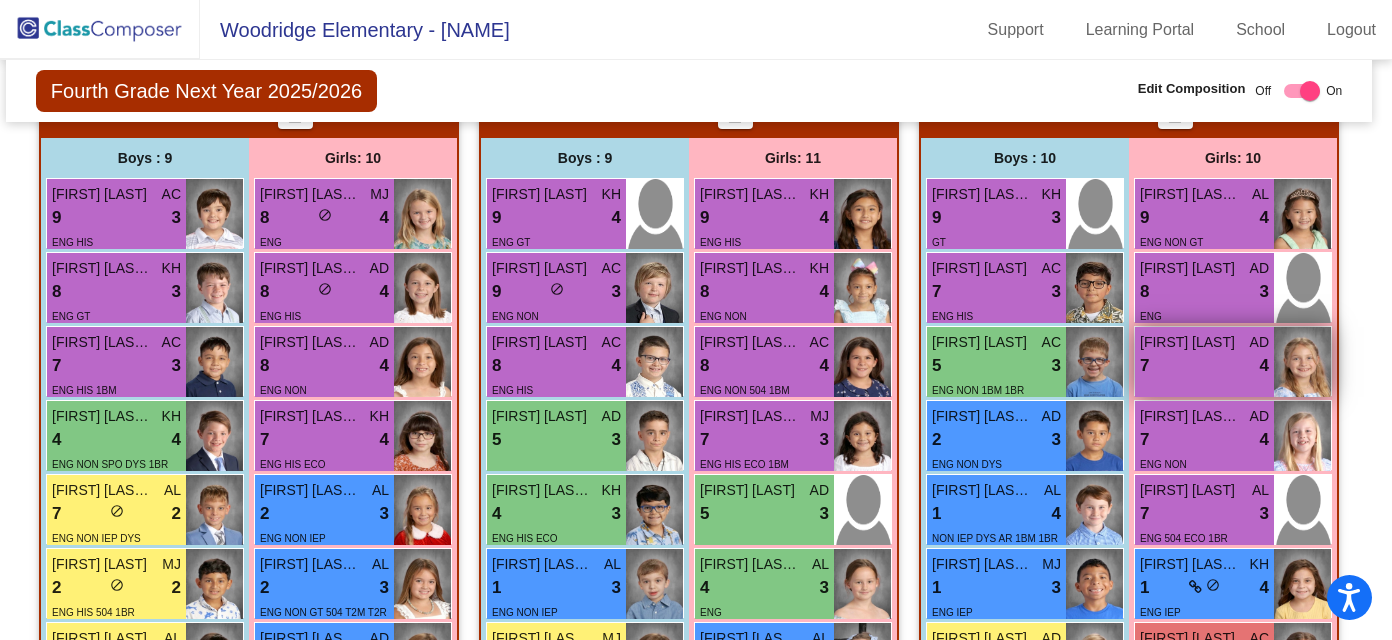 click on "7 lock do_not_disturb_alt 4" at bounding box center (1204, 366) 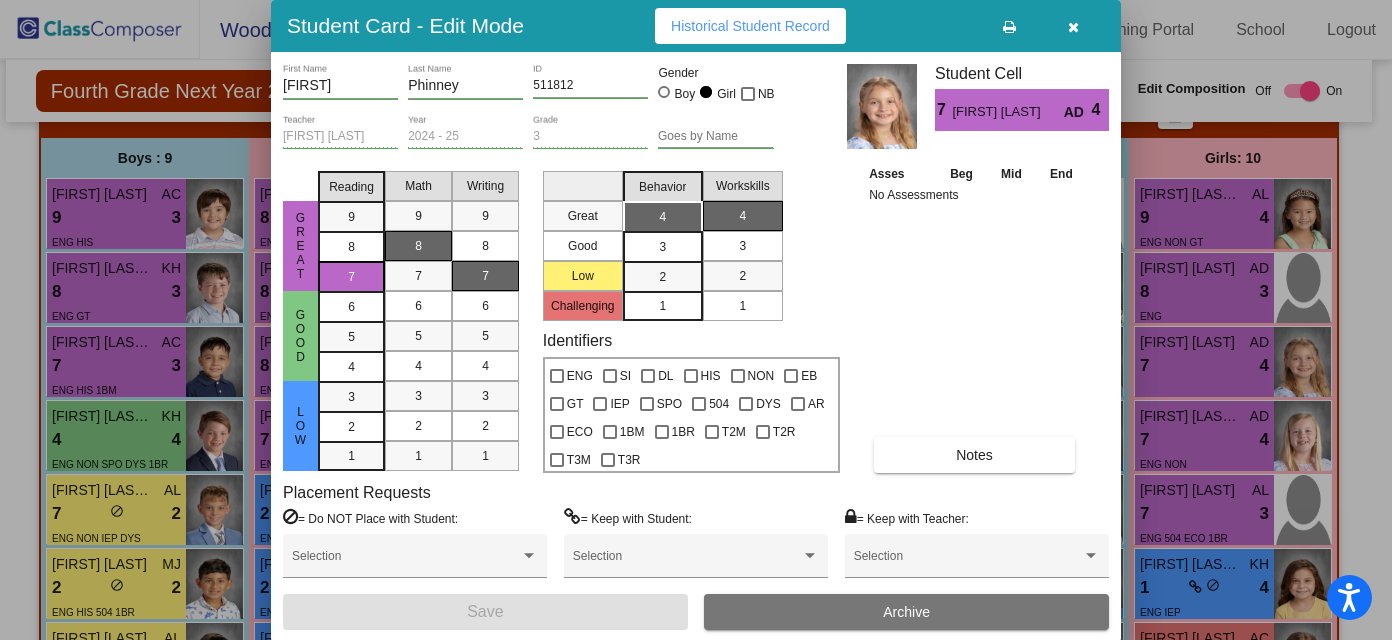 click at bounding box center (1073, 27) 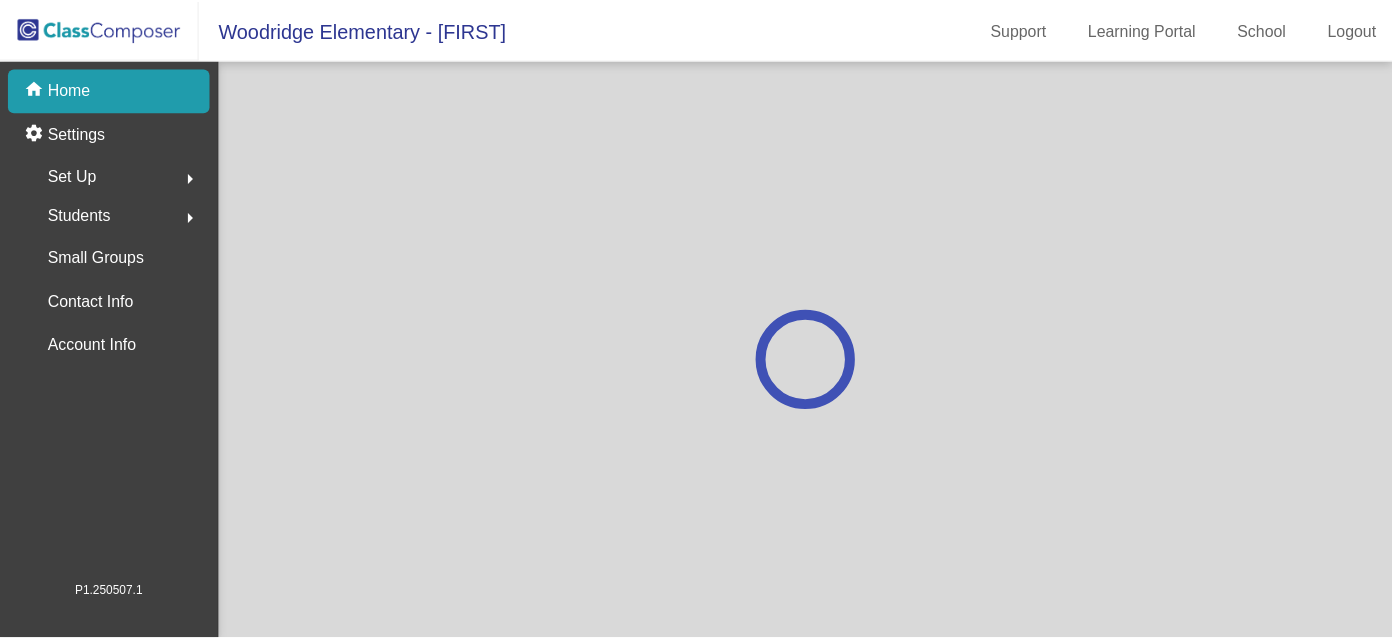 scroll, scrollTop: 0, scrollLeft: 0, axis: both 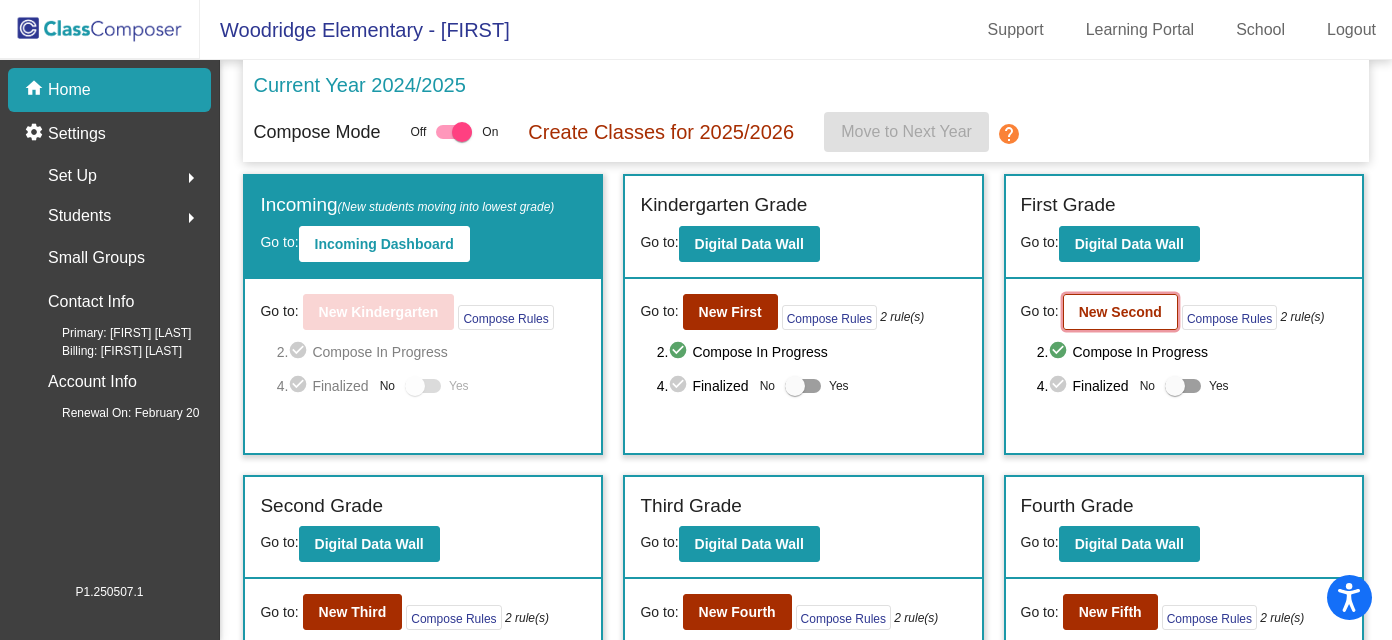 click on "New Second" 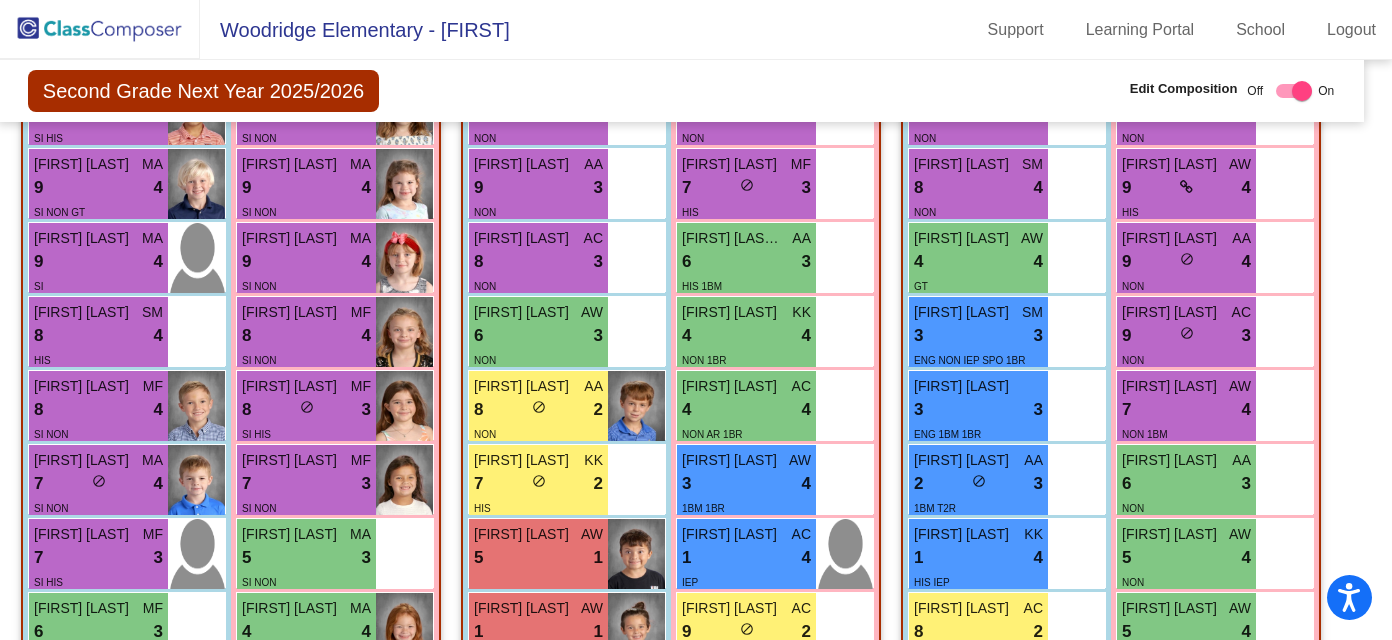 scroll, scrollTop: 1791, scrollLeft: 15, axis: both 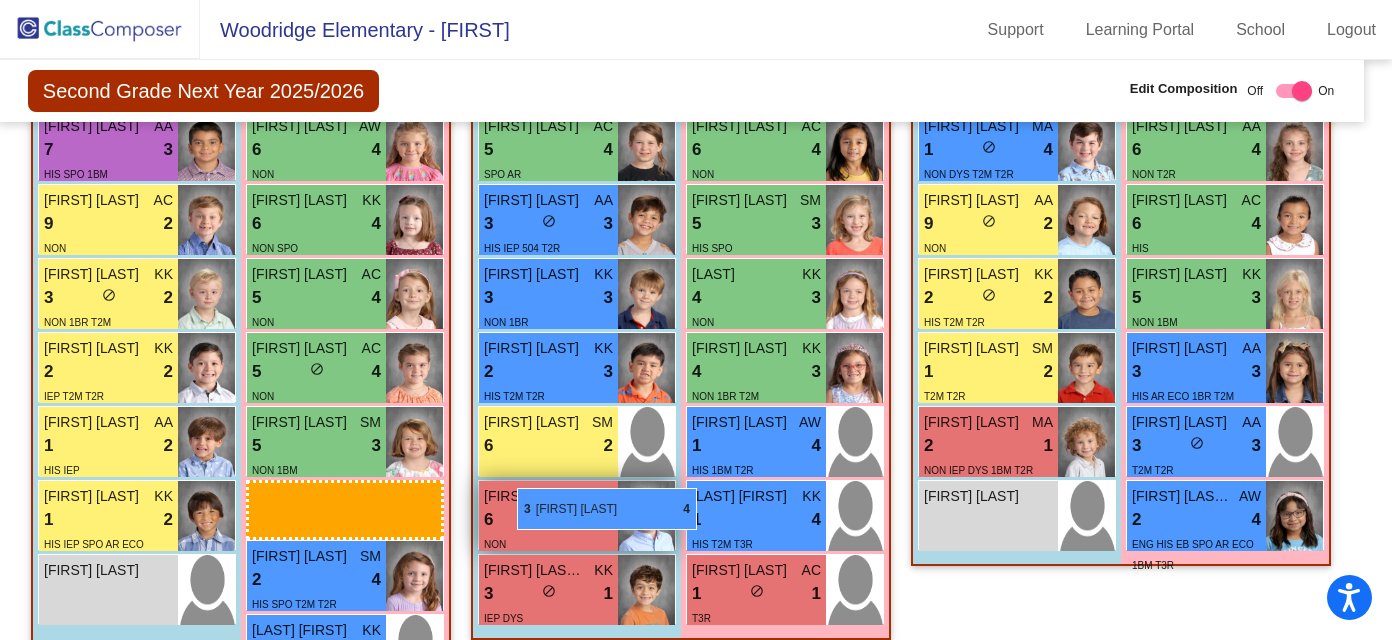 drag, startPoint x: 832, startPoint y: 483, endPoint x: 516, endPoint y: 486, distance: 316.01425 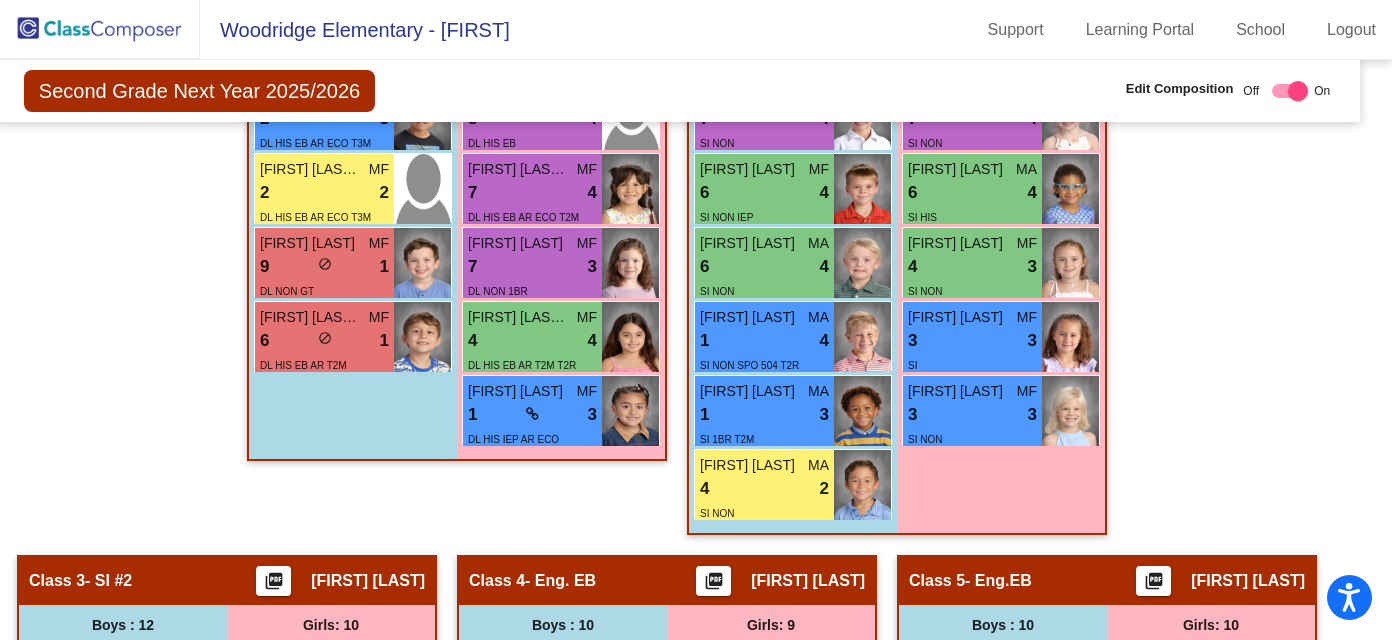 scroll, scrollTop: 1201, scrollLeft: 19, axis: both 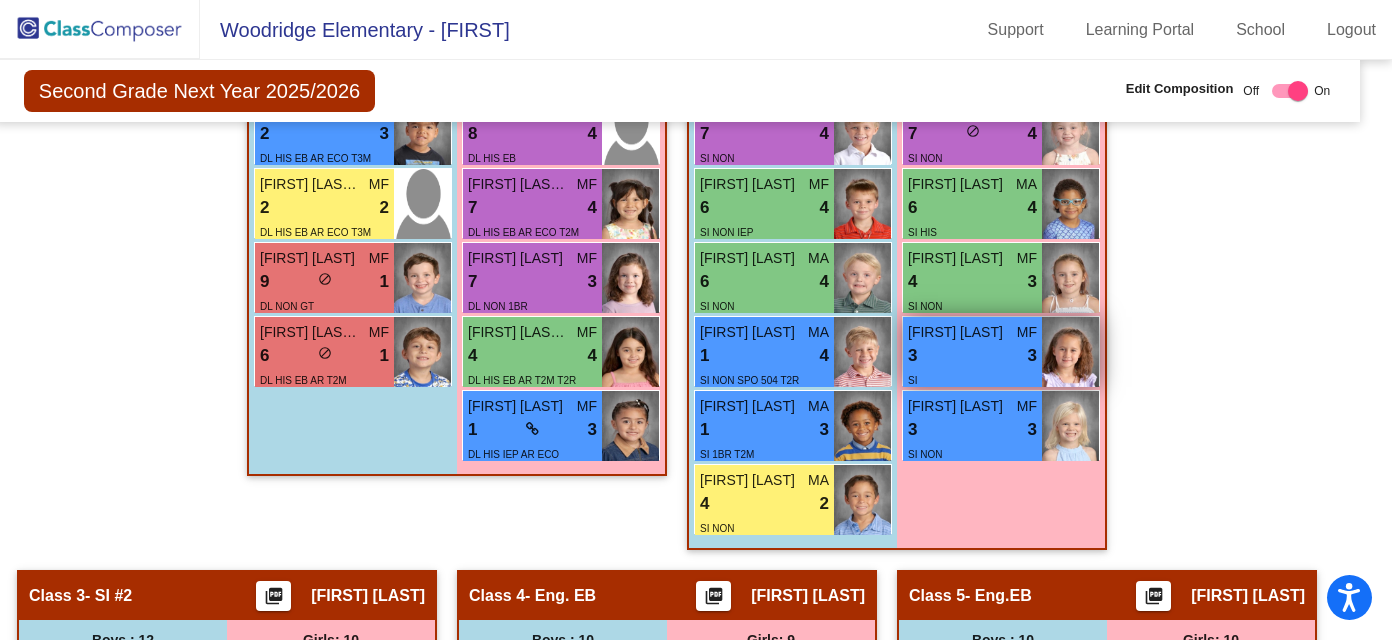 click on "3" at bounding box center [1032, 356] 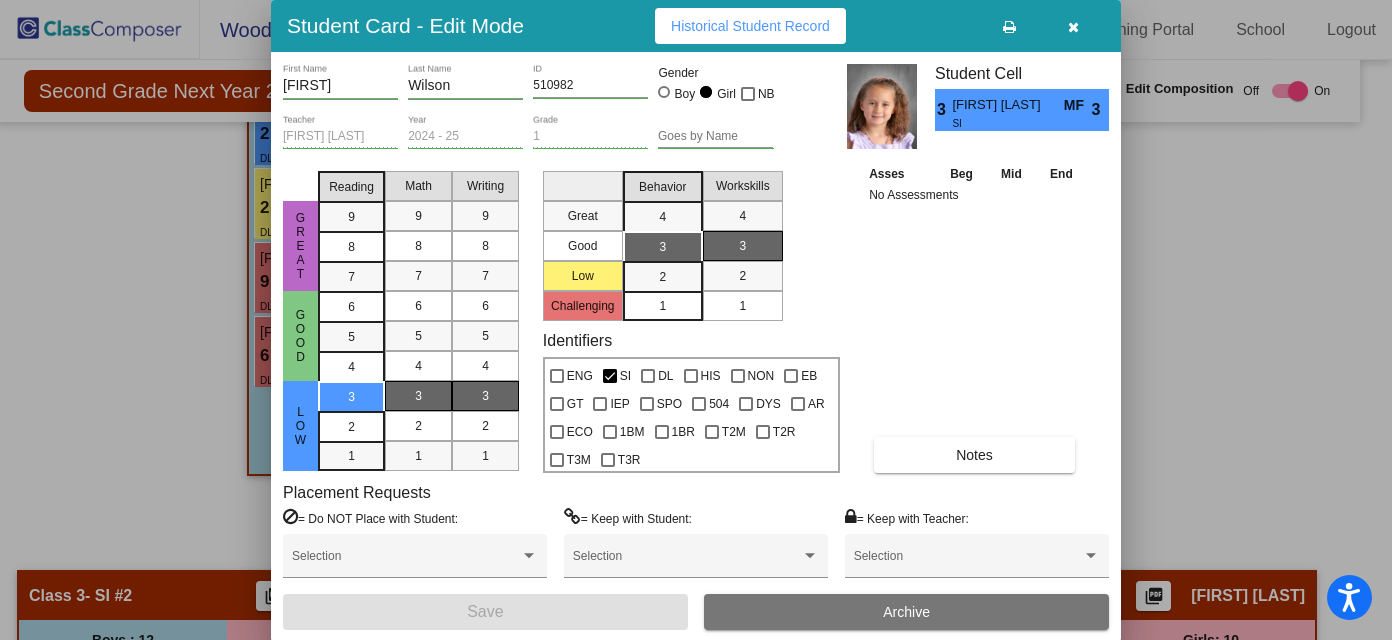 click at bounding box center [1073, 27] 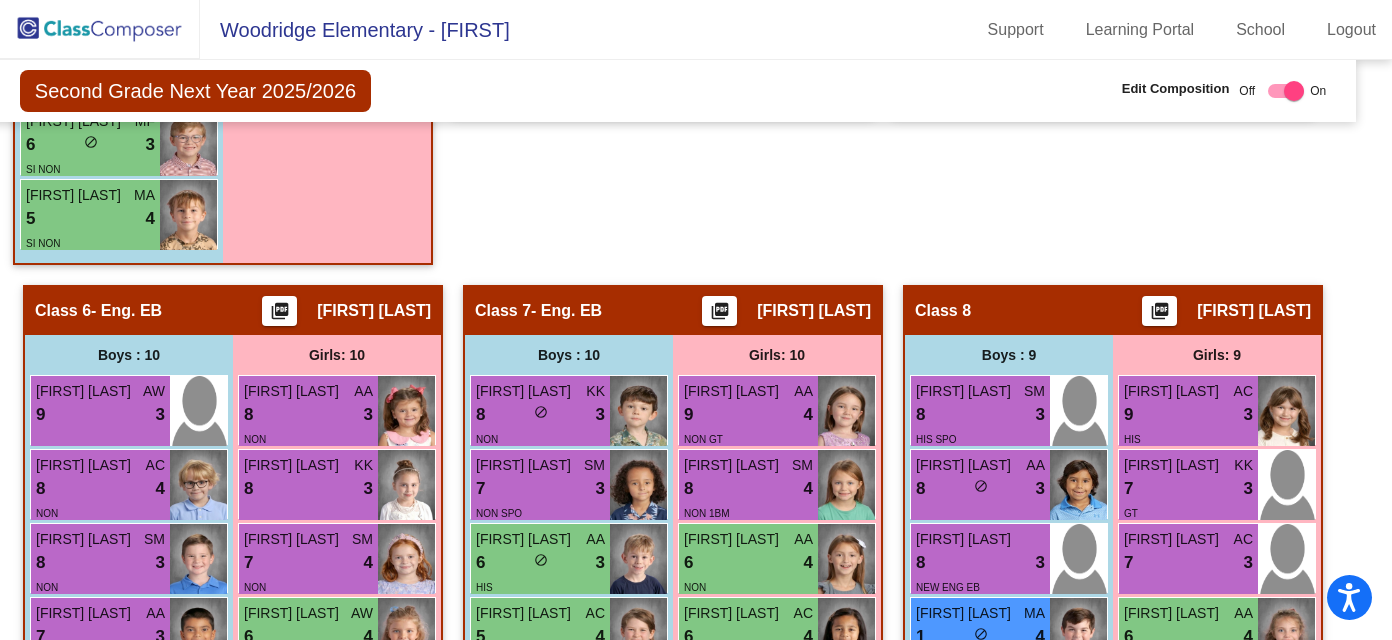 scroll, scrollTop: 3012, scrollLeft: 23, axis: both 